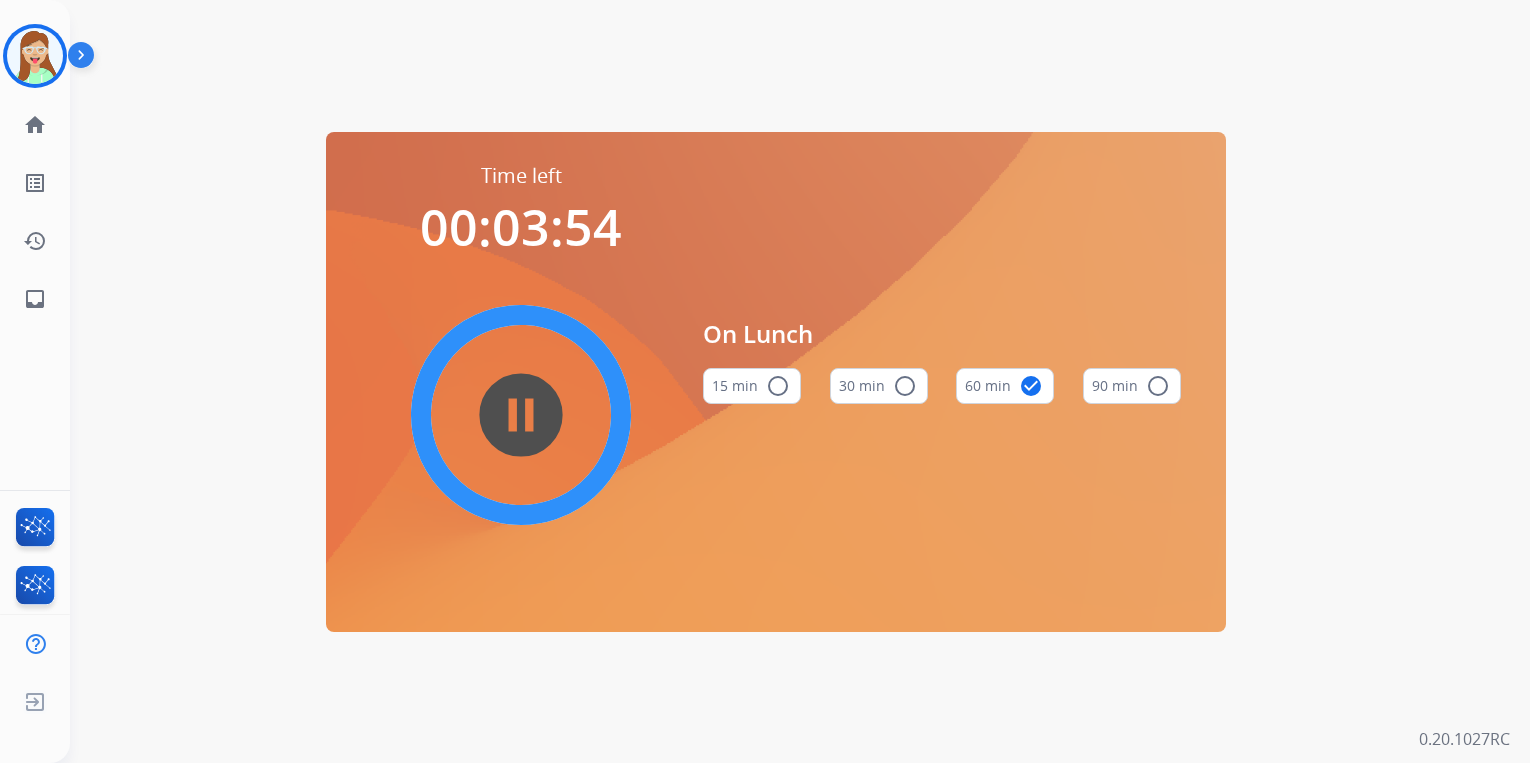 scroll, scrollTop: 0, scrollLeft: 0, axis: both 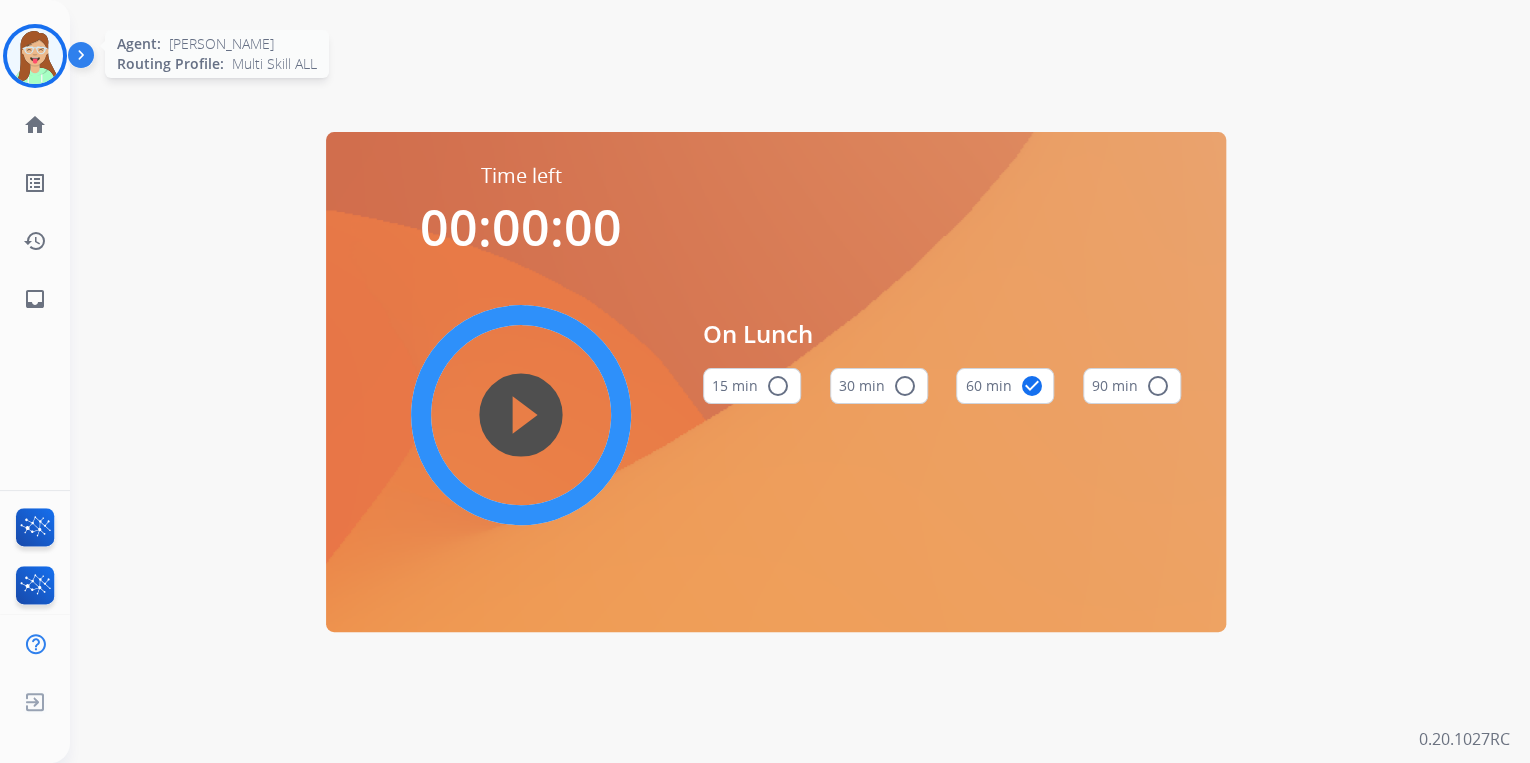 click at bounding box center (35, 56) 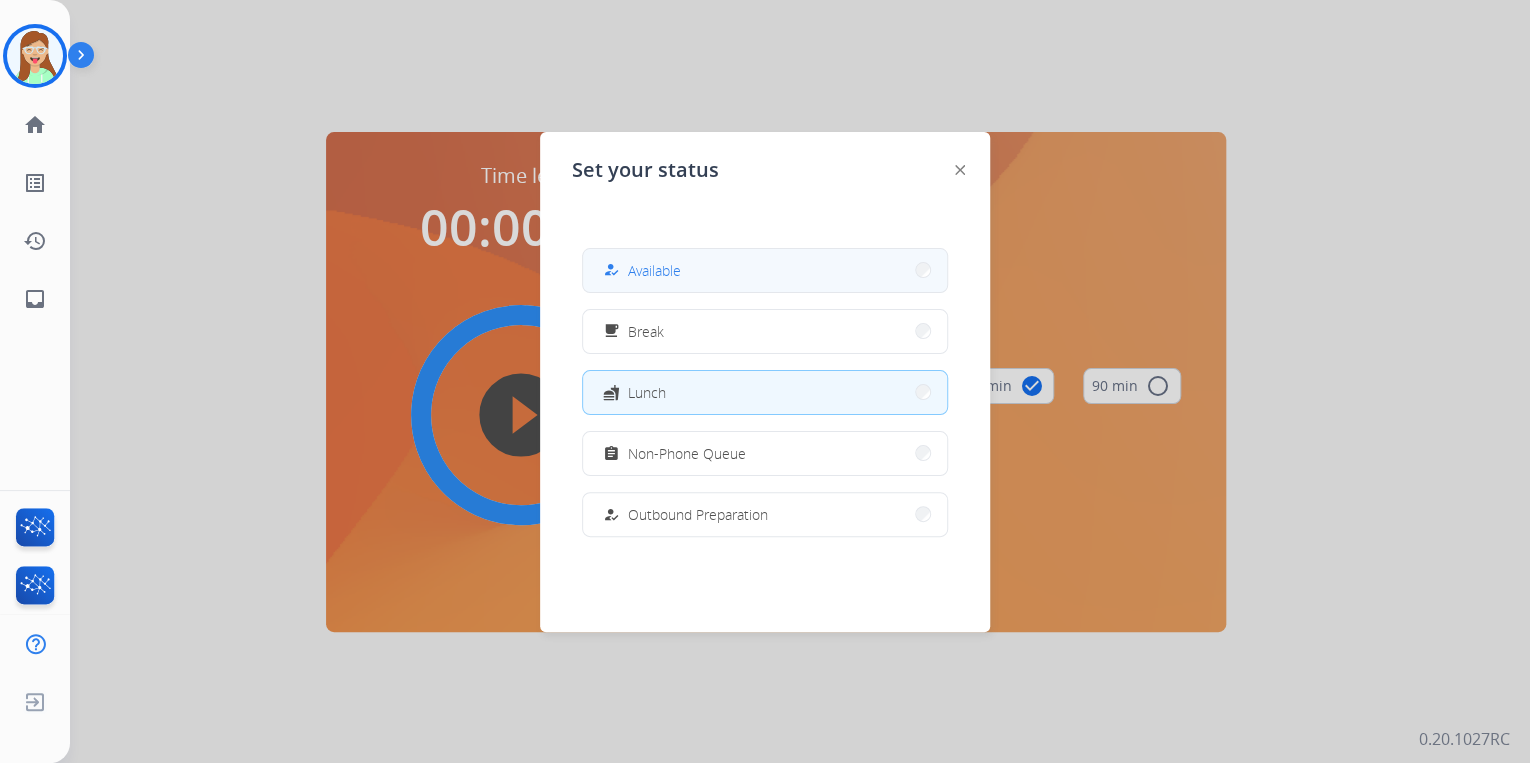 click on "how_to_reg Available" at bounding box center (765, 270) 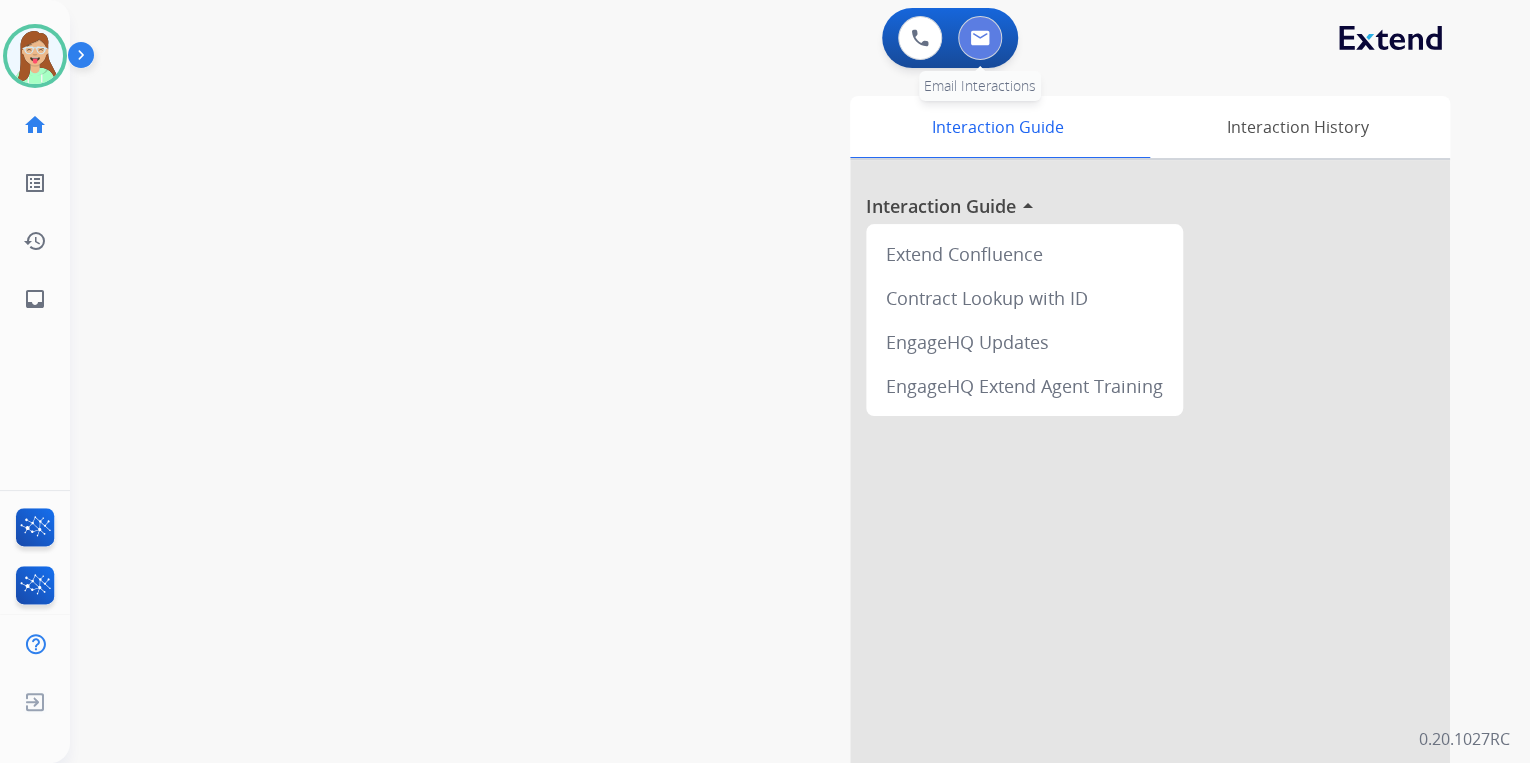 click at bounding box center (980, 38) 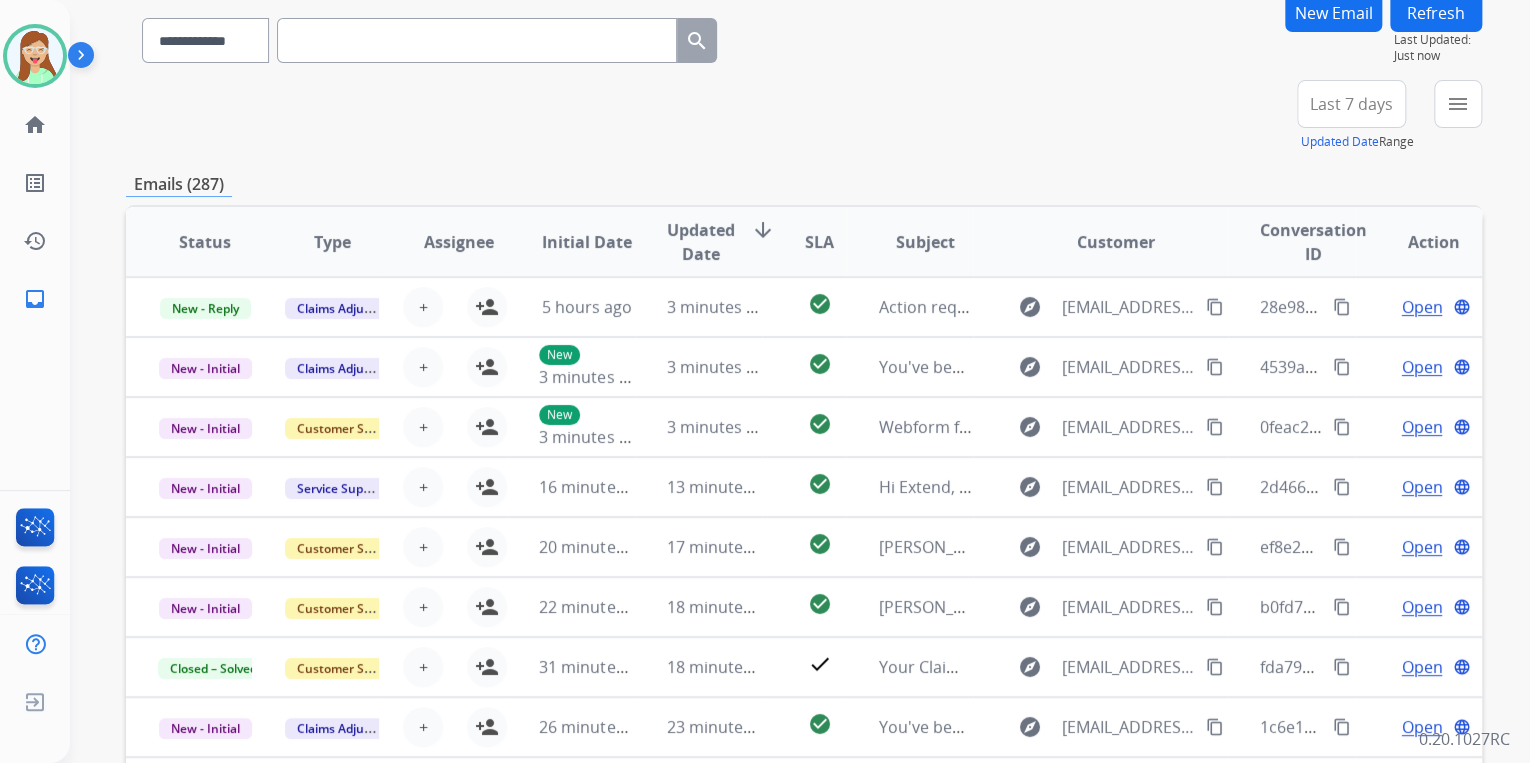 scroll, scrollTop: 0, scrollLeft: 0, axis: both 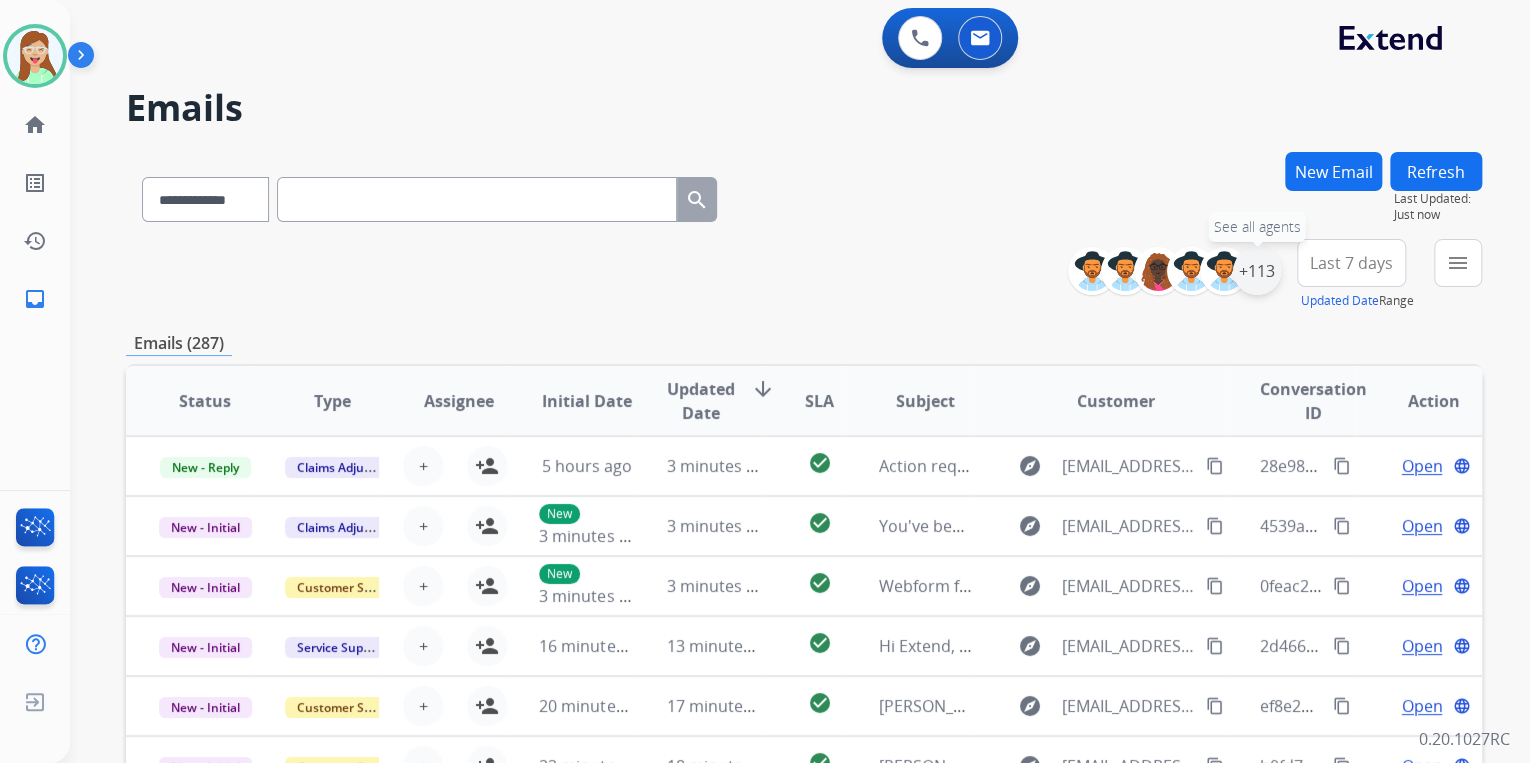 click on "+113" at bounding box center (1257, 271) 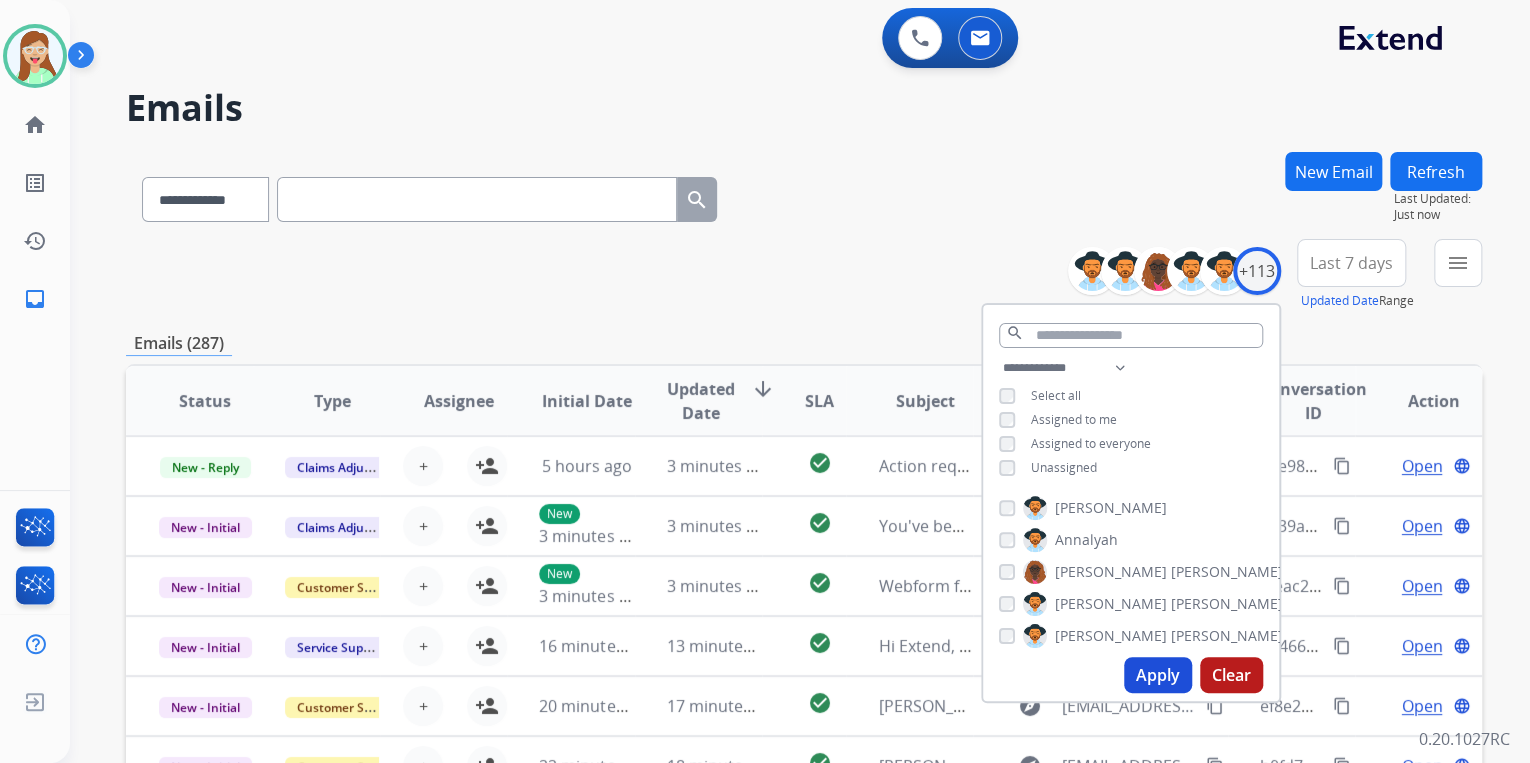 click on "Apply" at bounding box center [1158, 675] 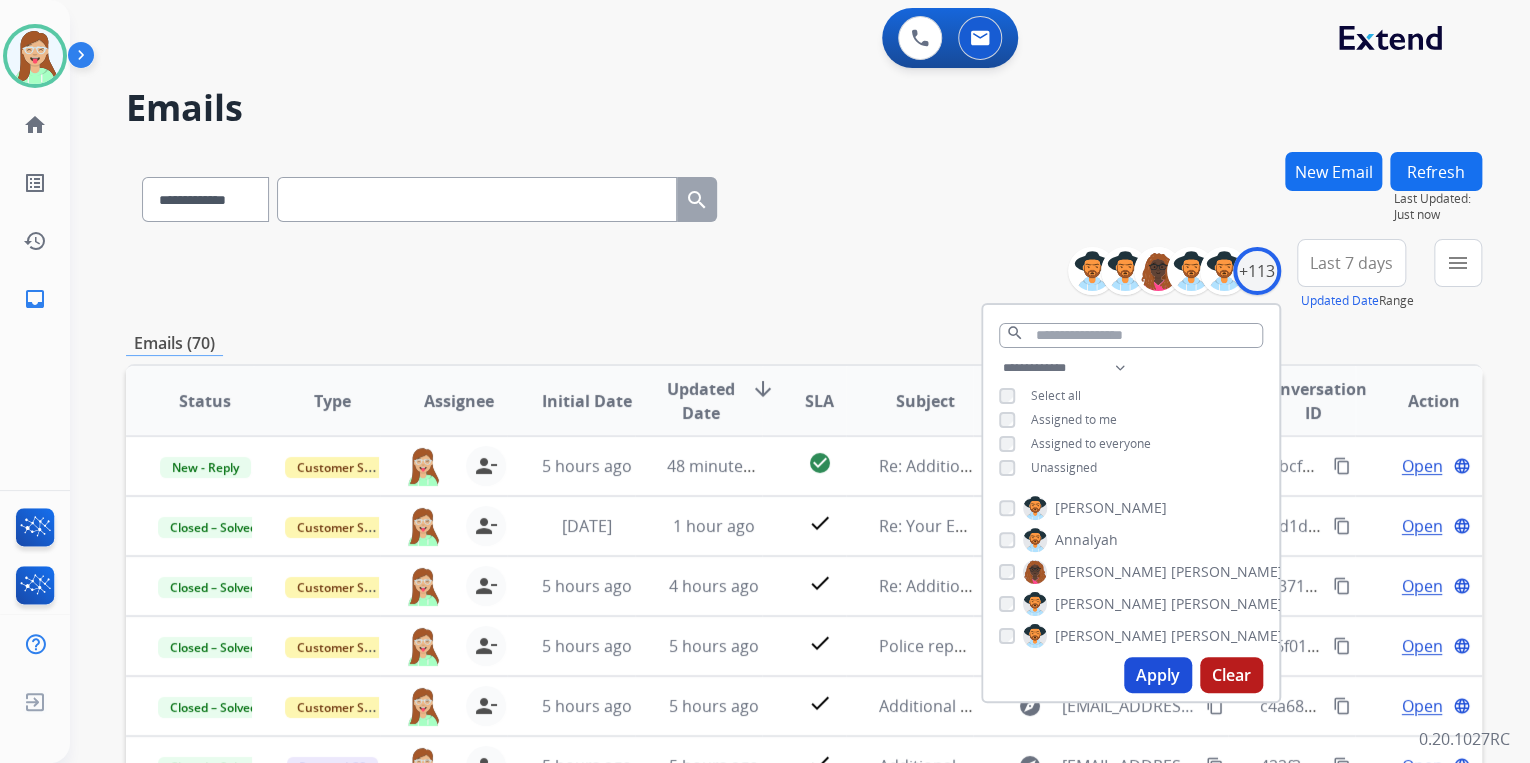 click on "**********" at bounding box center [804, 195] 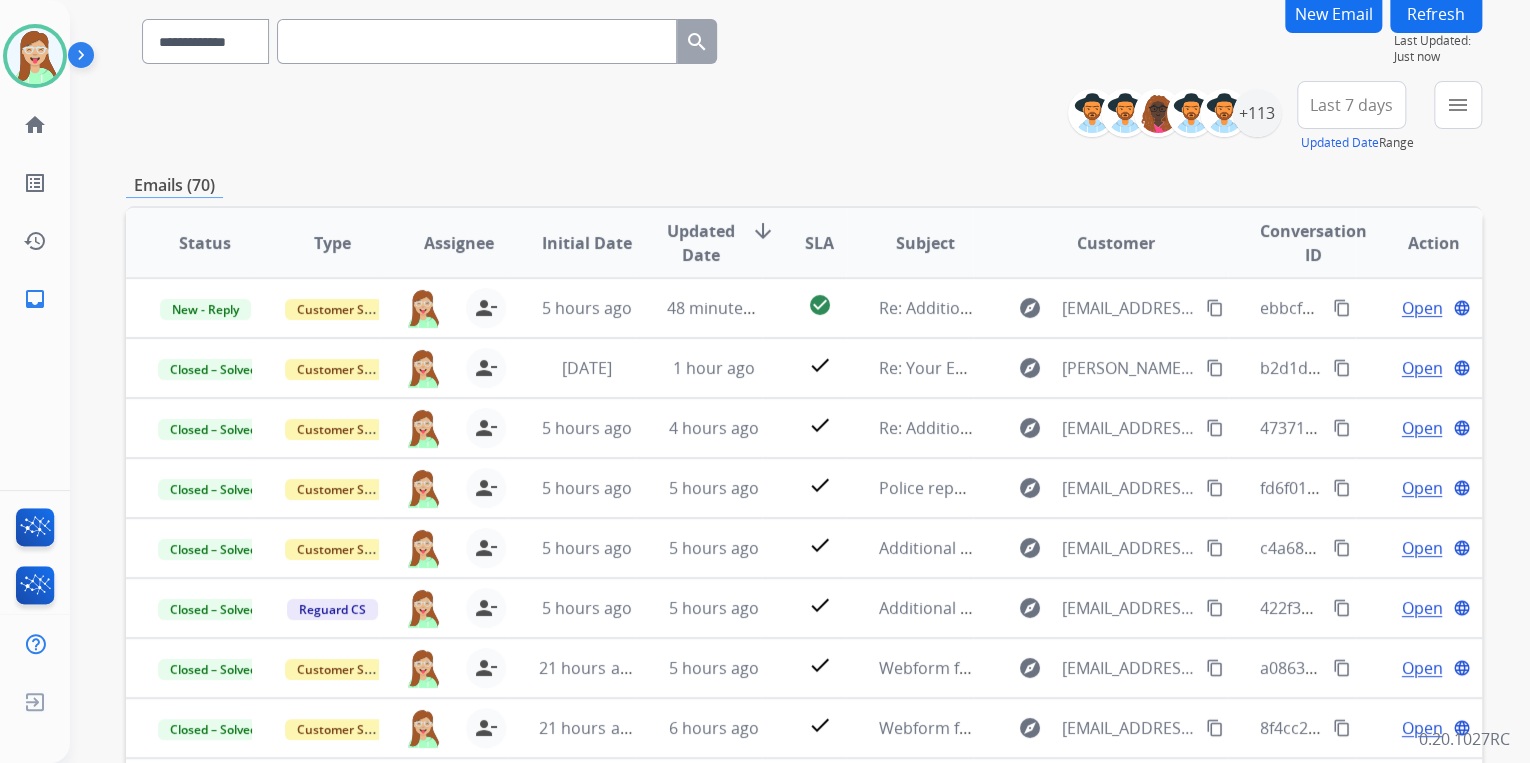 scroll, scrollTop: 320, scrollLeft: 0, axis: vertical 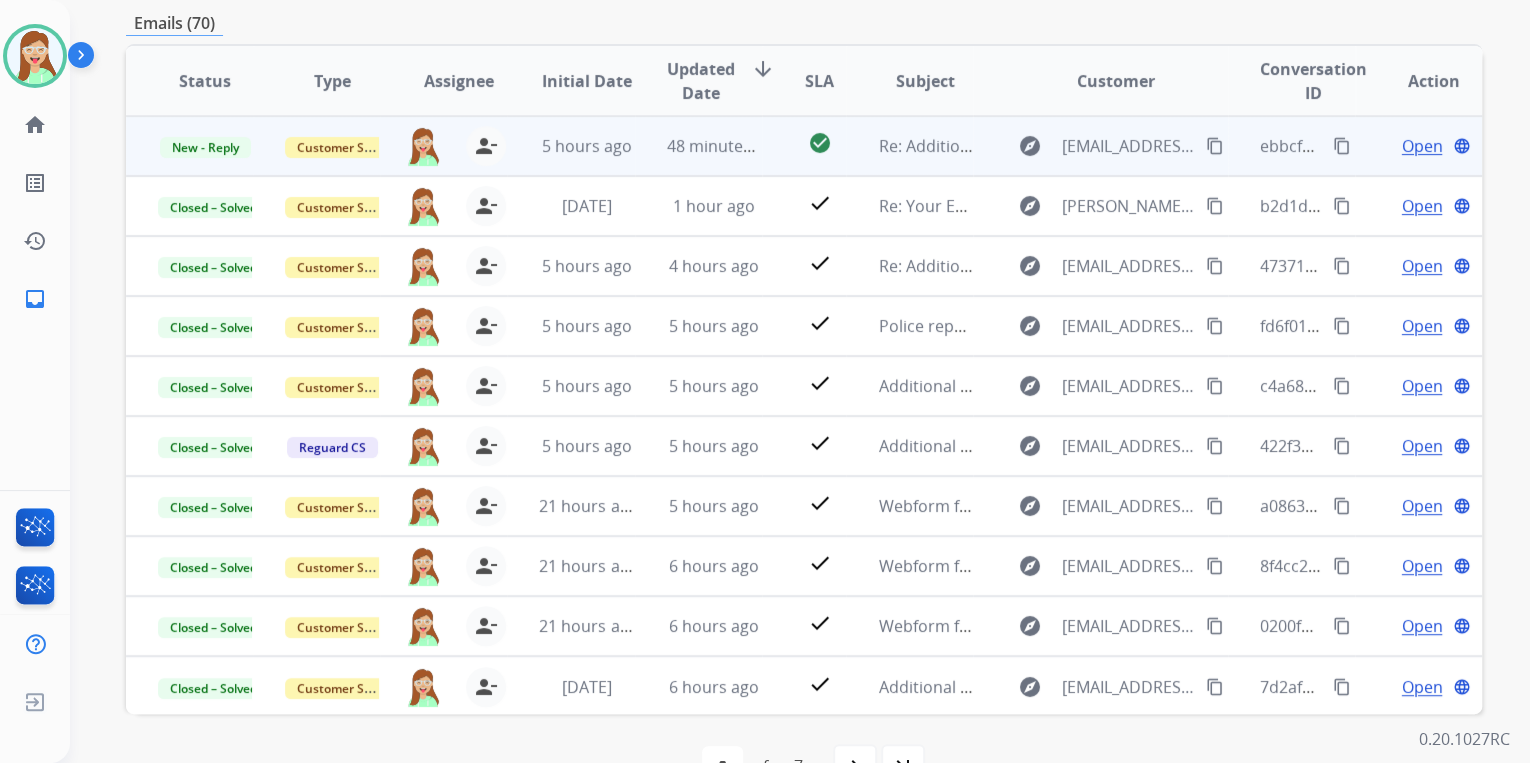 click on "content_copy" at bounding box center [1215, 146] 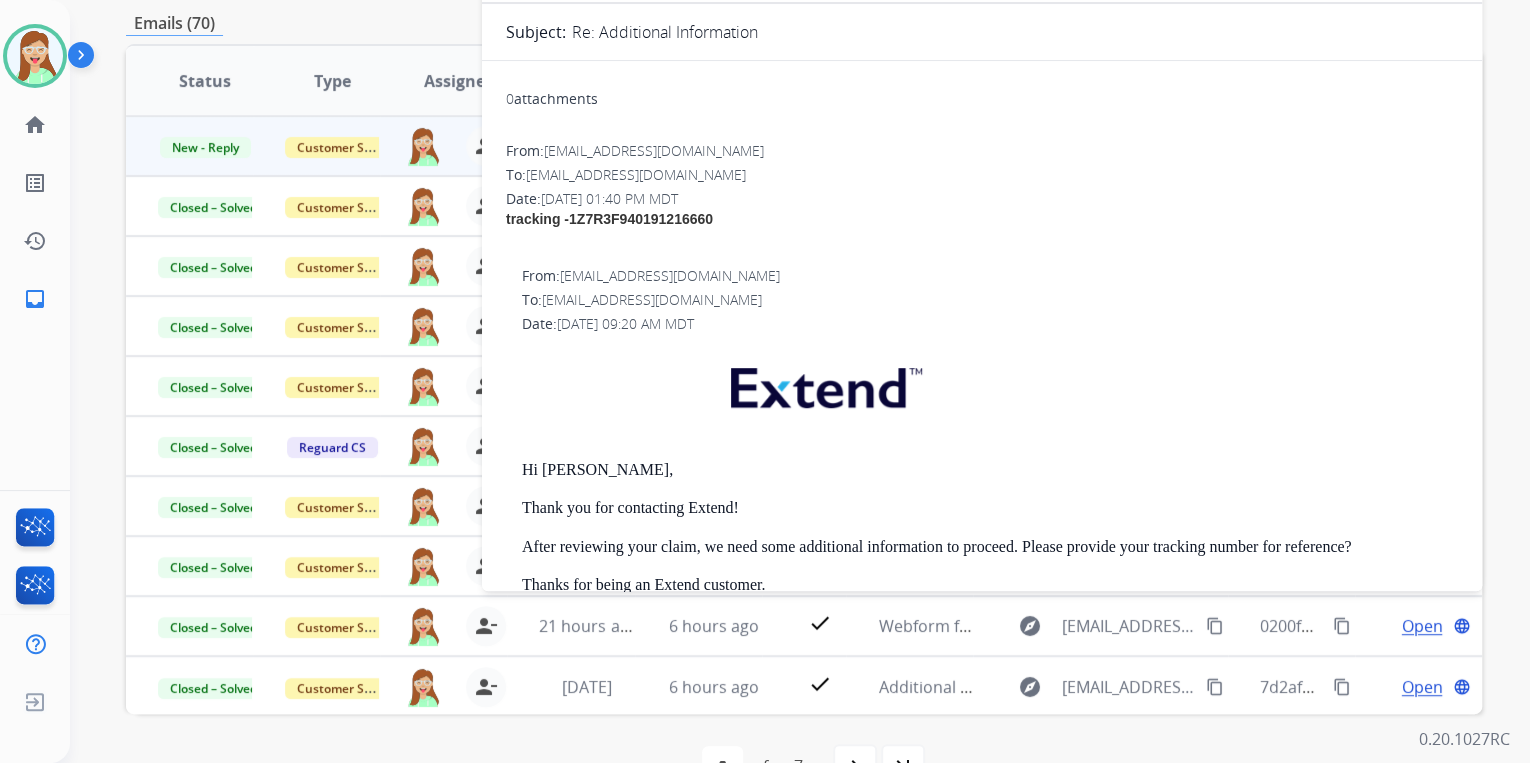 drag, startPoint x: 763, startPoint y: 228, endPoint x: 639, endPoint y: 237, distance: 124.32619 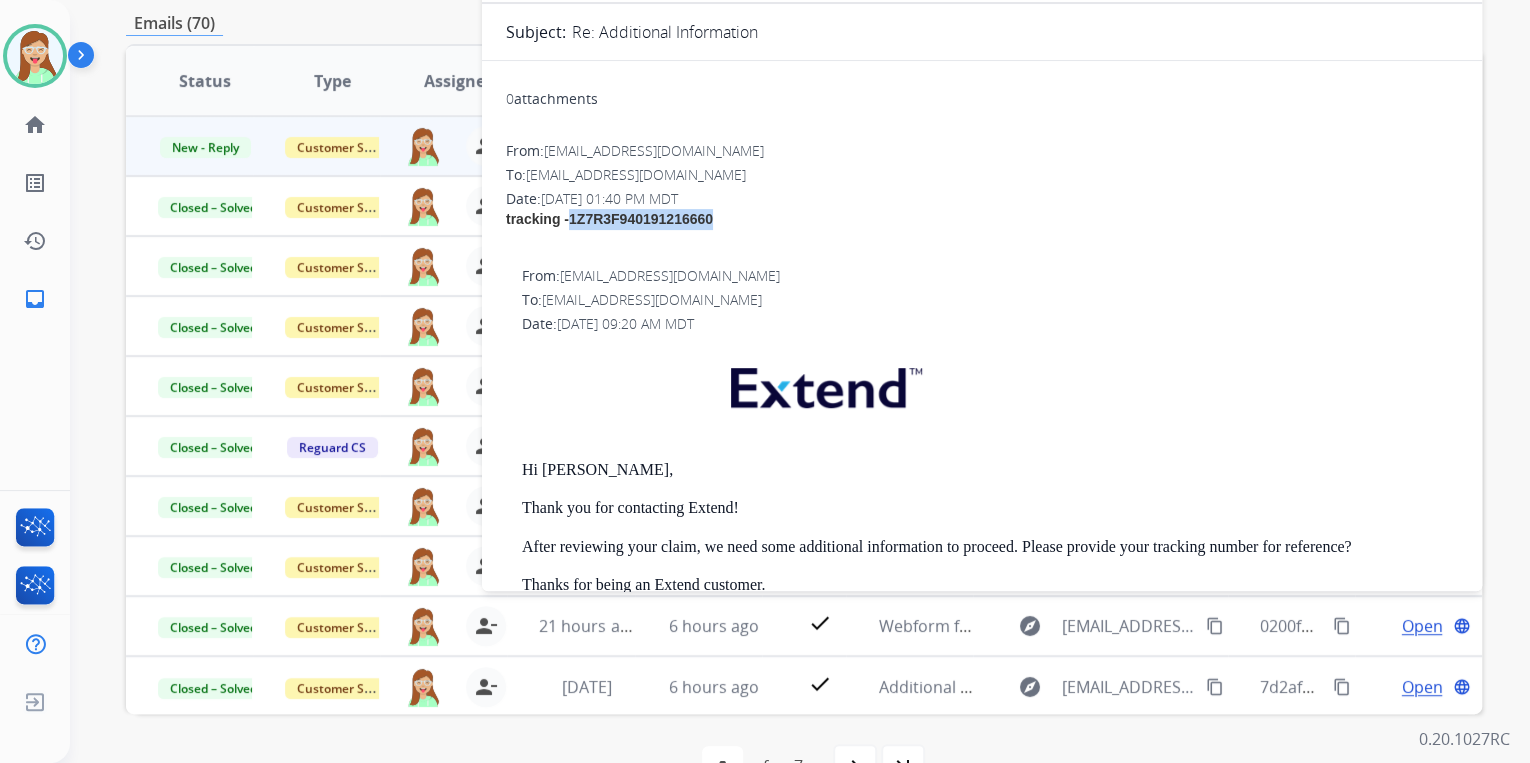 drag, startPoint x: 749, startPoint y: 224, endPoint x: 571, endPoint y: 228, distance: 178.04494 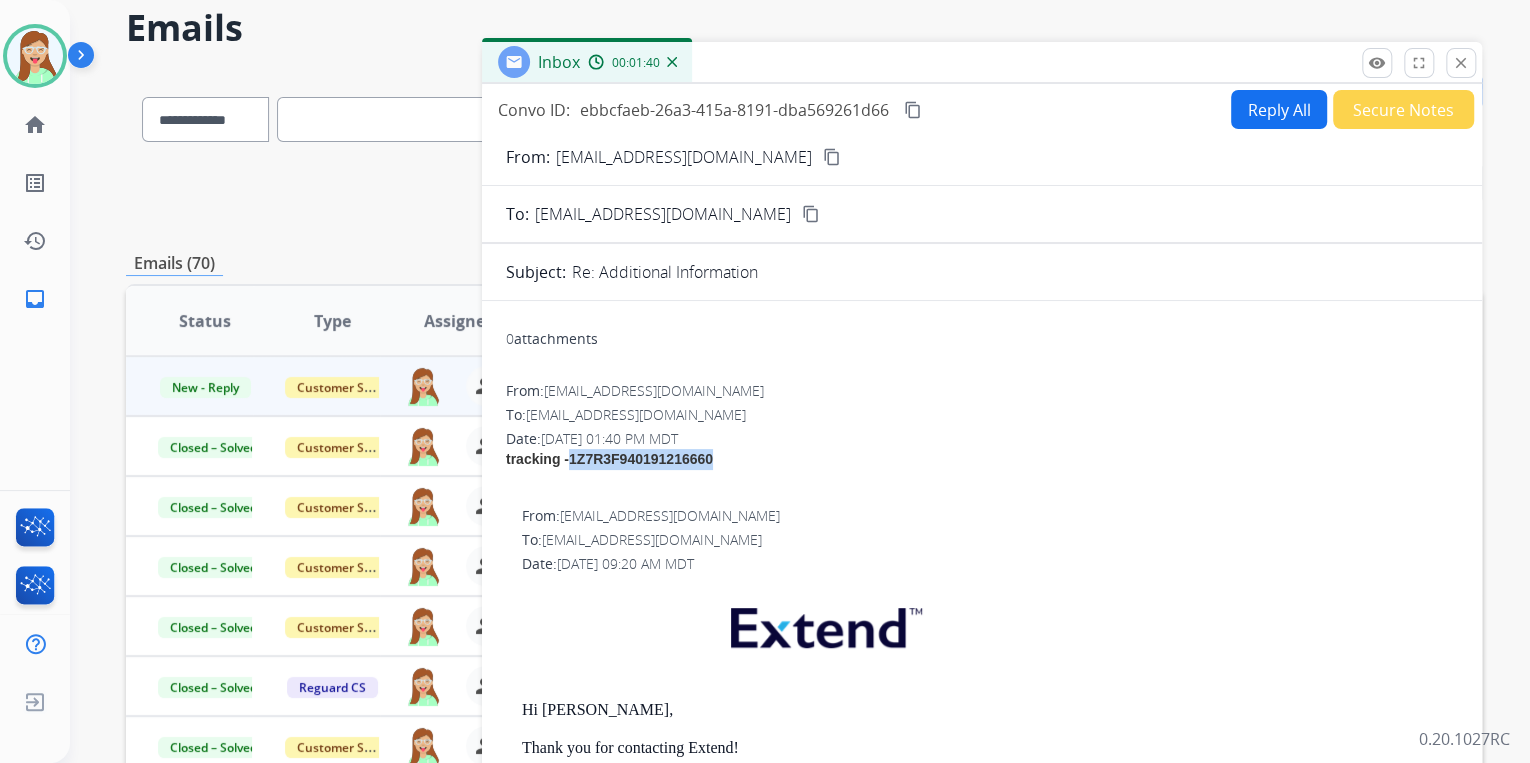 scroll, scrollTop: 0, scrollLeft: 0, axis: both 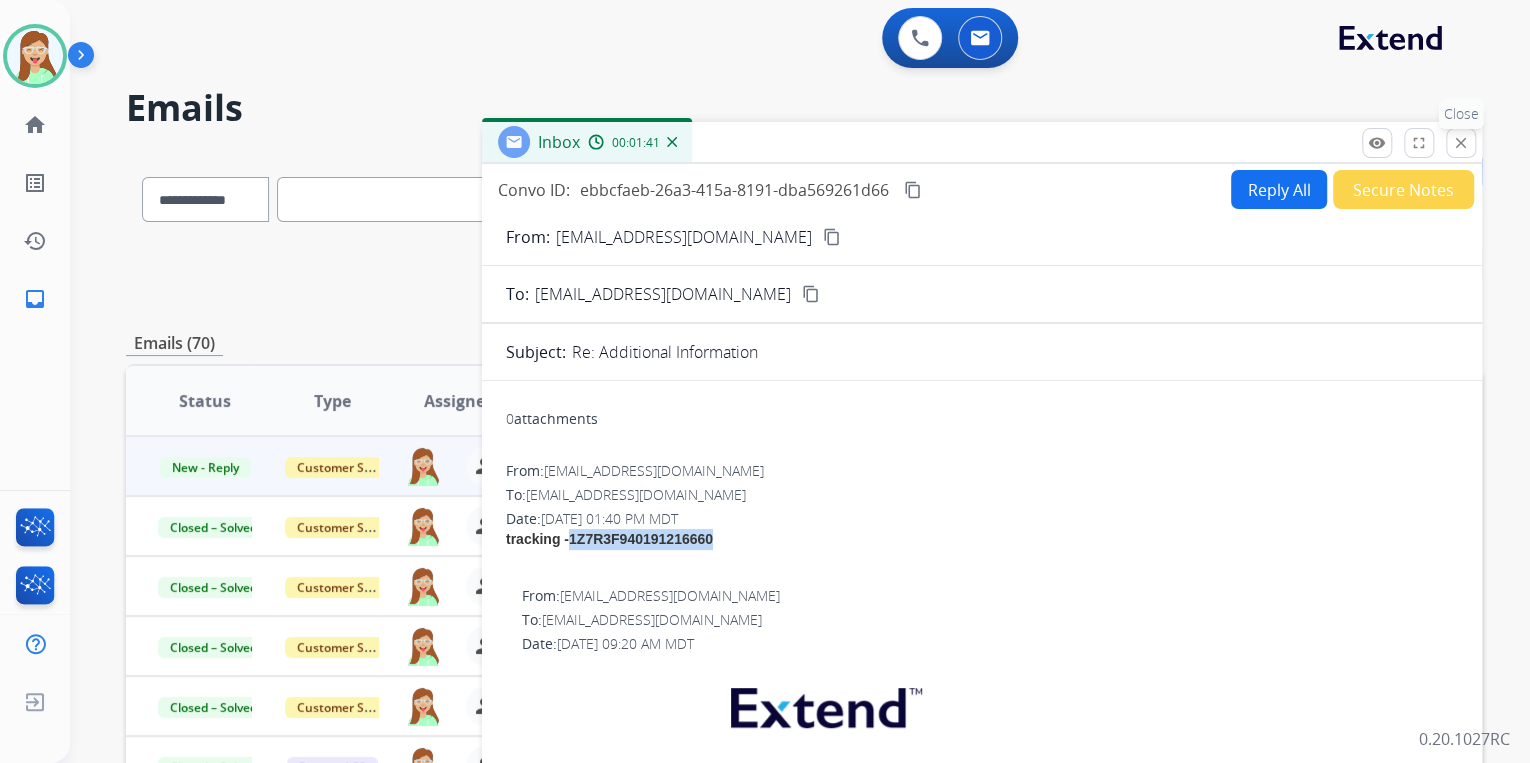 click on "close Close" at bounding box center (1461, 143) 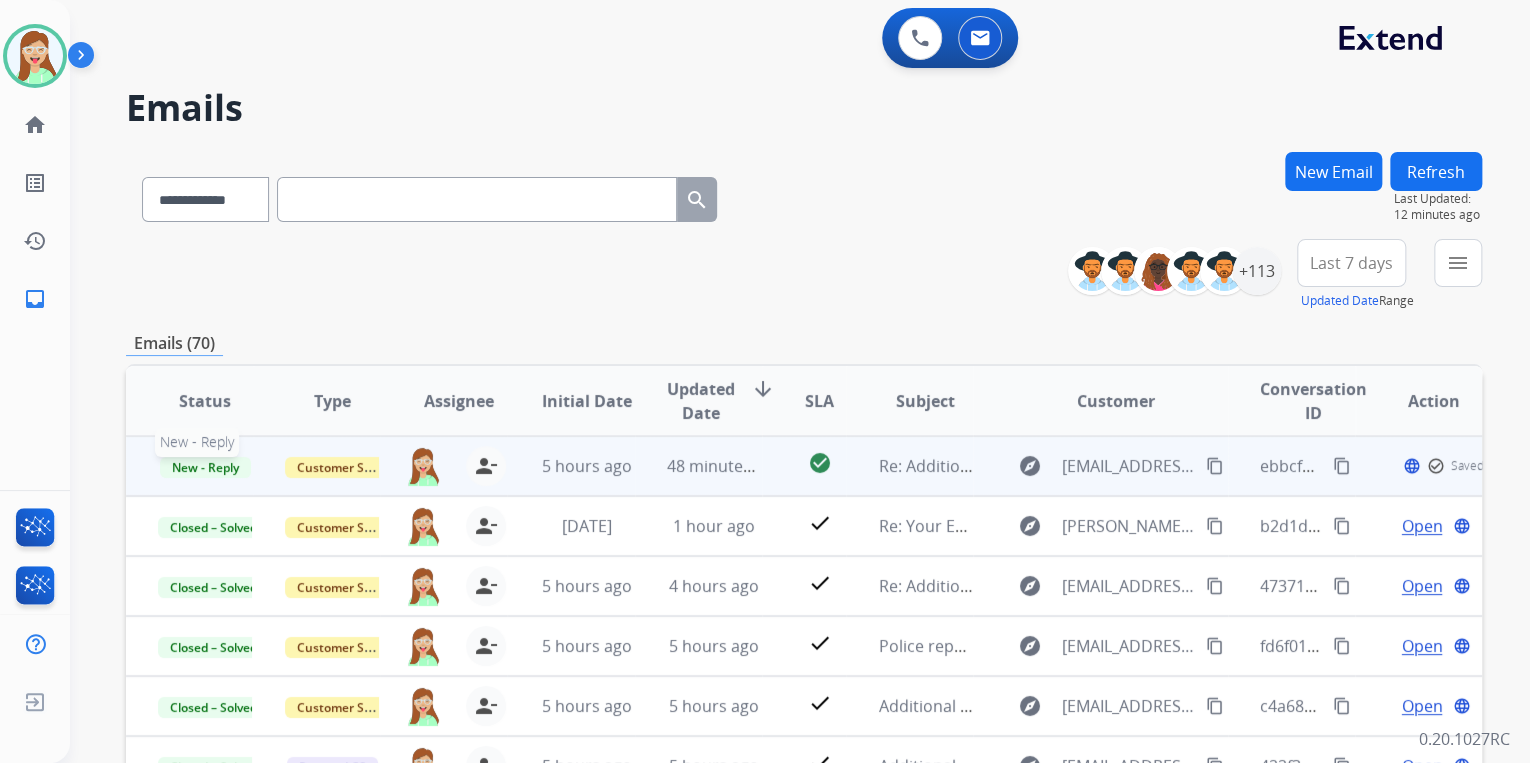 click on "New - Reply" at bounding box center (205, 467) 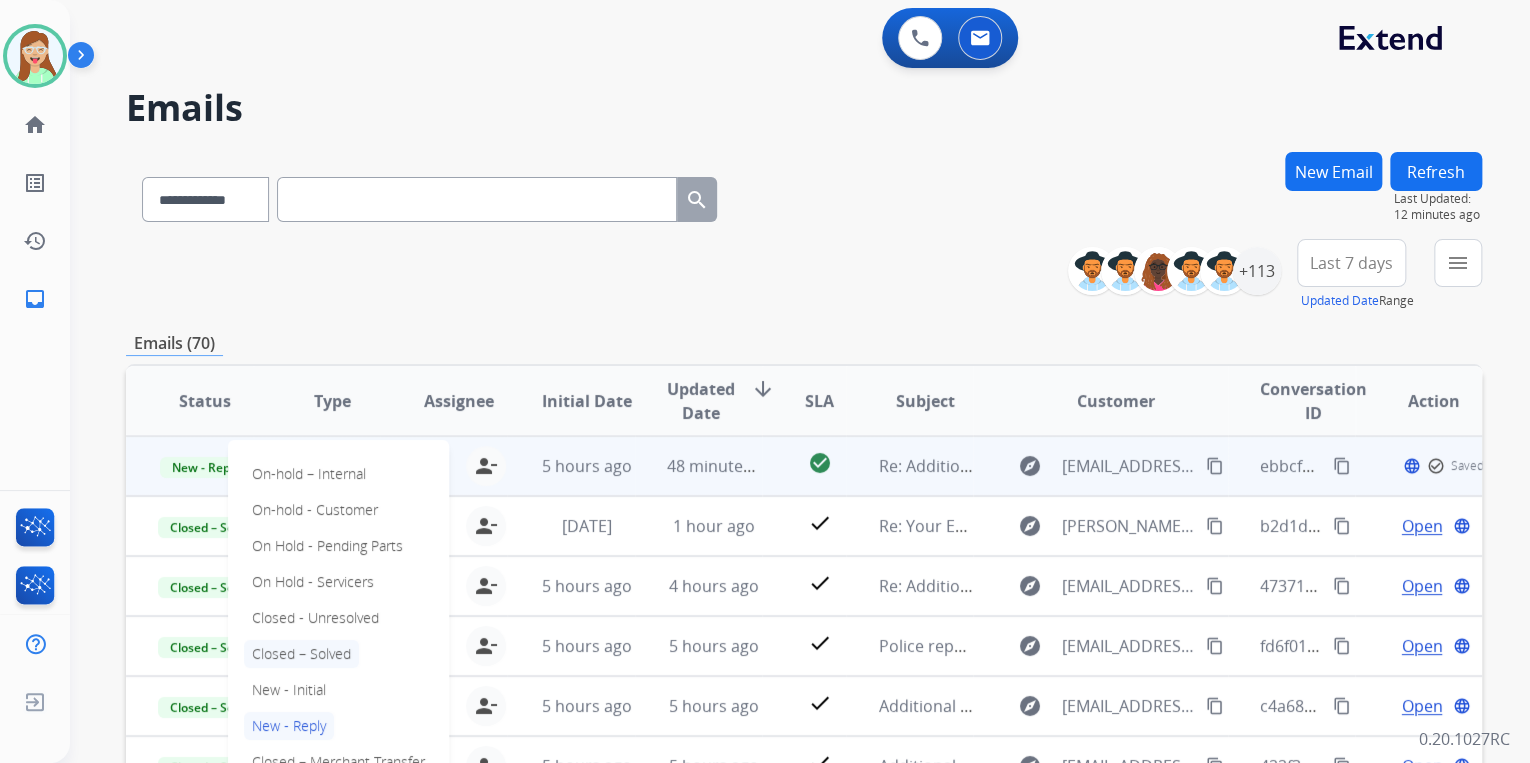 click on "Closed – Solved" at bounding box center [301, 654] 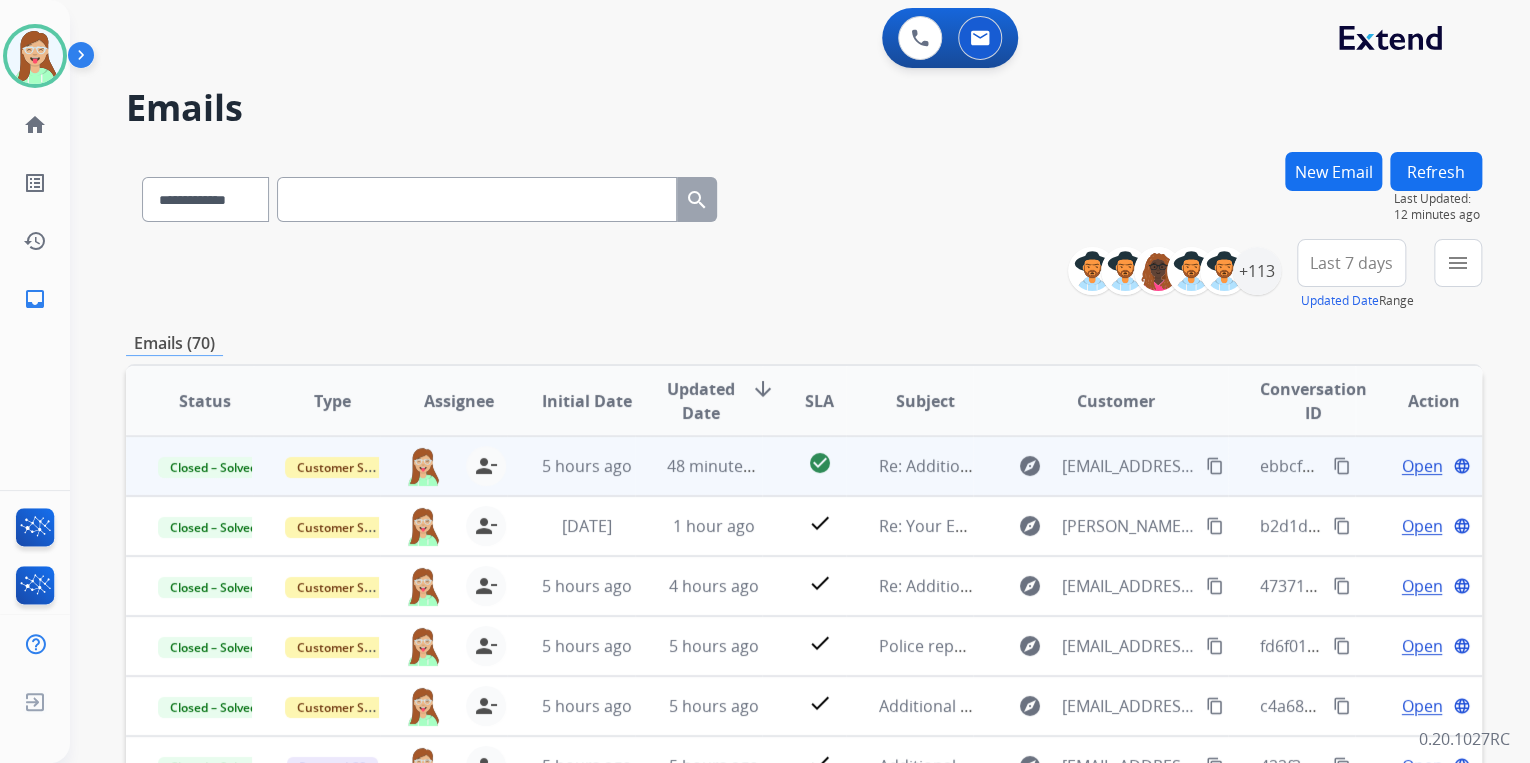 drag, startPoint x: 930, startPoint y: 198, endPoint x: 551, endPoint y: 4, distance: 425.76636 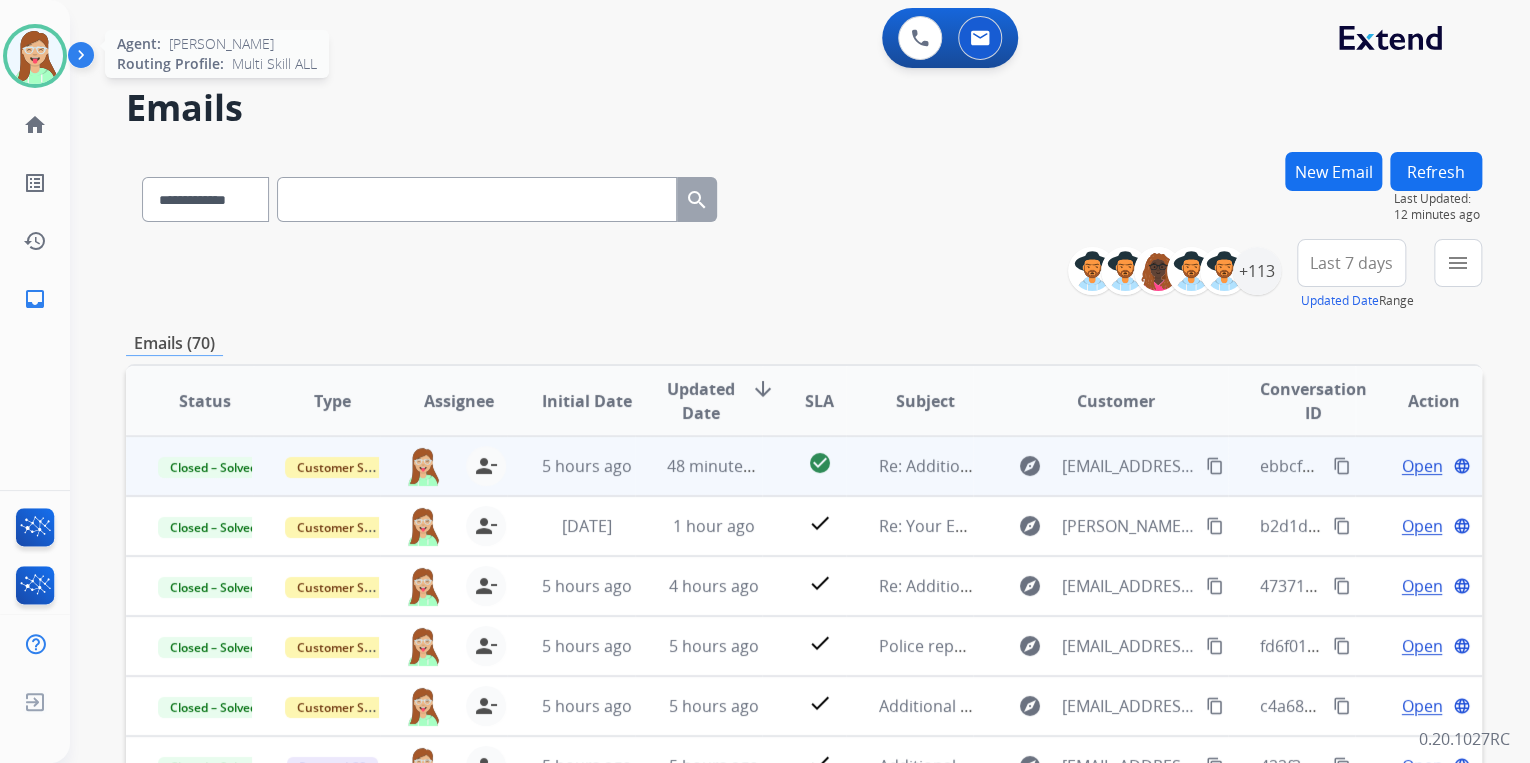 click at bounding box center [35, 56] 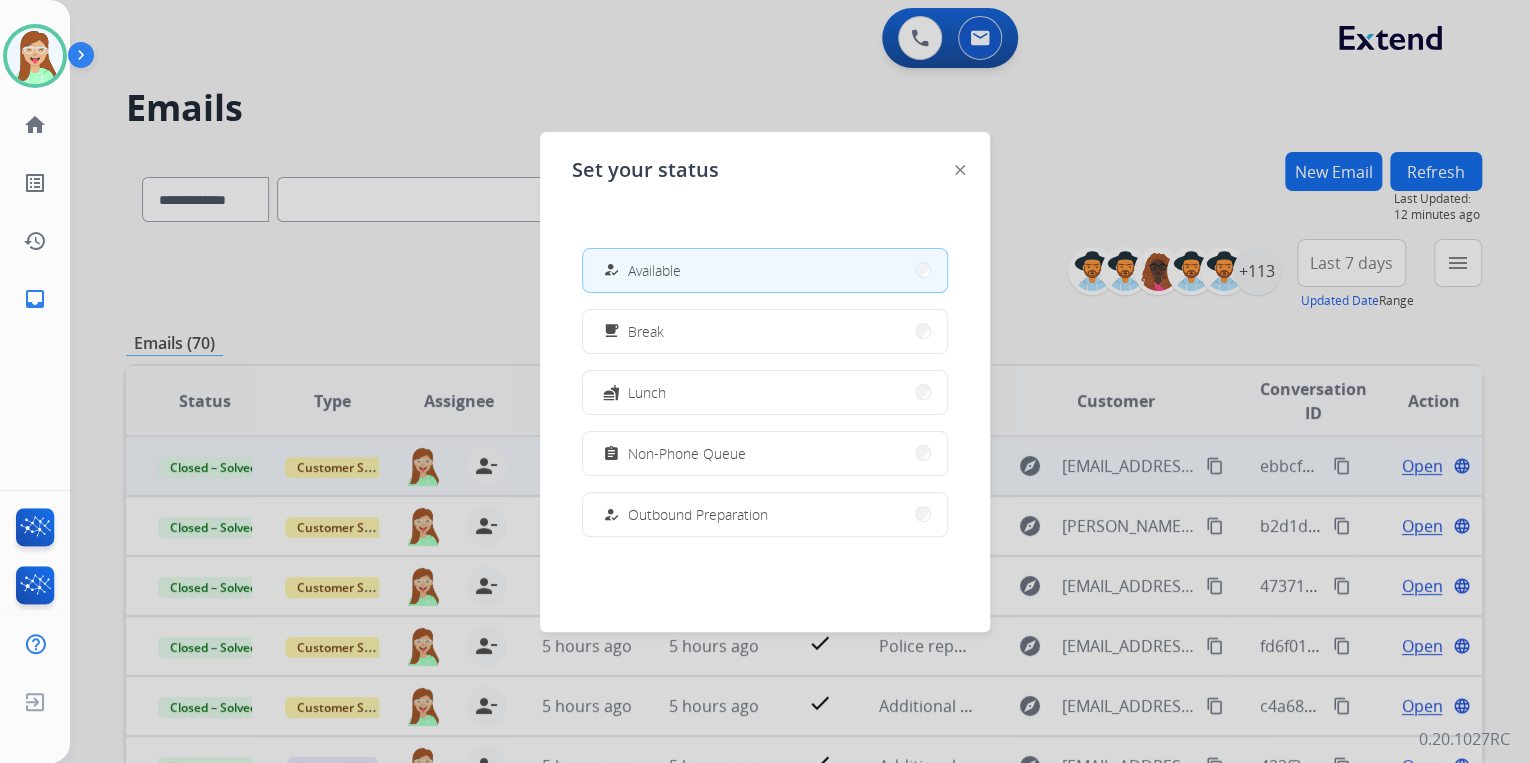click at bounding box center (765, 381) 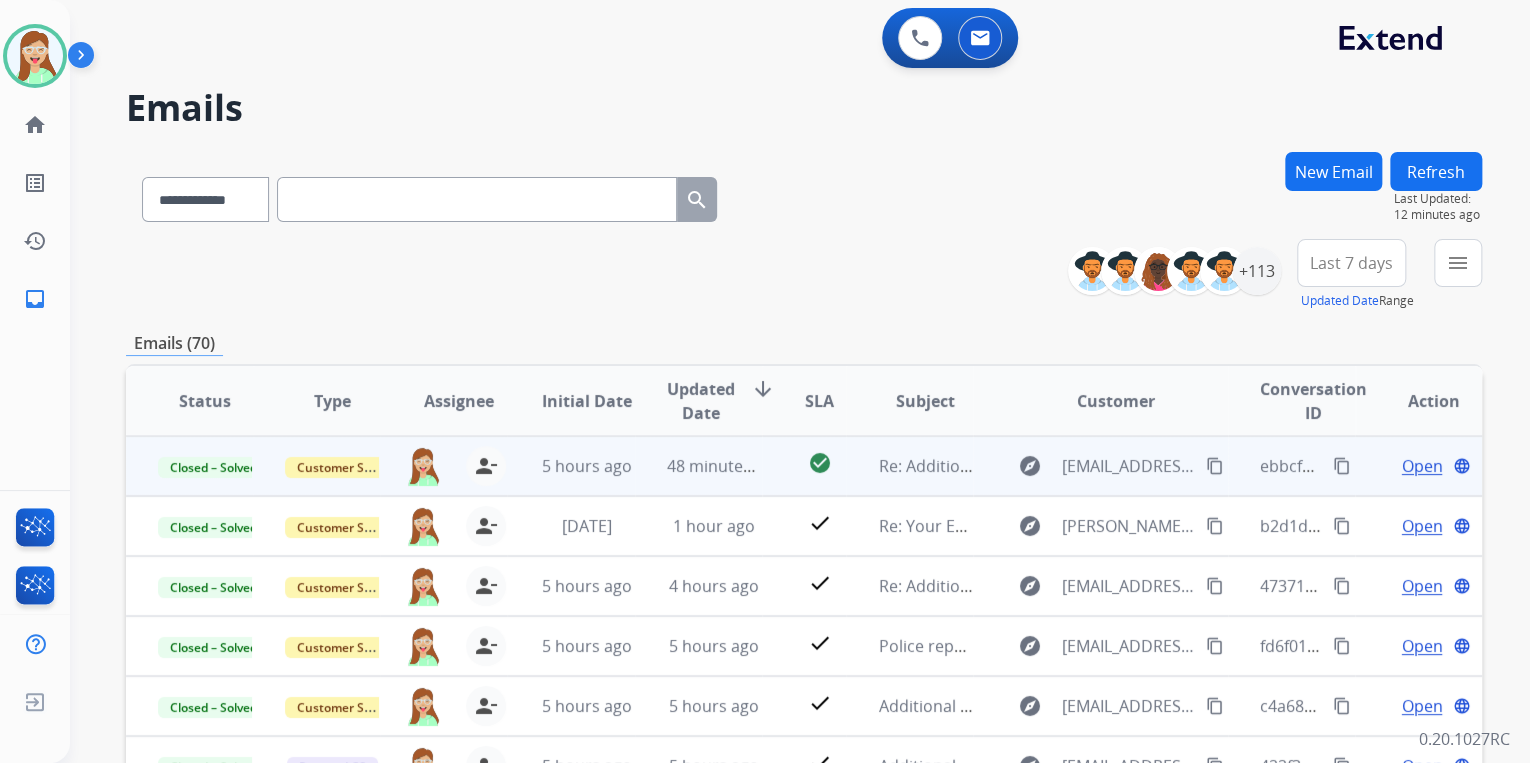 click at bounding box center (85, 59) 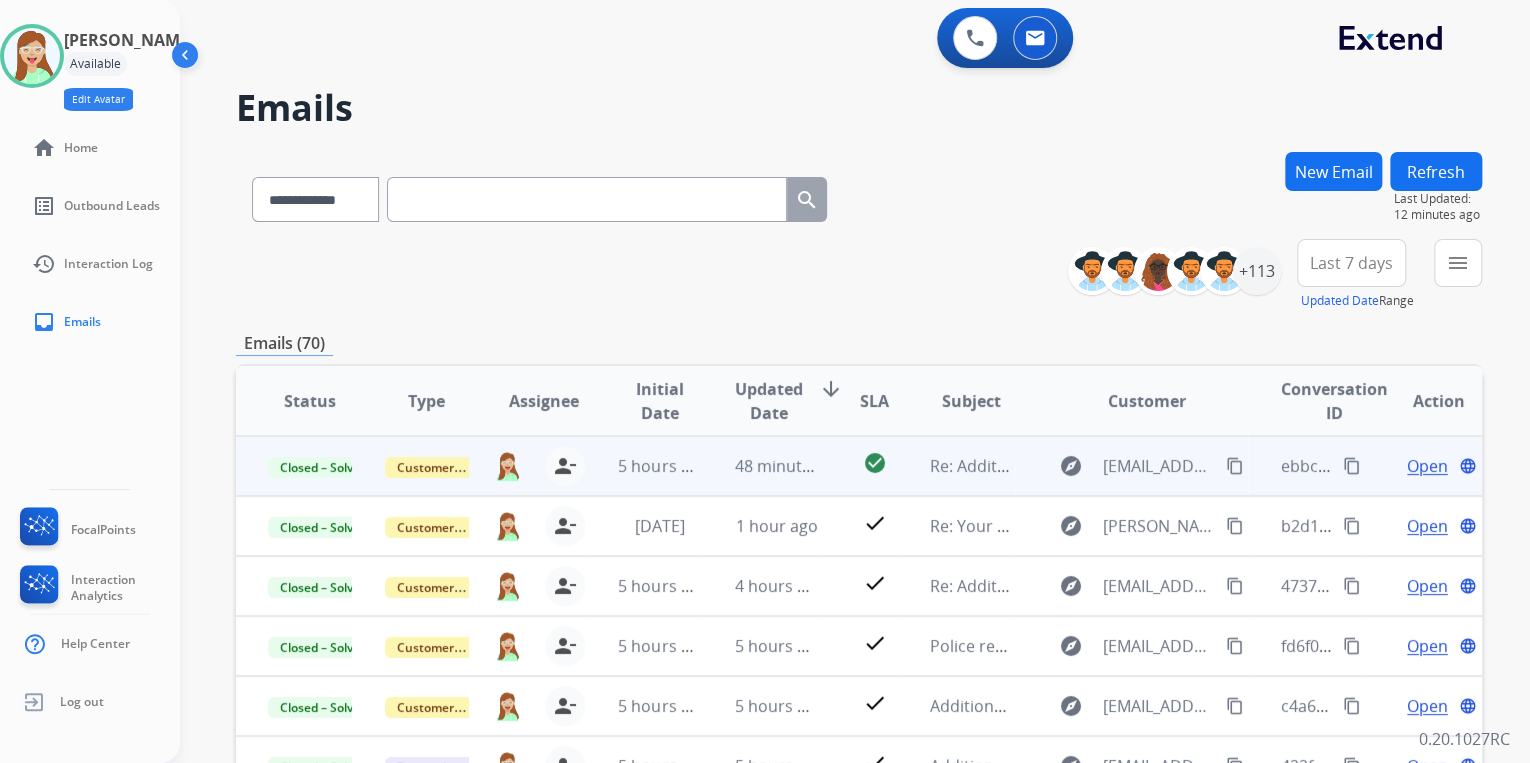 click on "Edit Avatar" 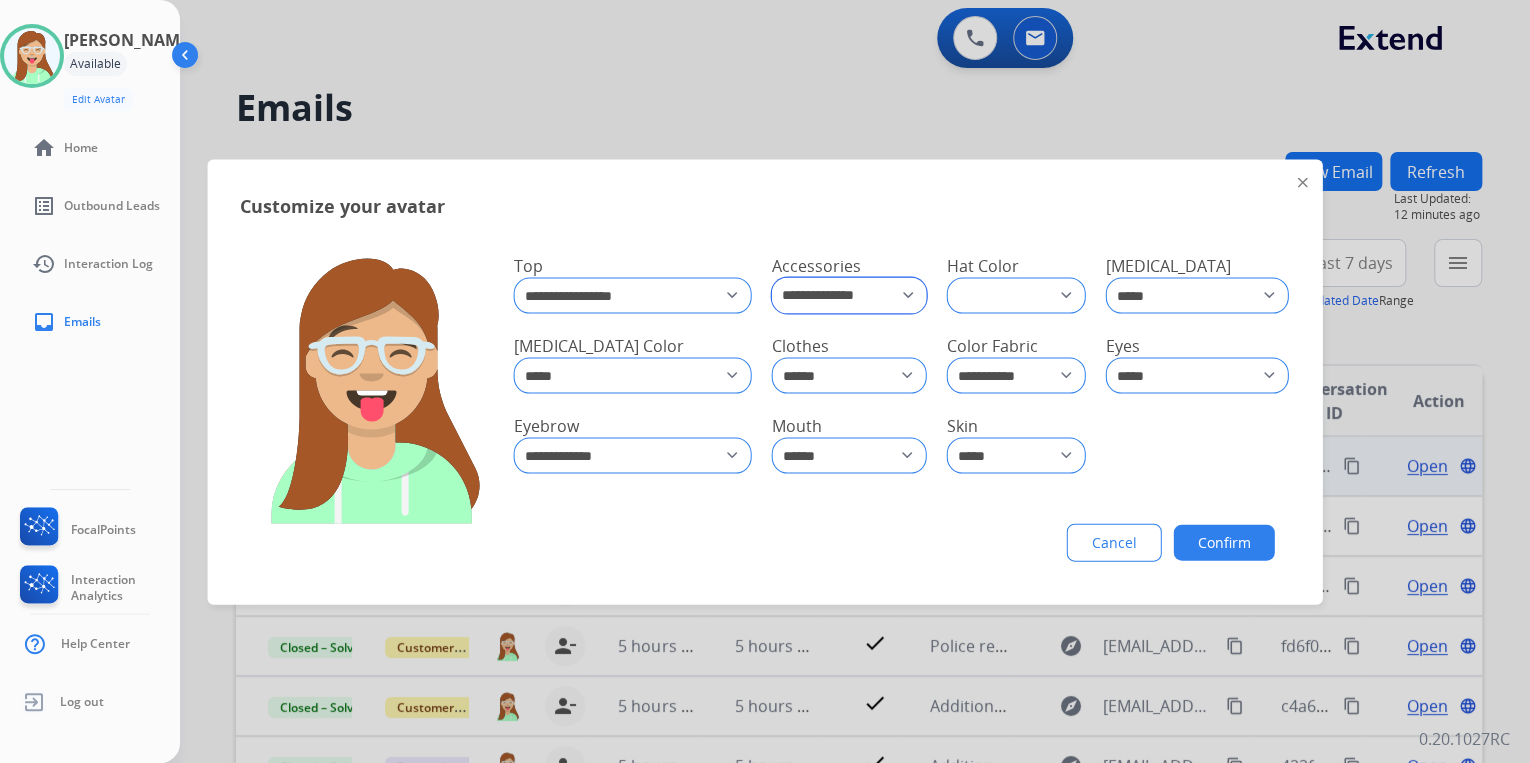 click on "**********" 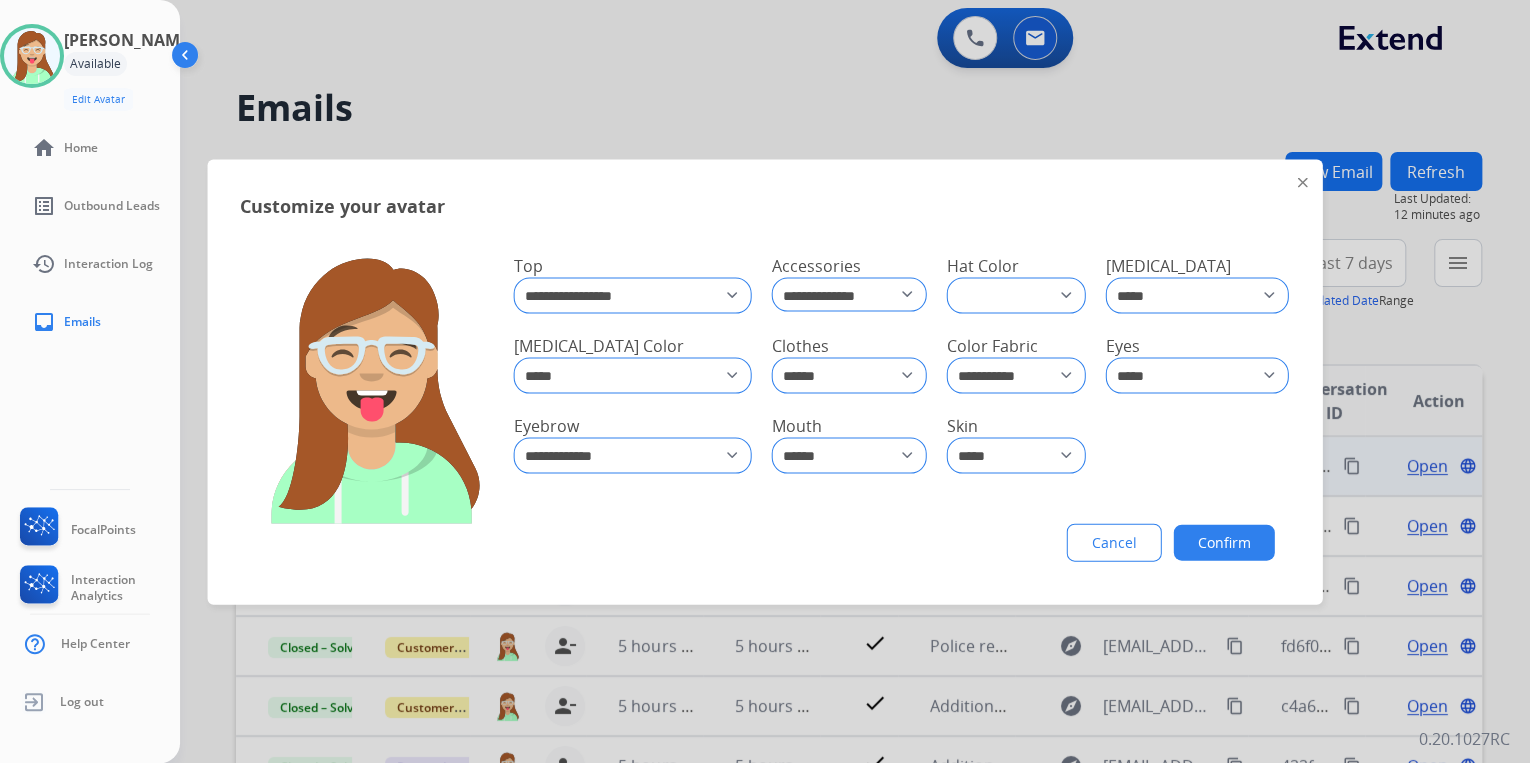 click on "**********" 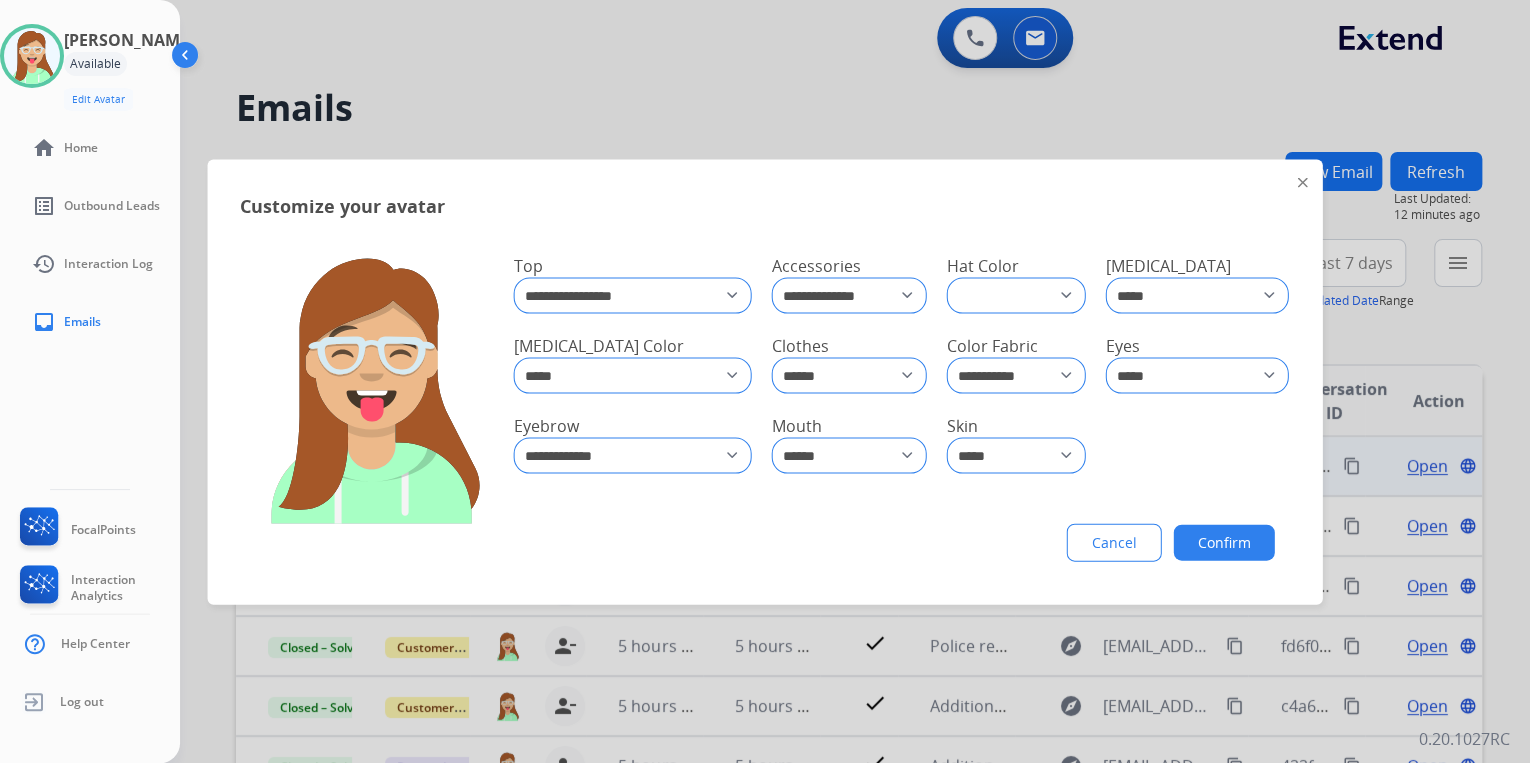 click 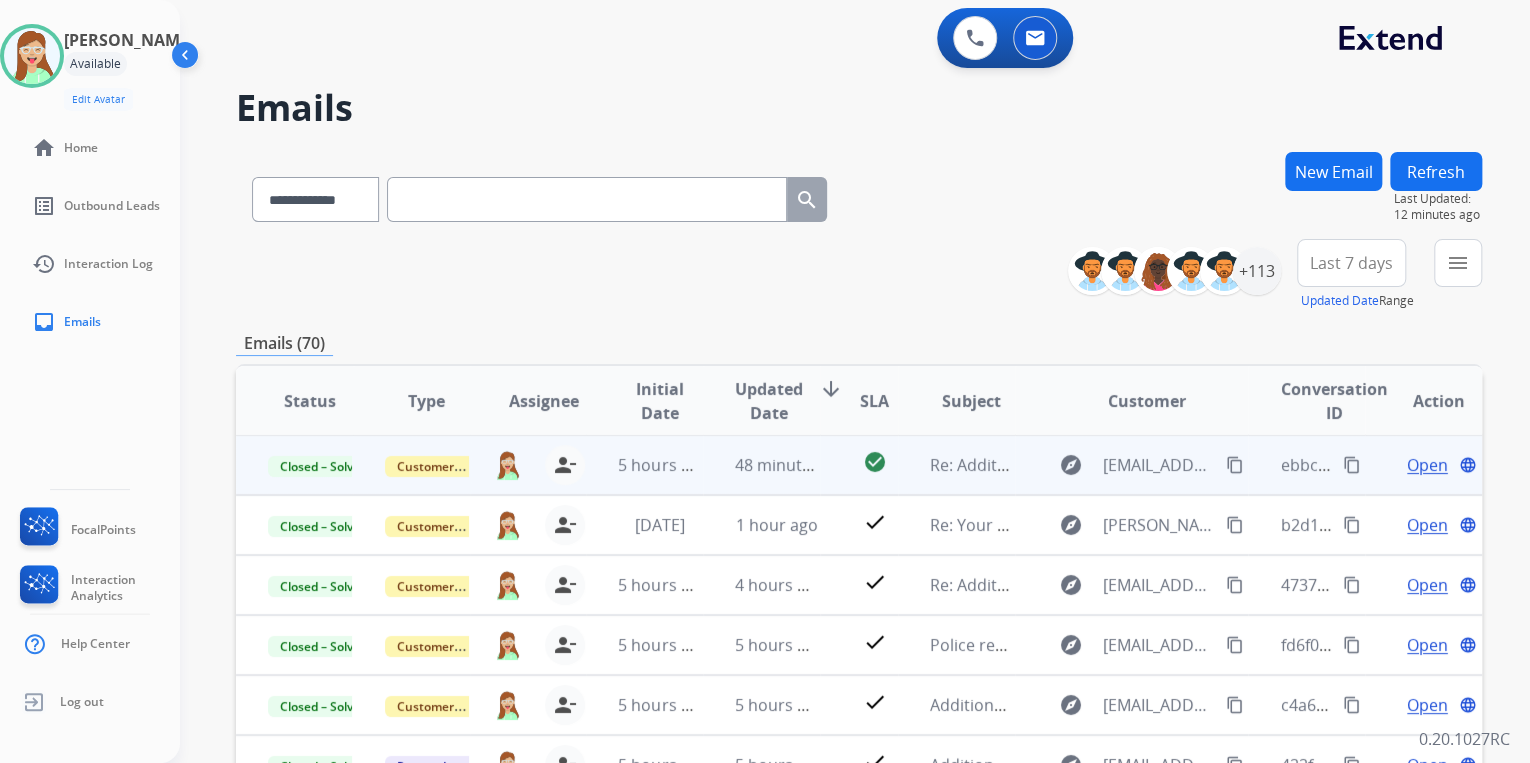 scroll, scrollTop: 0, scrollLeft: 0, axis: both 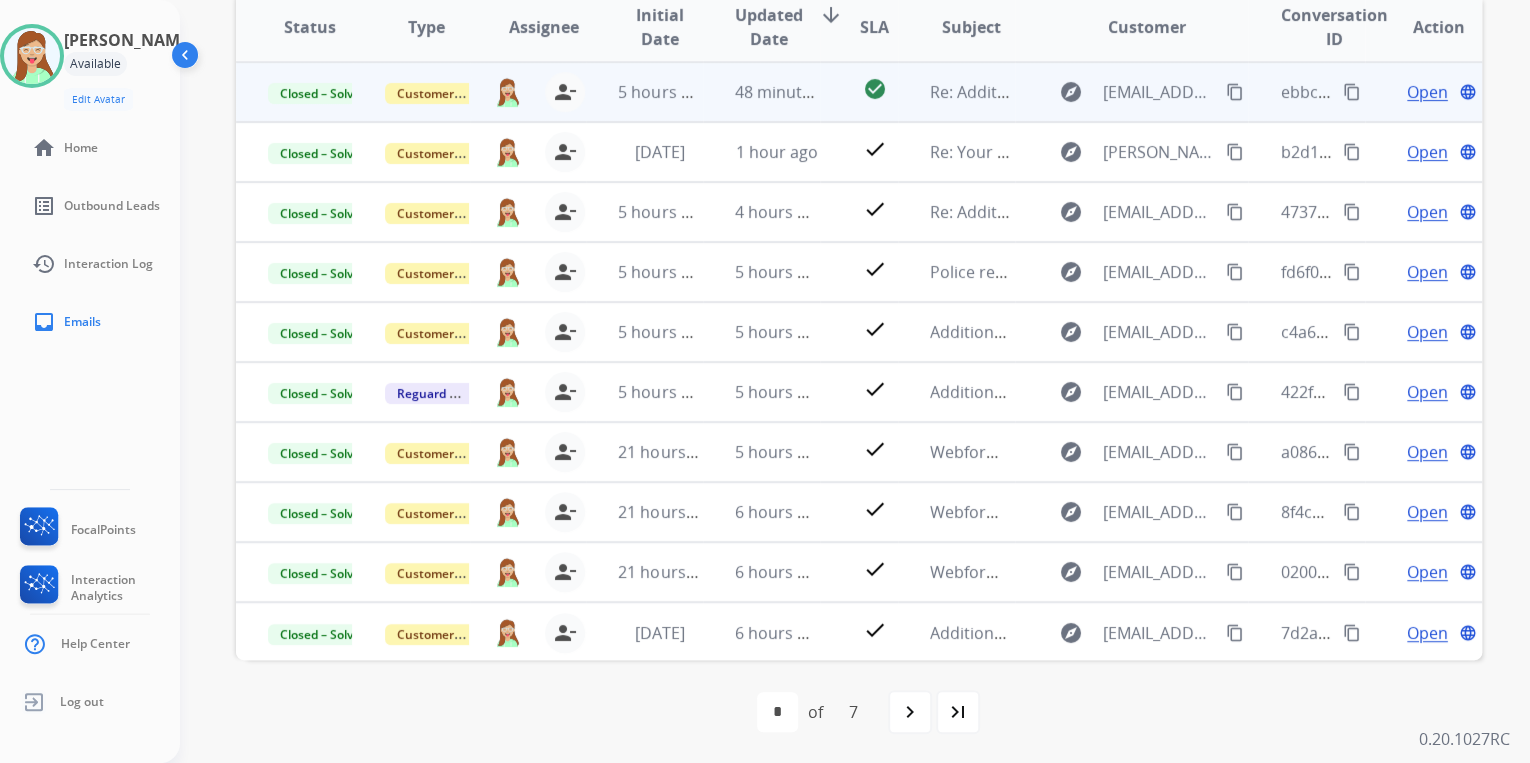 click at bounding box center [187, 59] 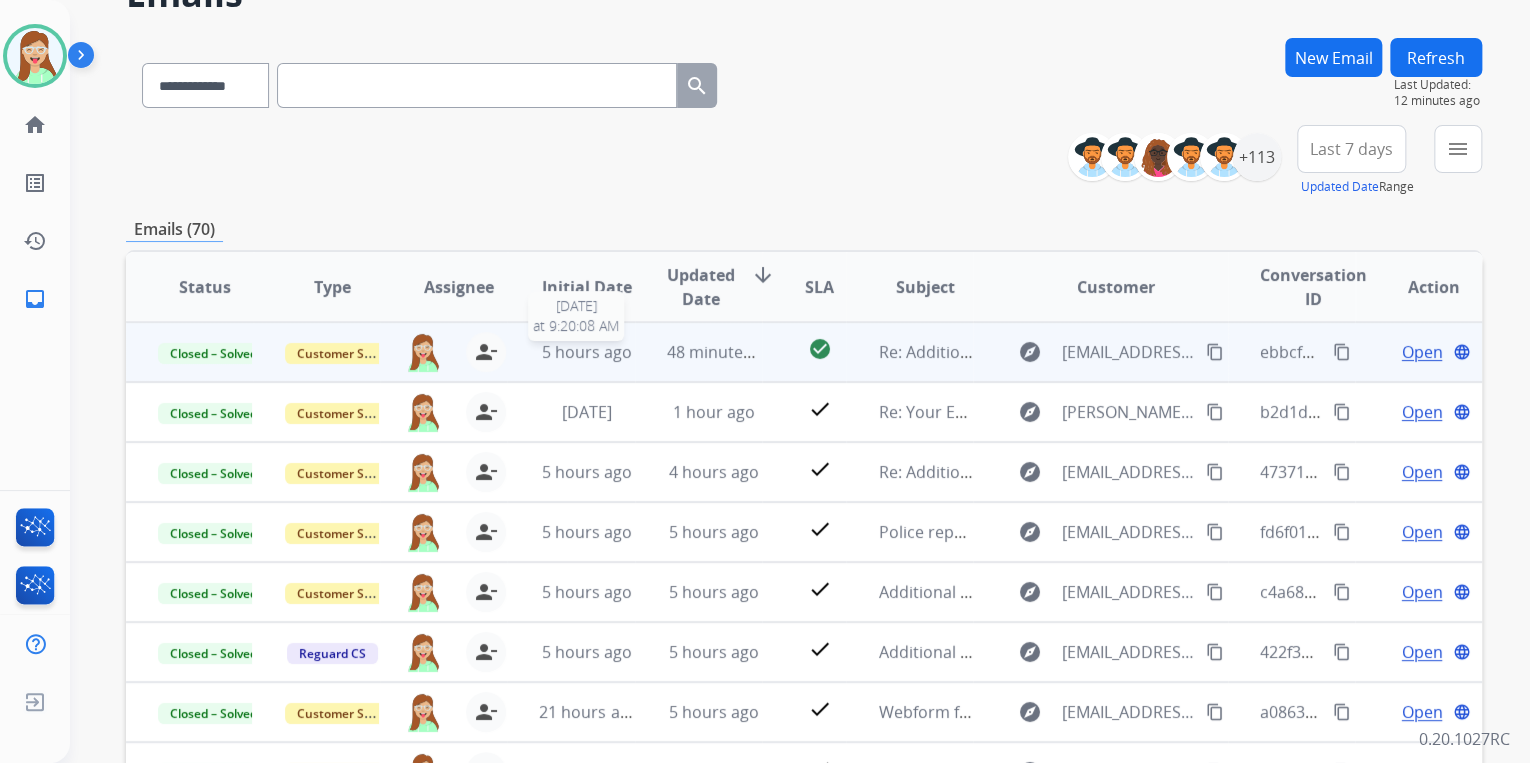 scroll, scrollTop: 0, scrollLeft: 0, axis: both 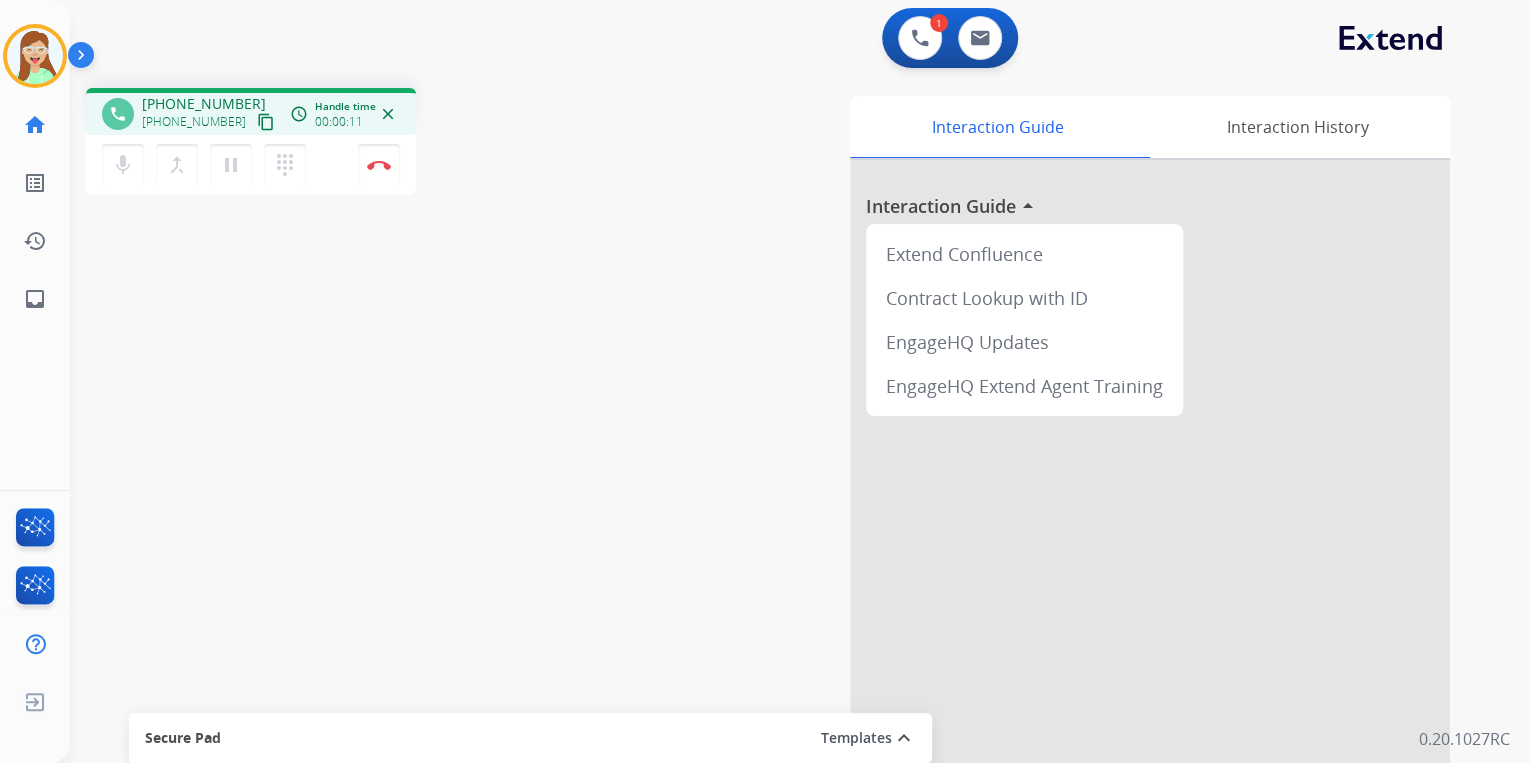 click on "content_copy" at bounding box center [266, 122] 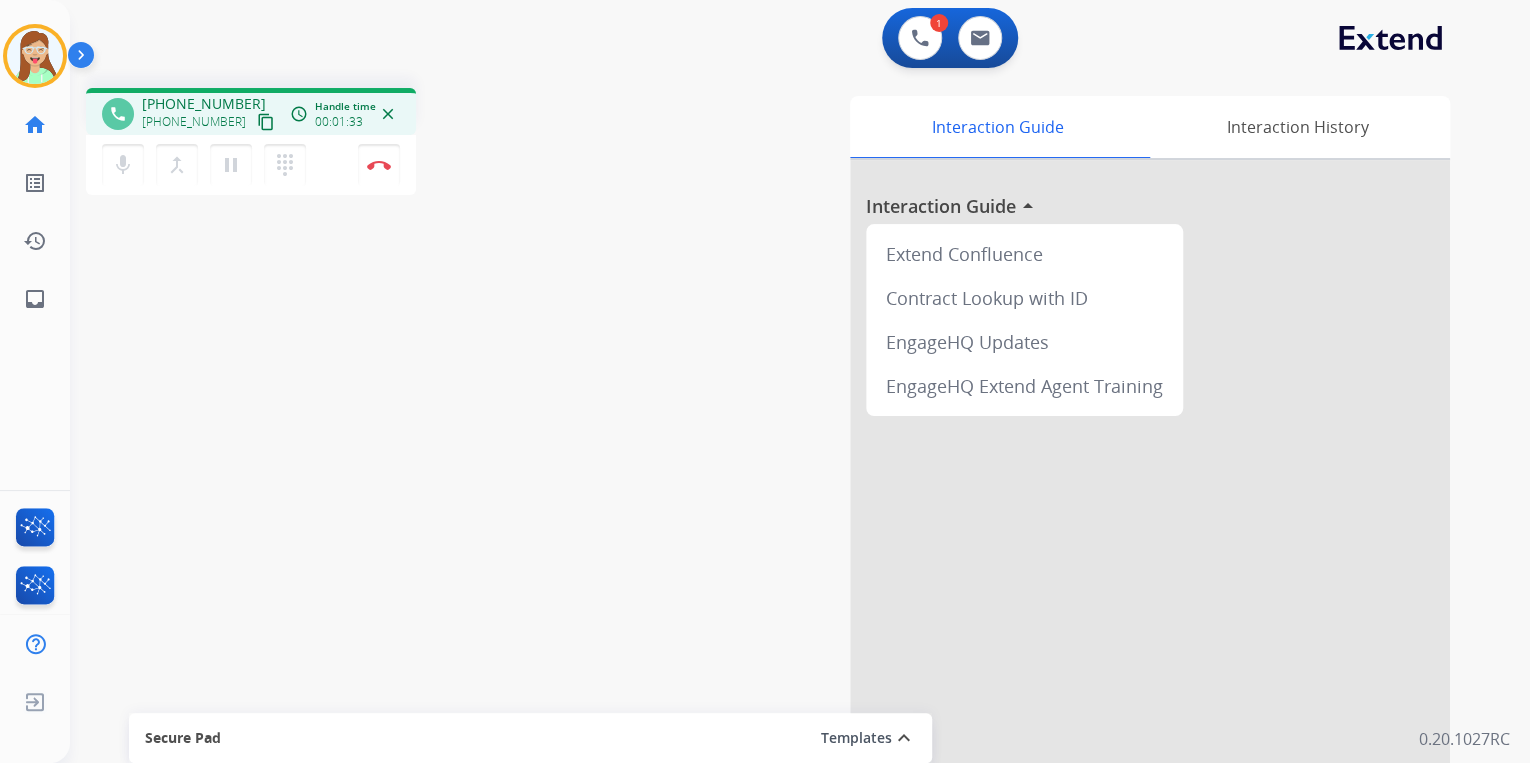 click on "content_copy" at bounding box center [266, 122] 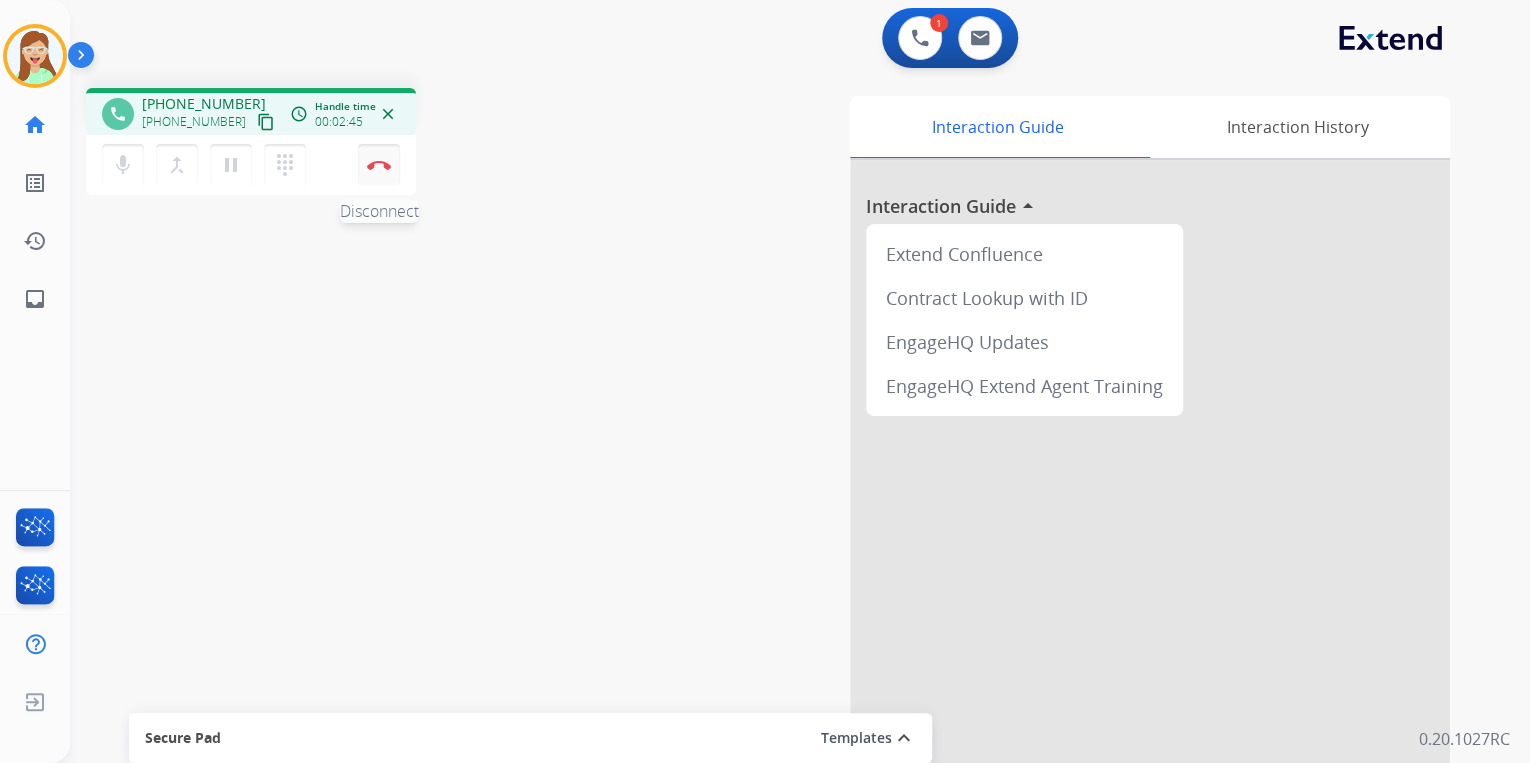 click at bounding box center [379, 165] 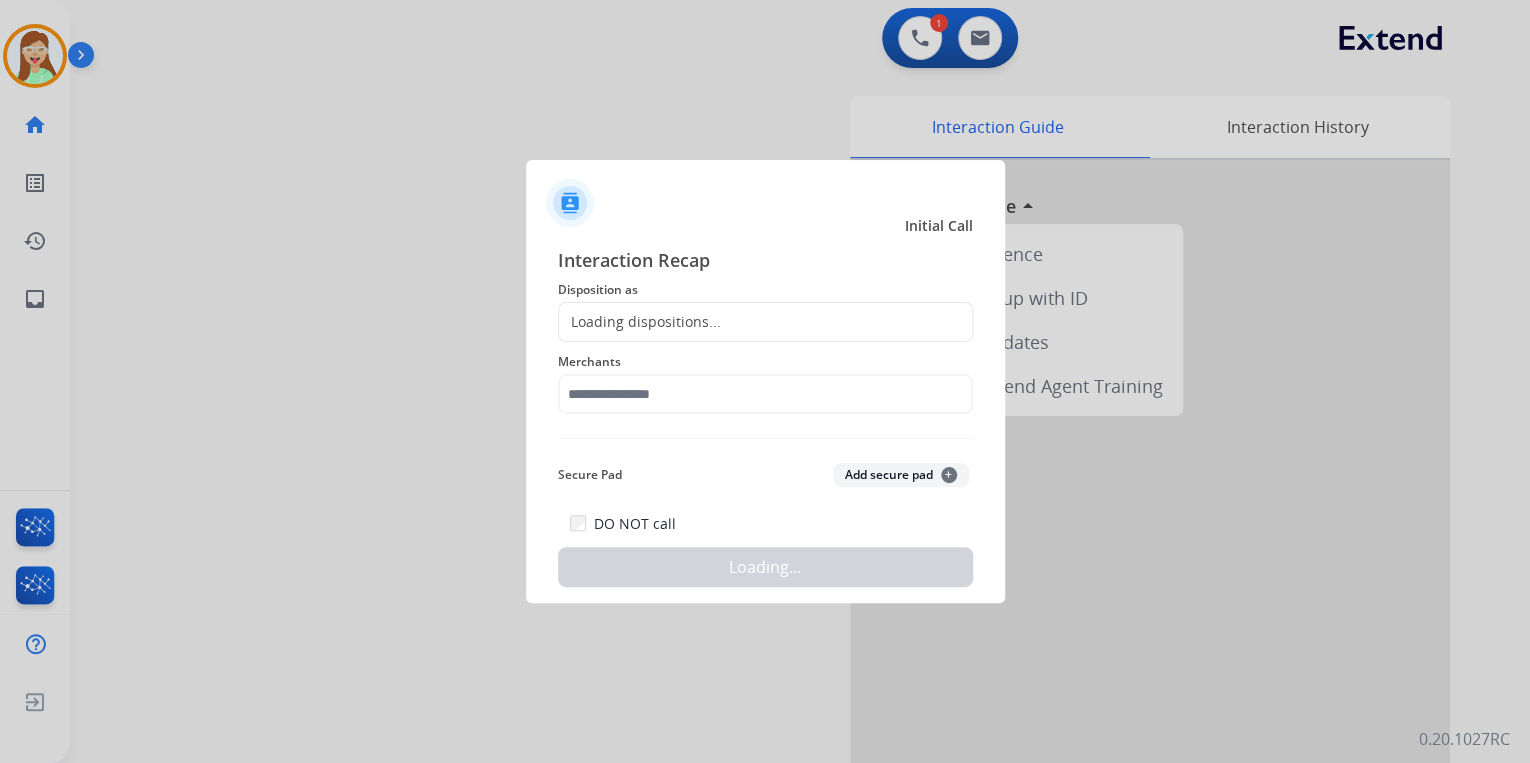 click on "Loading dispositions..." 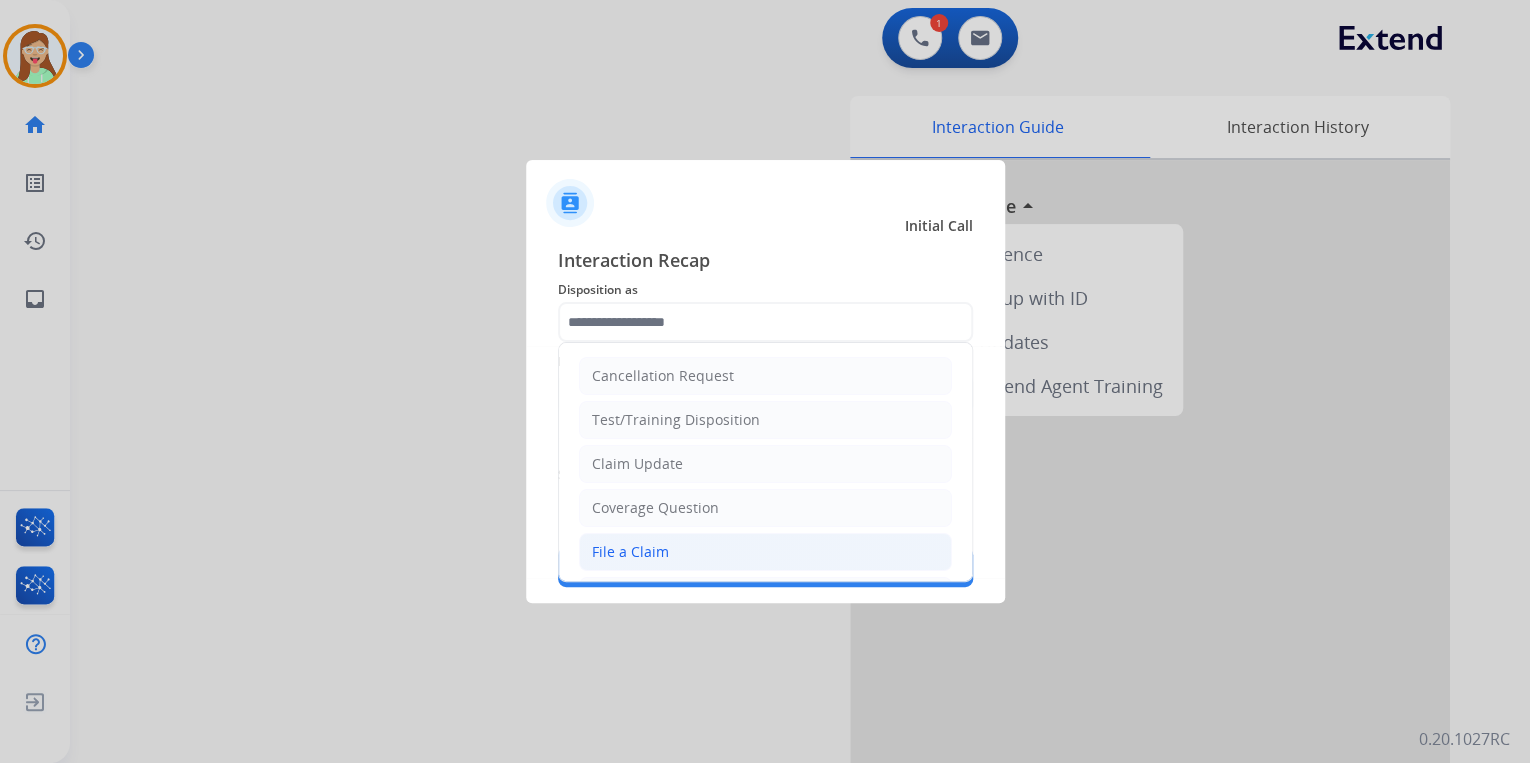 scroll, scrollTop: 80, scrollLeft: 0, axis: vertical 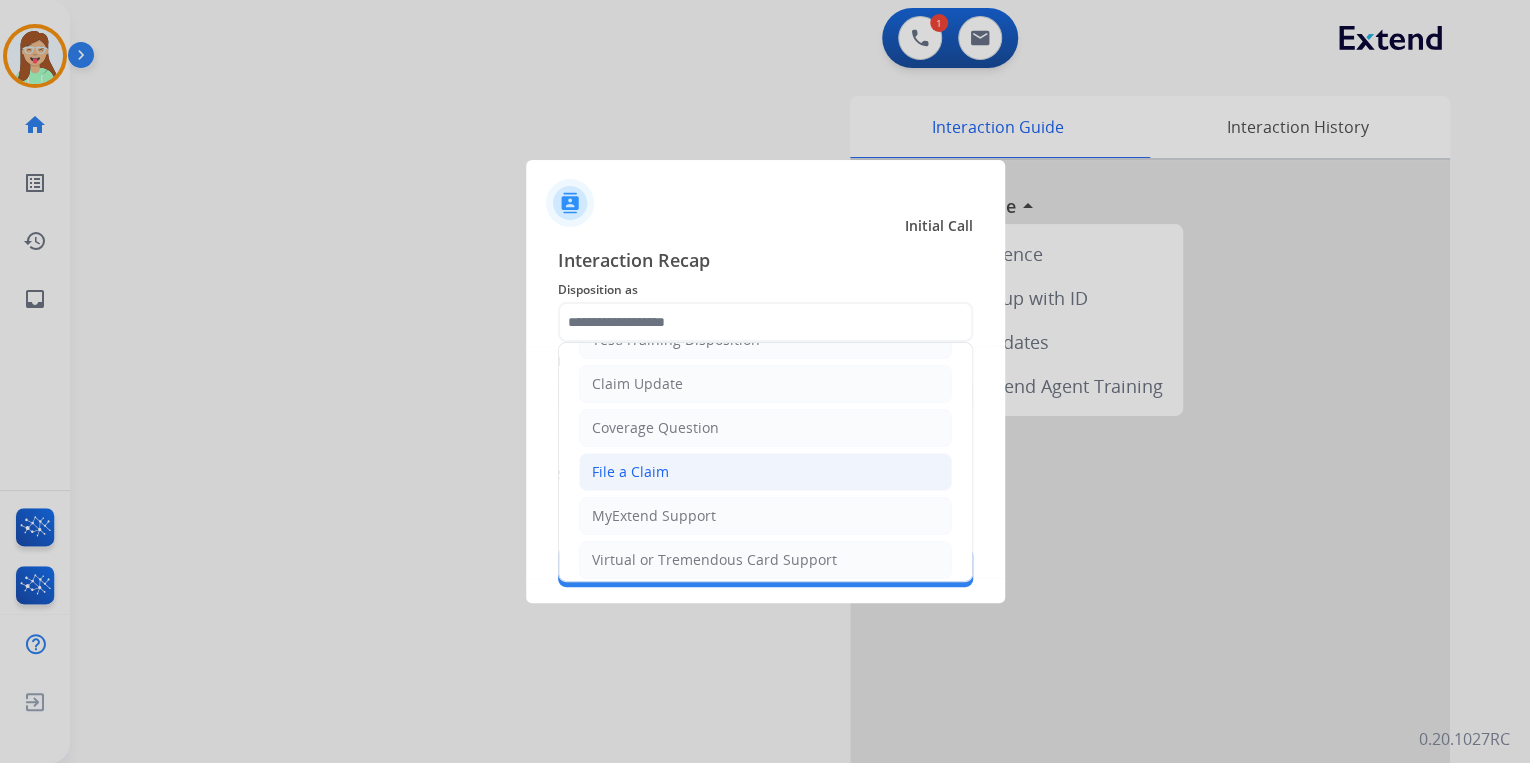 click on "File a Claim" 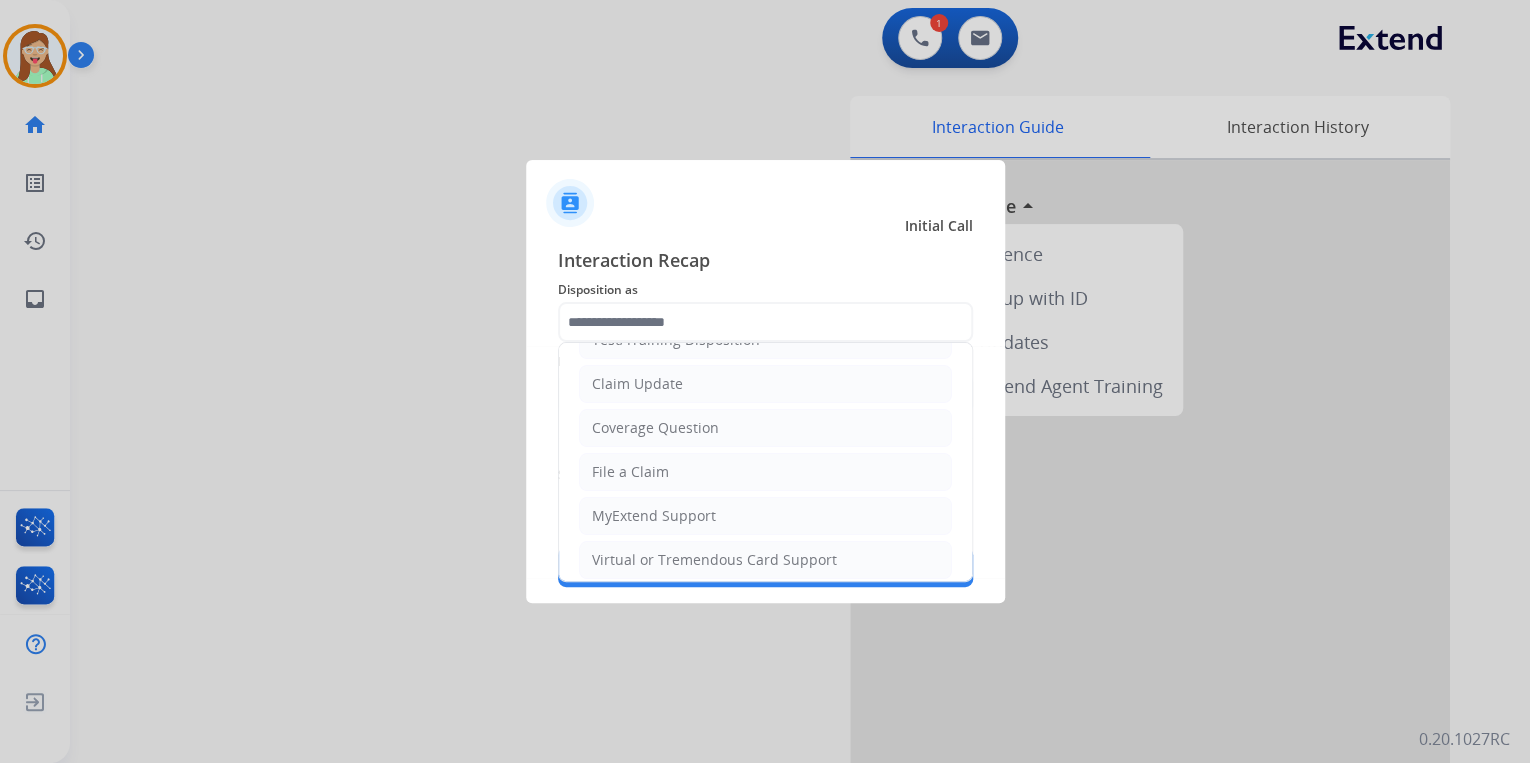type on "**********" 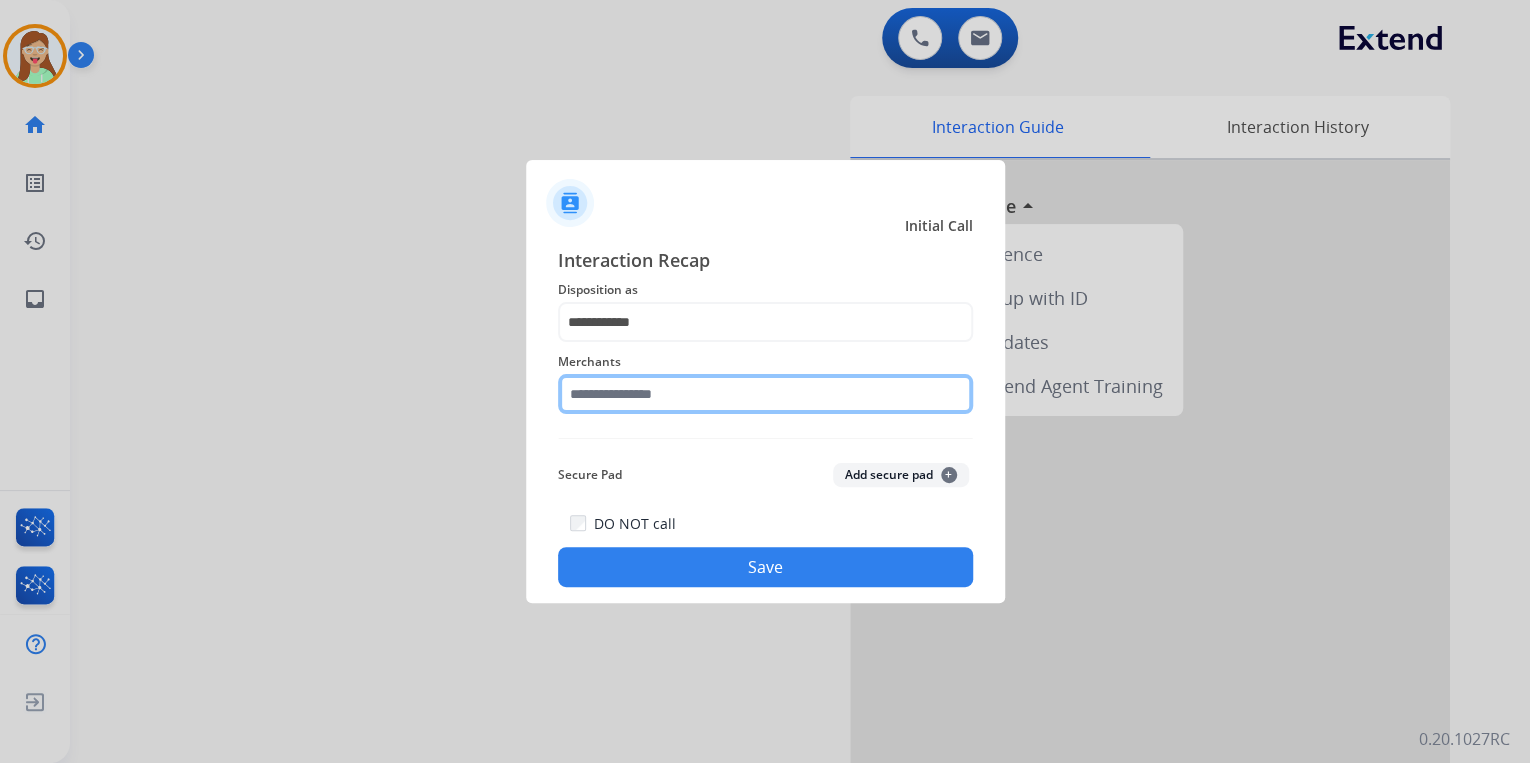 click 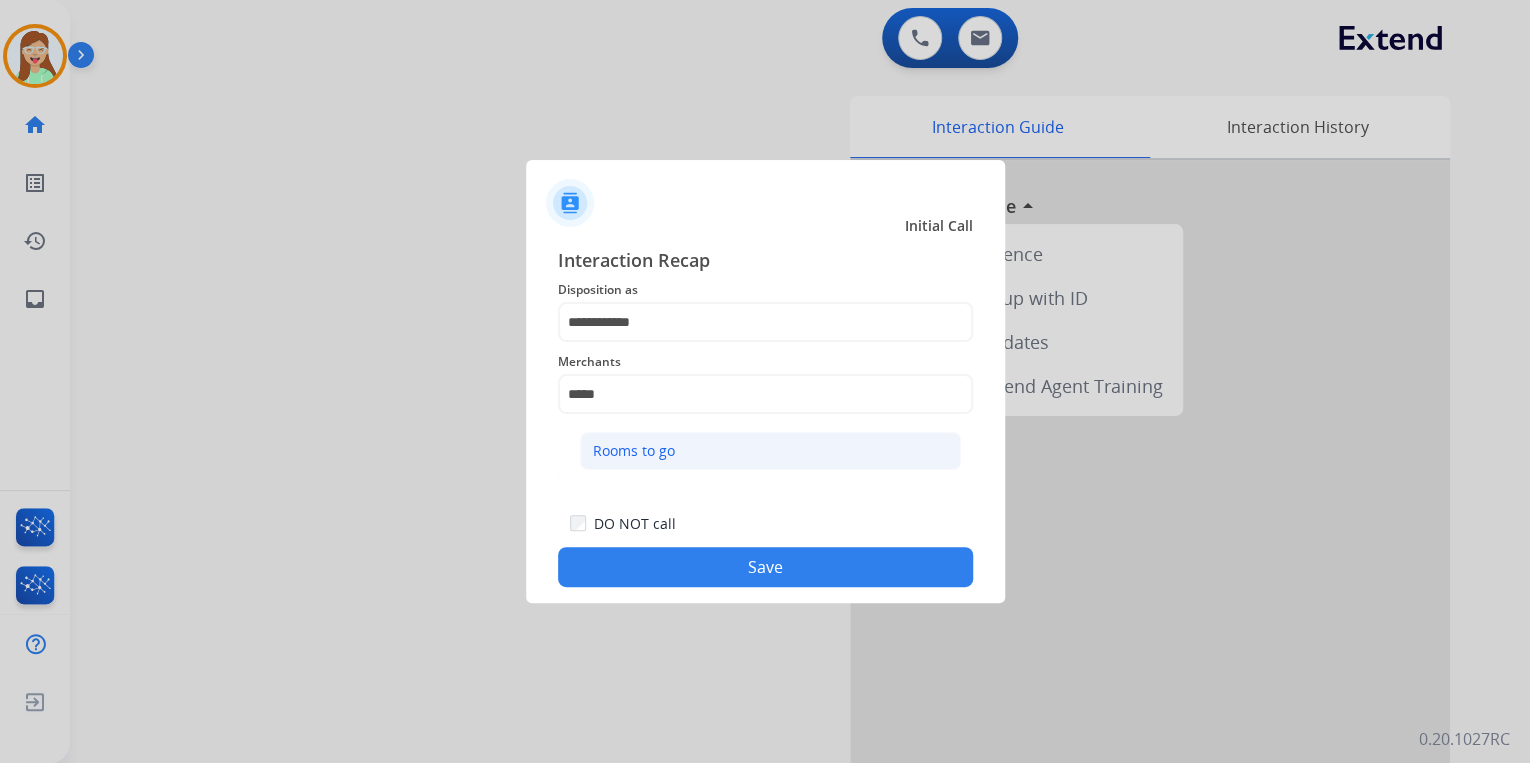 click on "Rooms to go" 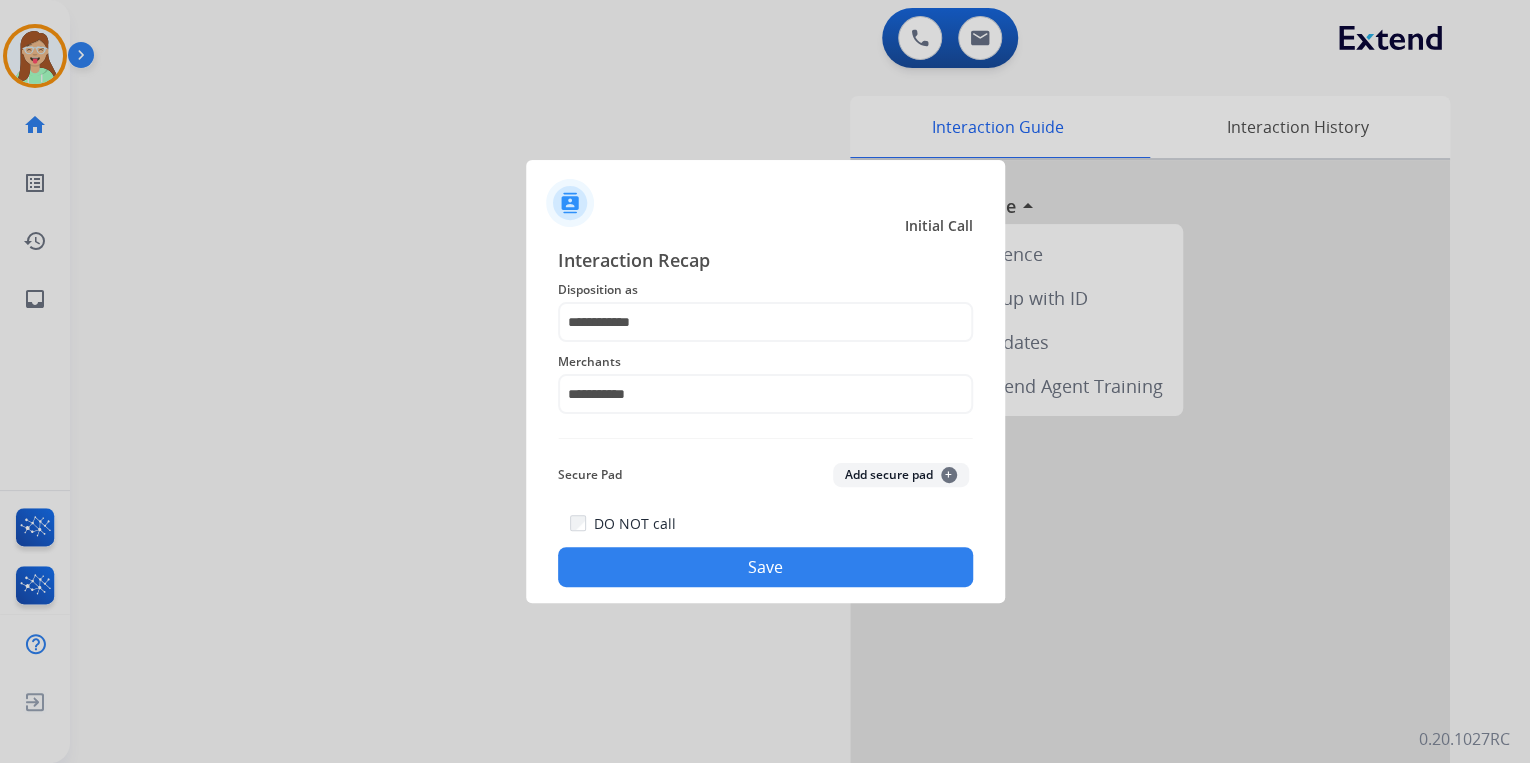 click on "Save" 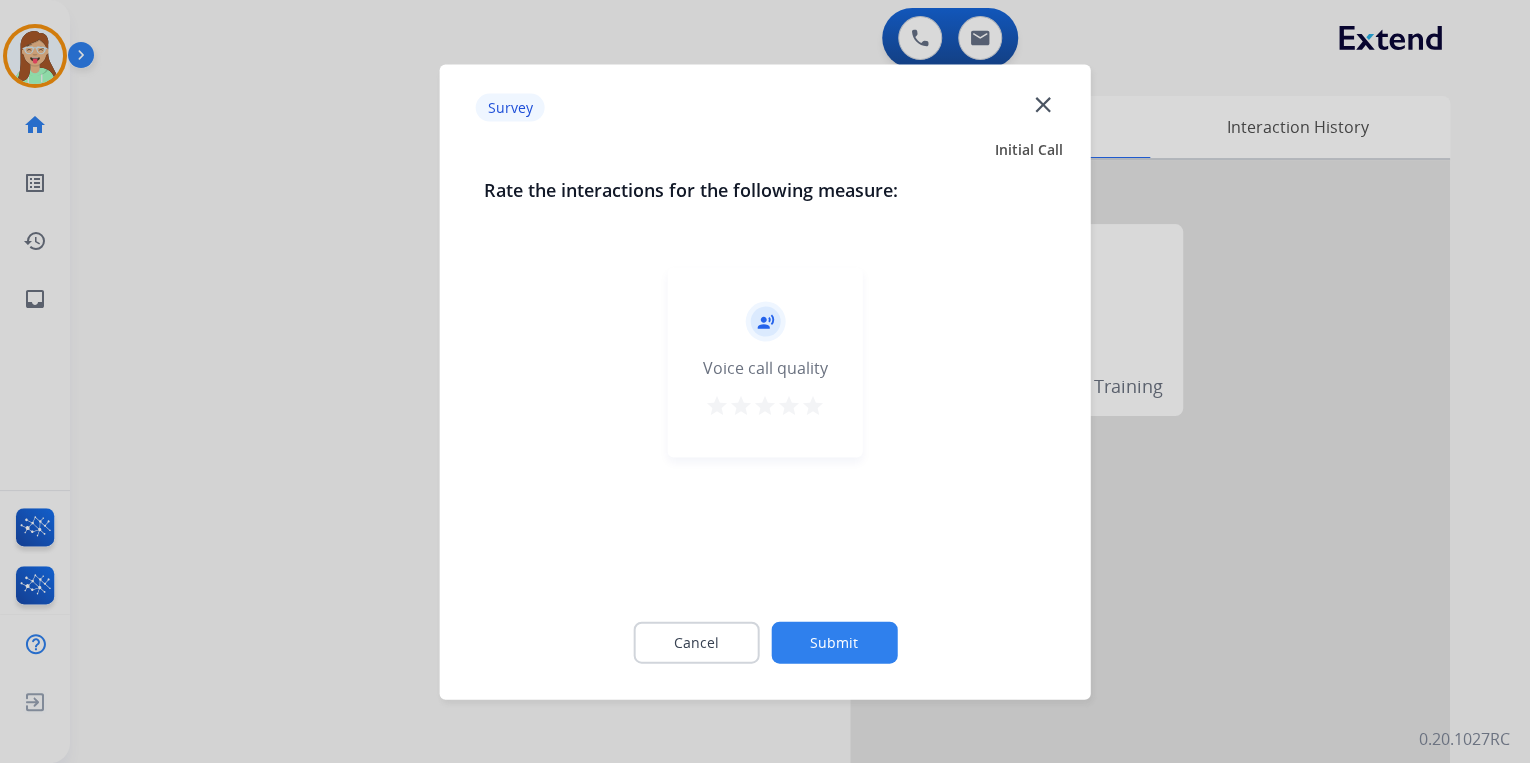 click on "close" 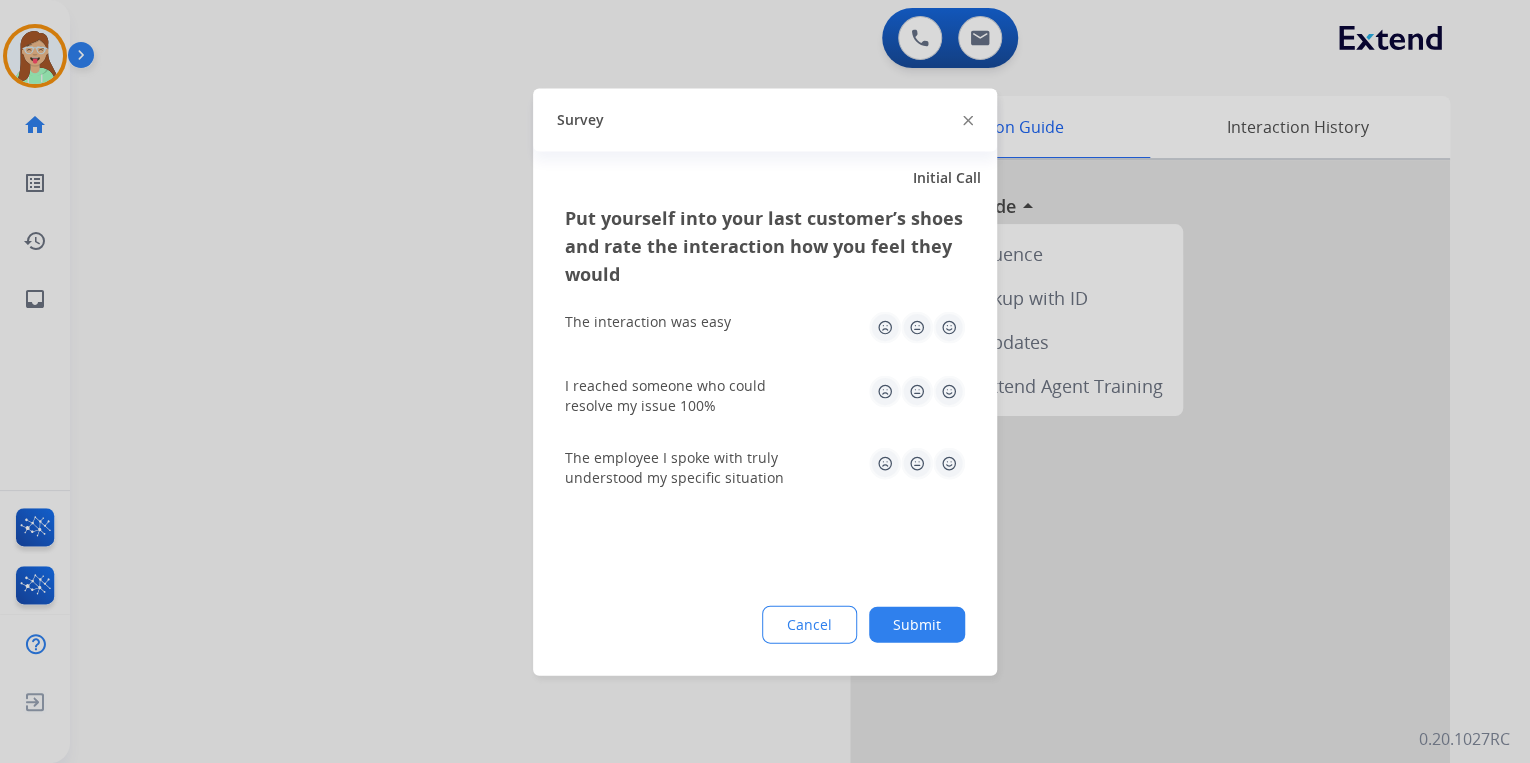 click on "Survey" 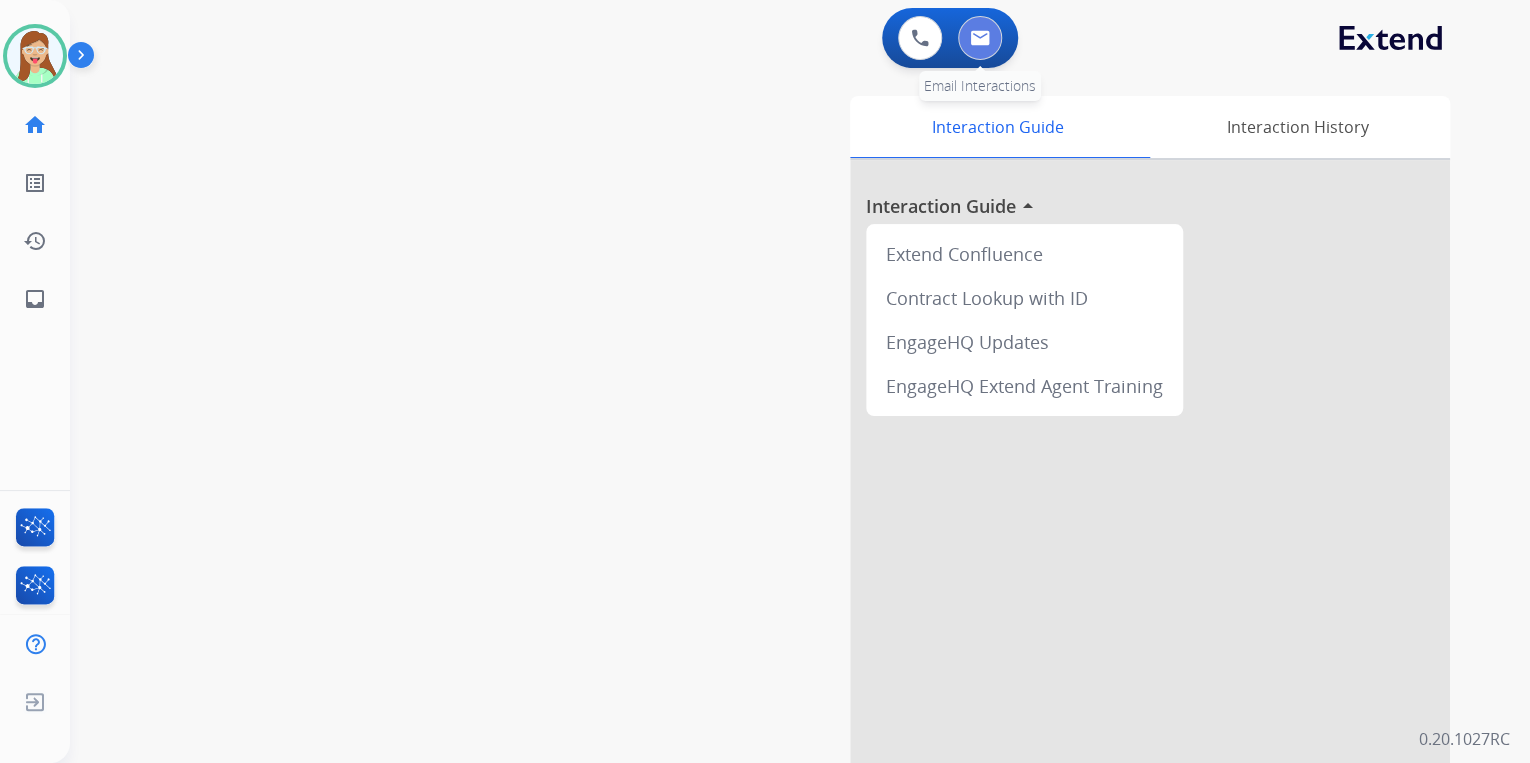 click at bounding box center (980, 38) 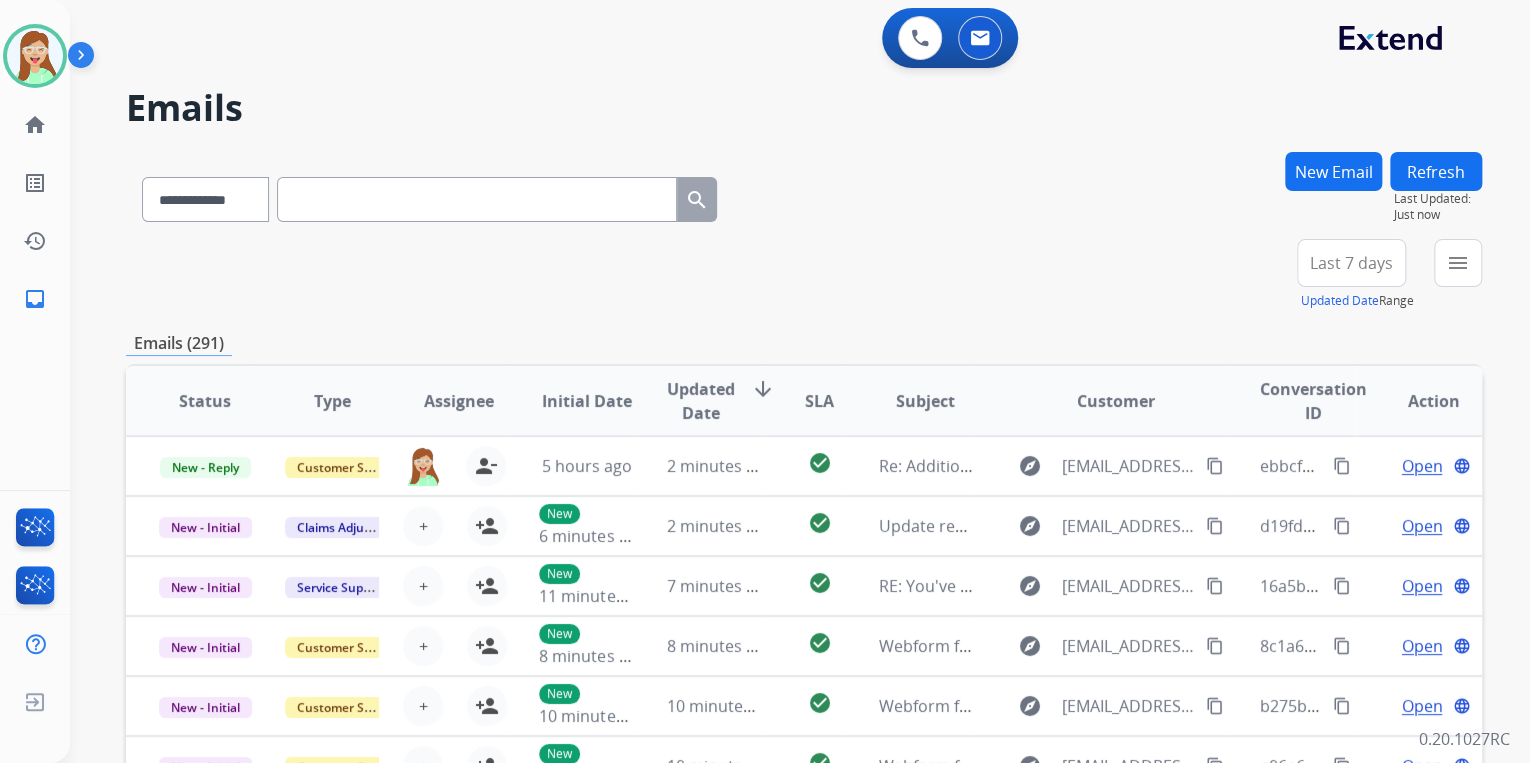 click on "New Email" at bounding box center (1333, 171) 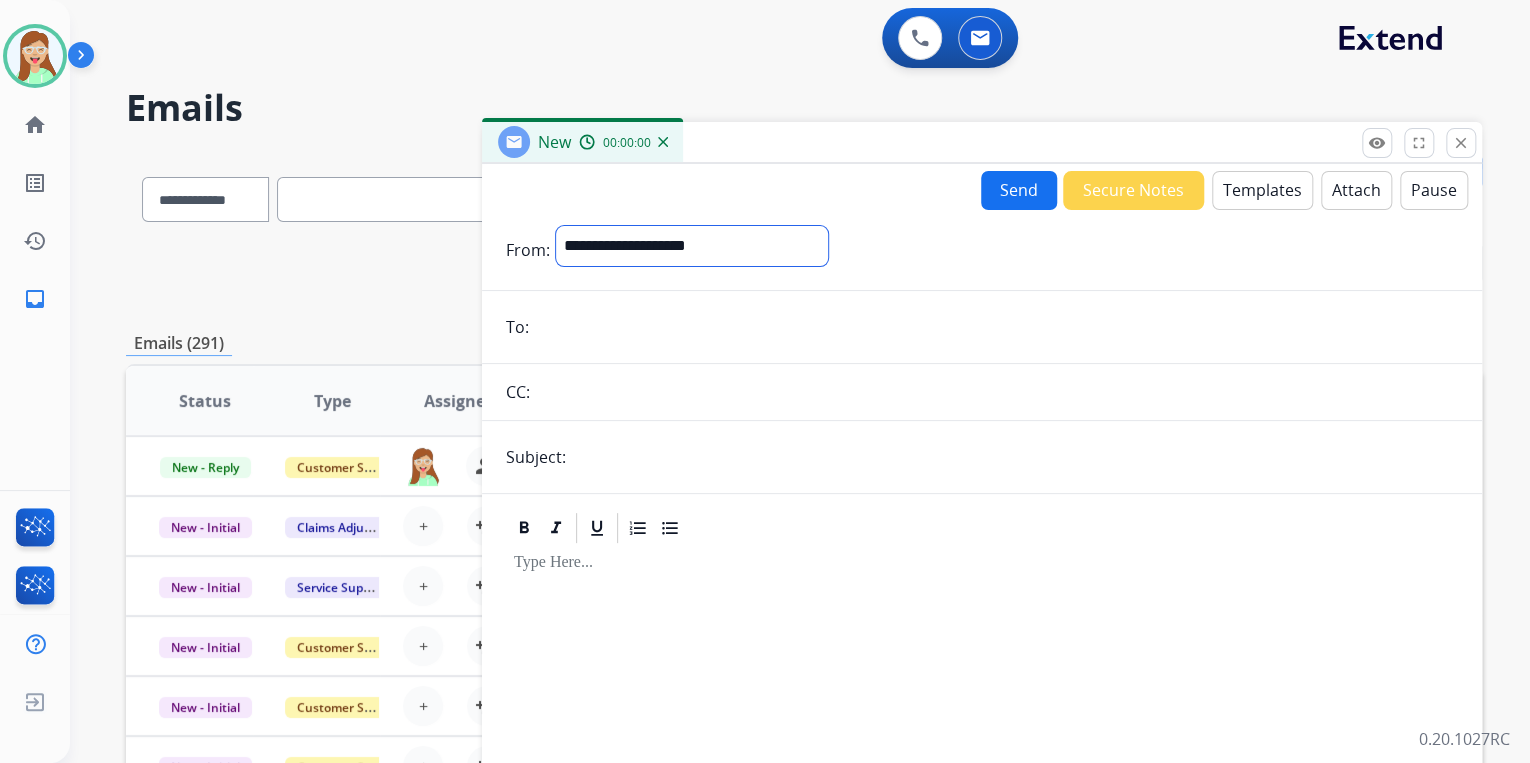 drag, startPoint x: 646, startPoint y: 239, endPoint x: 651, endPoint y: 267, distance: 28.442924 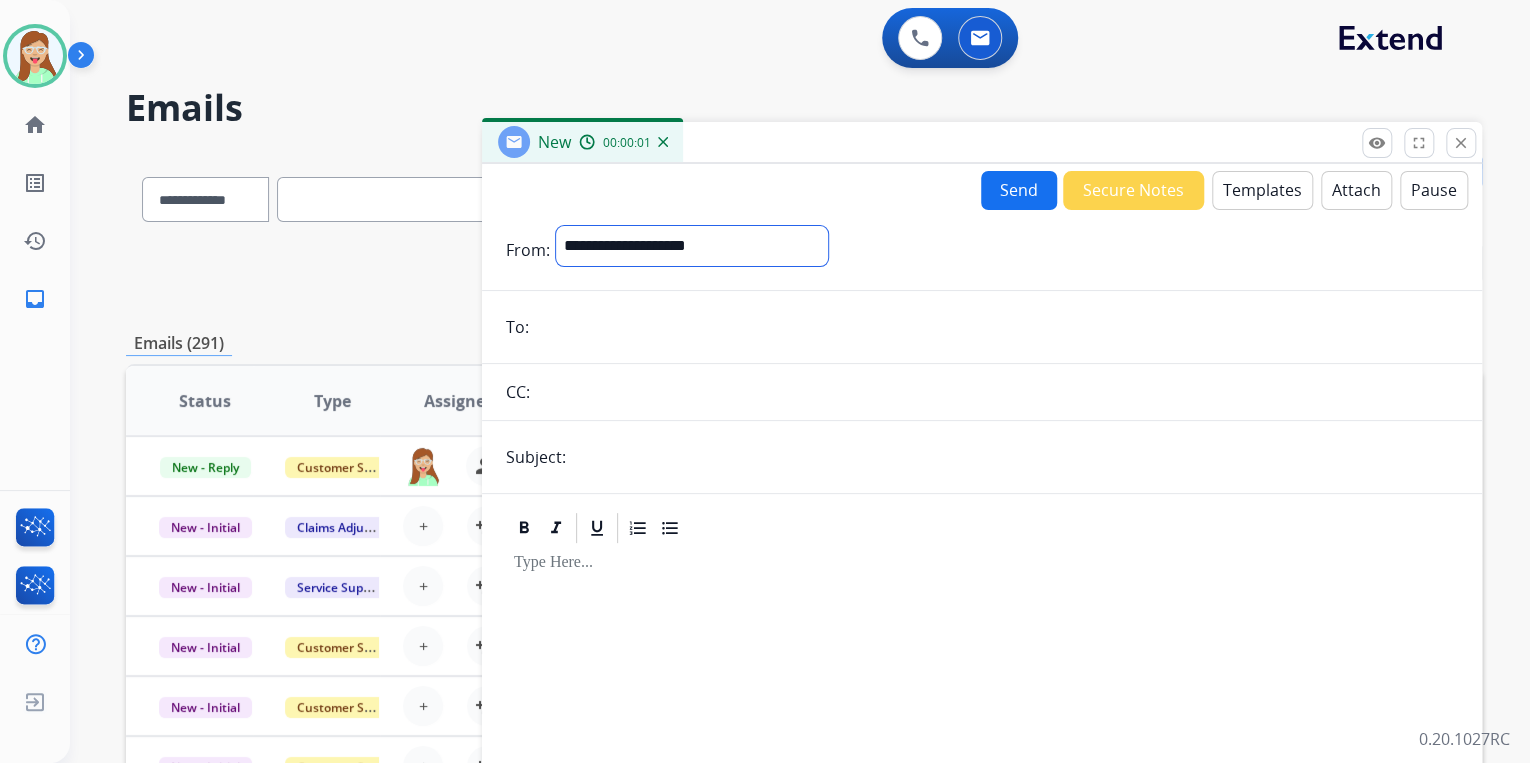 select on "**********" 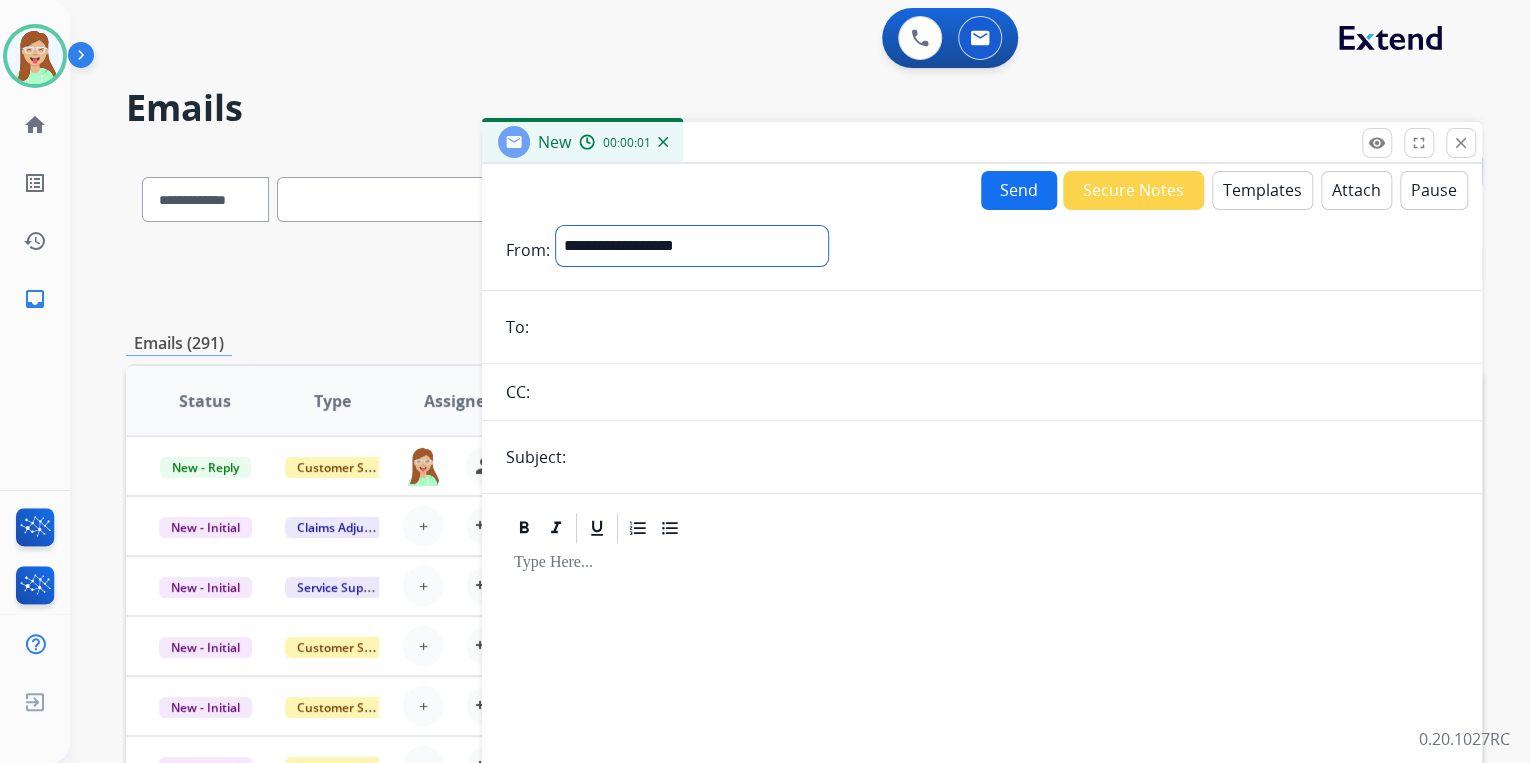 click on "**********" at bounding box center (692, 246) 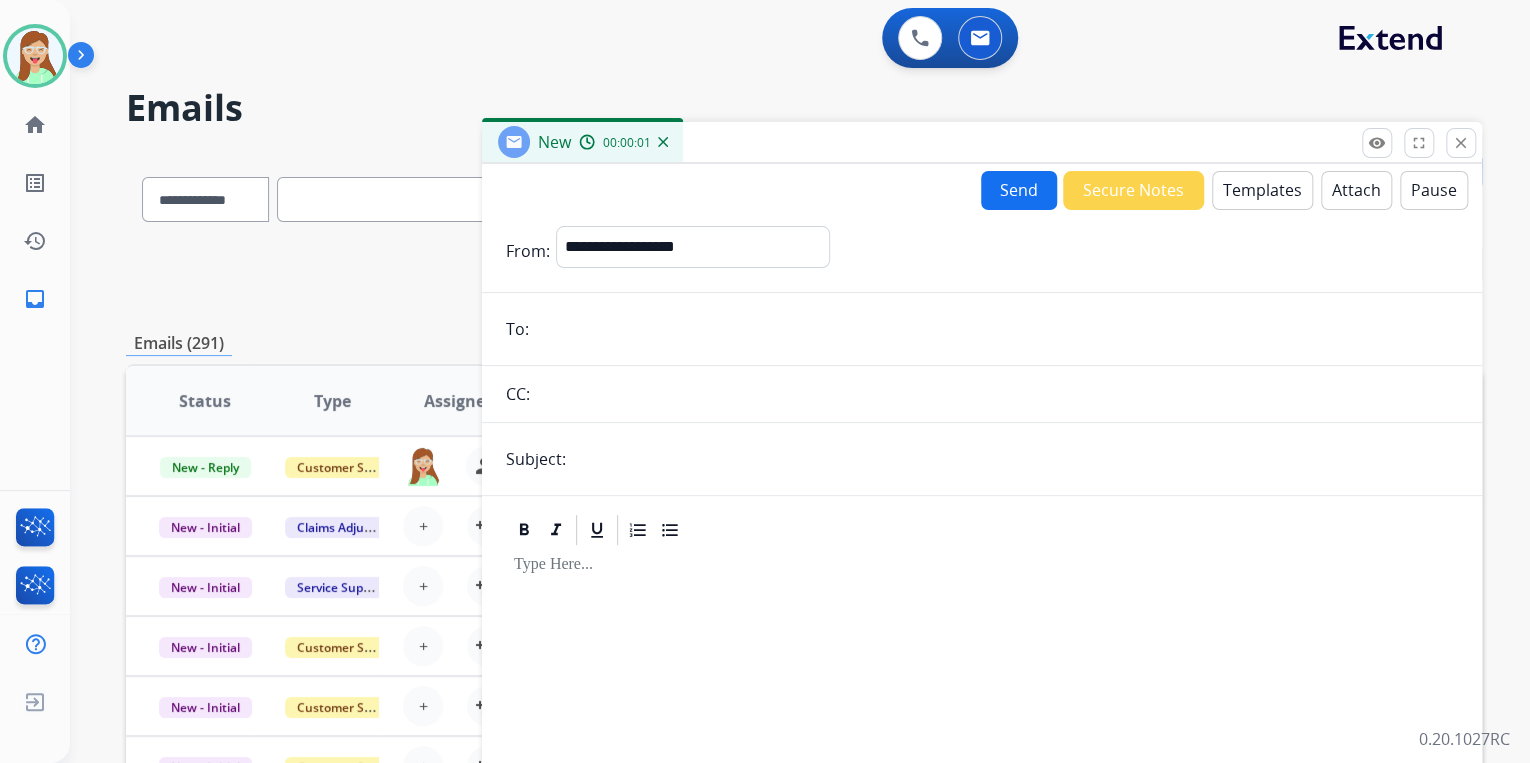 click at bounding box center [996, 329] 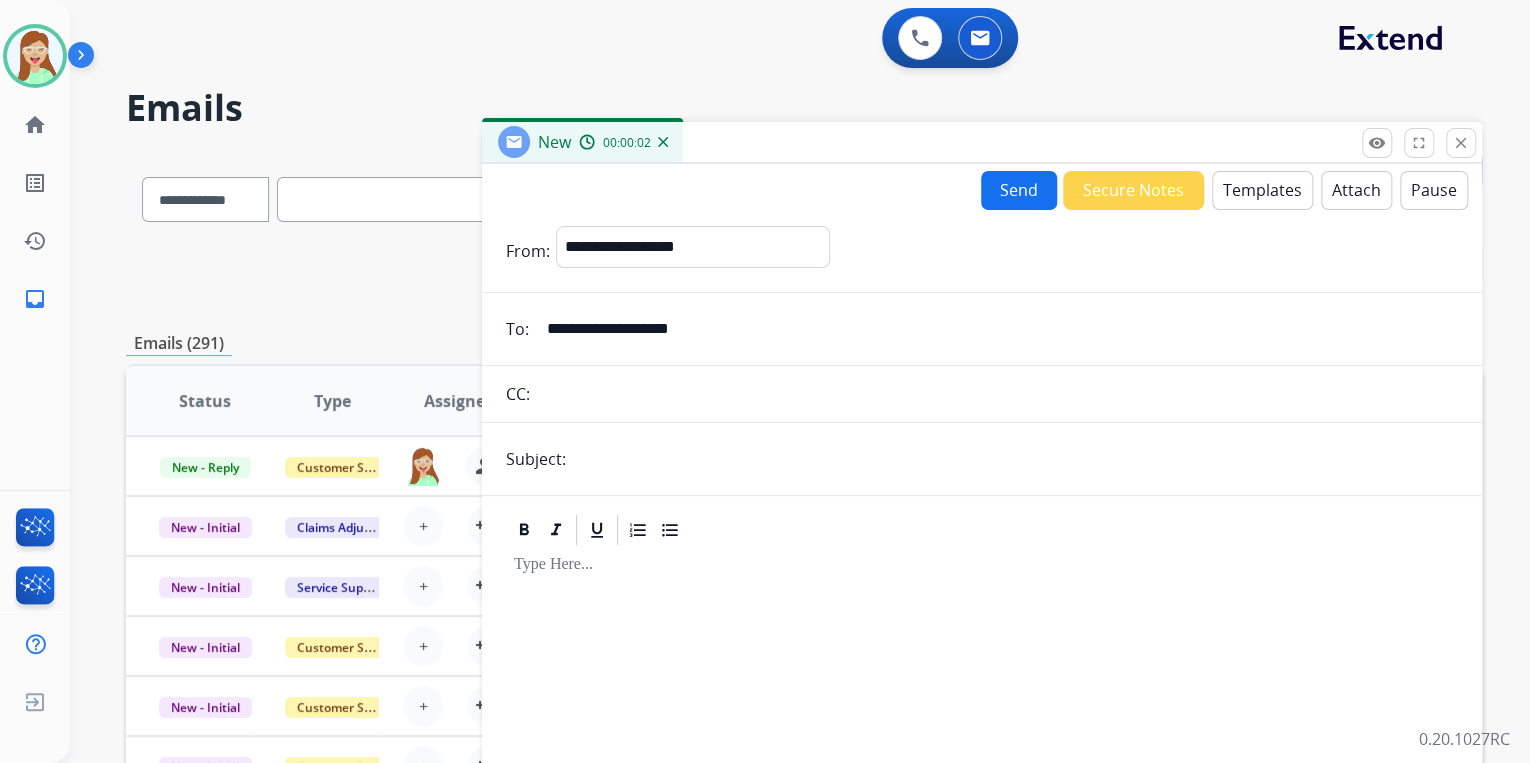 type on "**********" 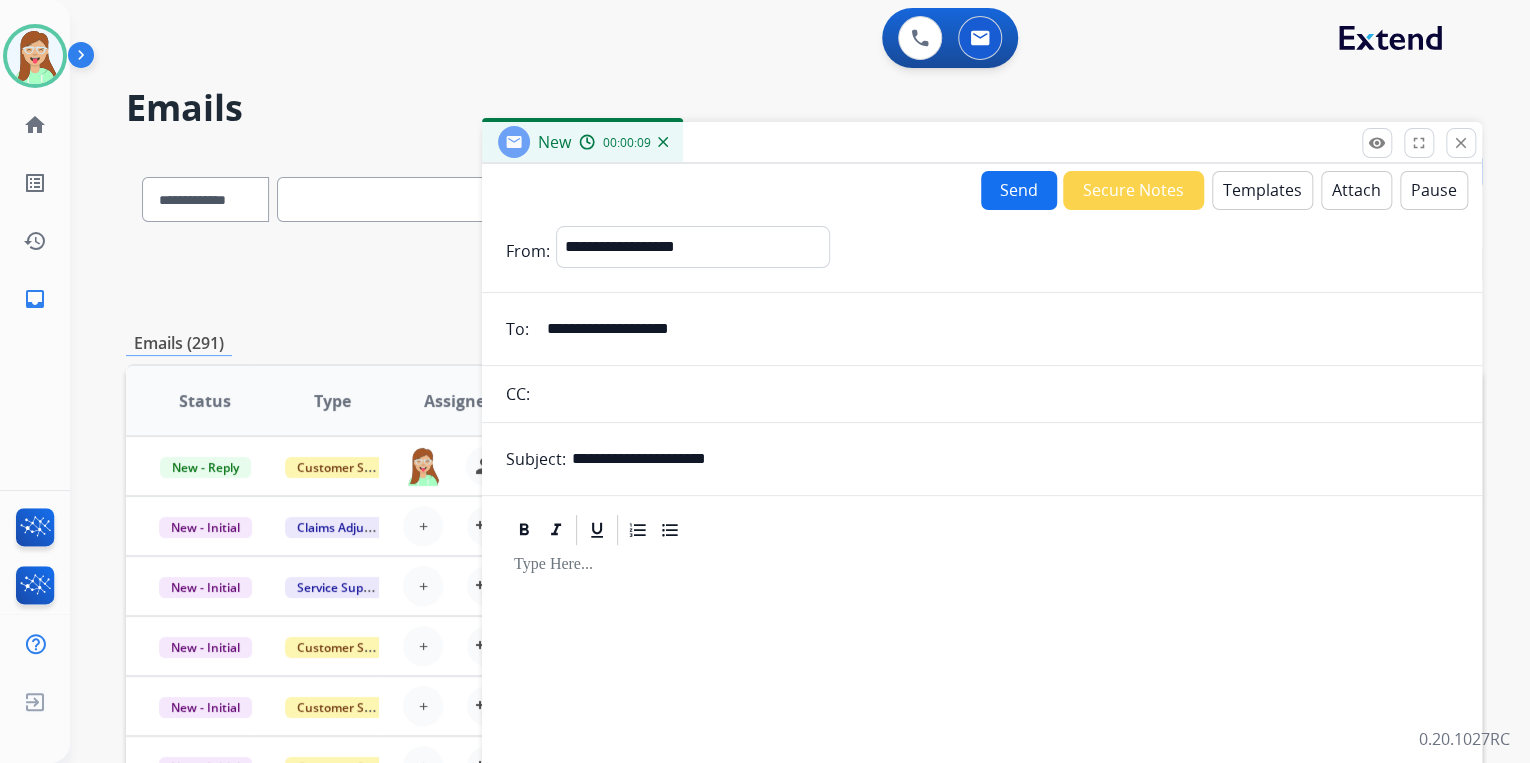 type on "**********" 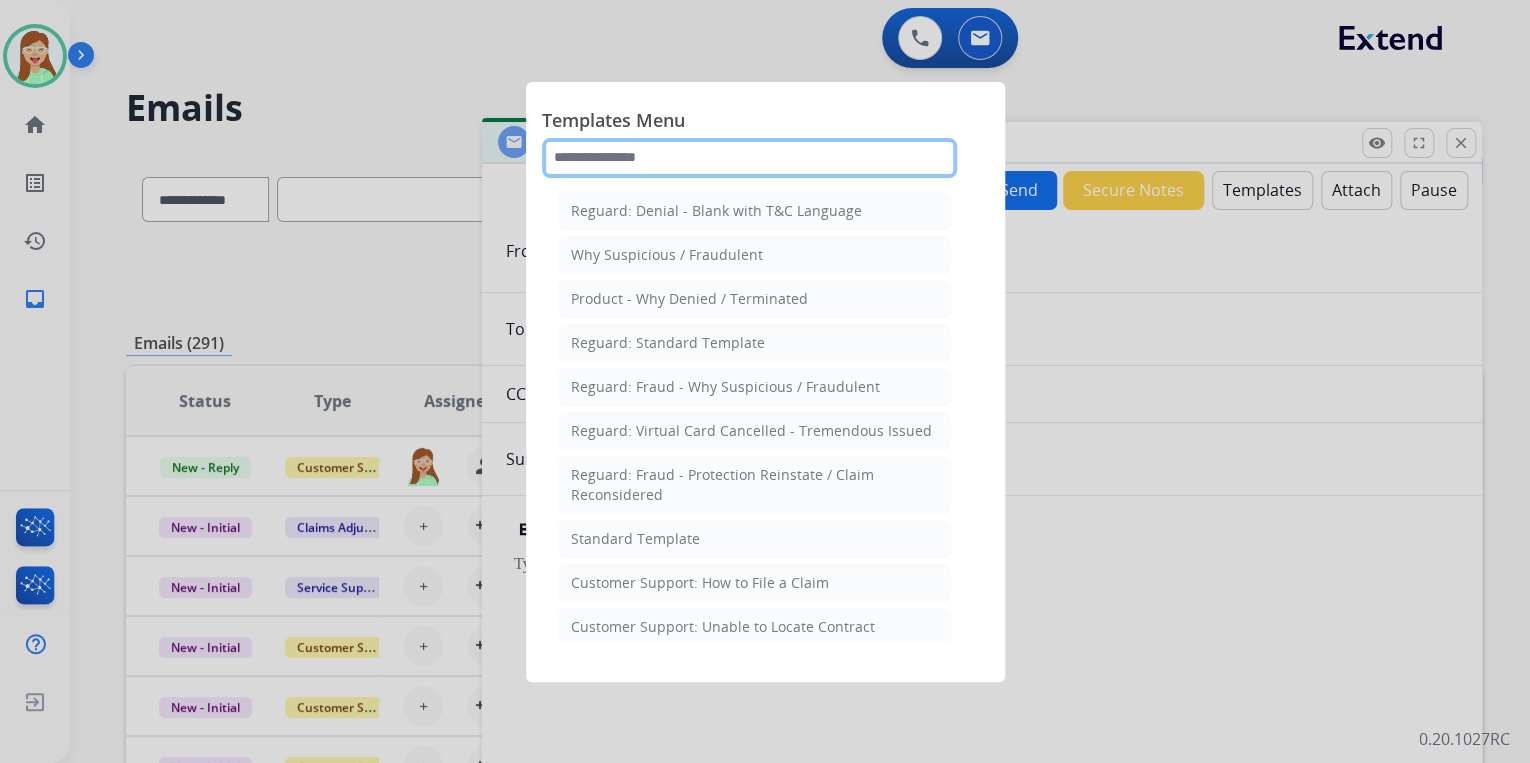 click 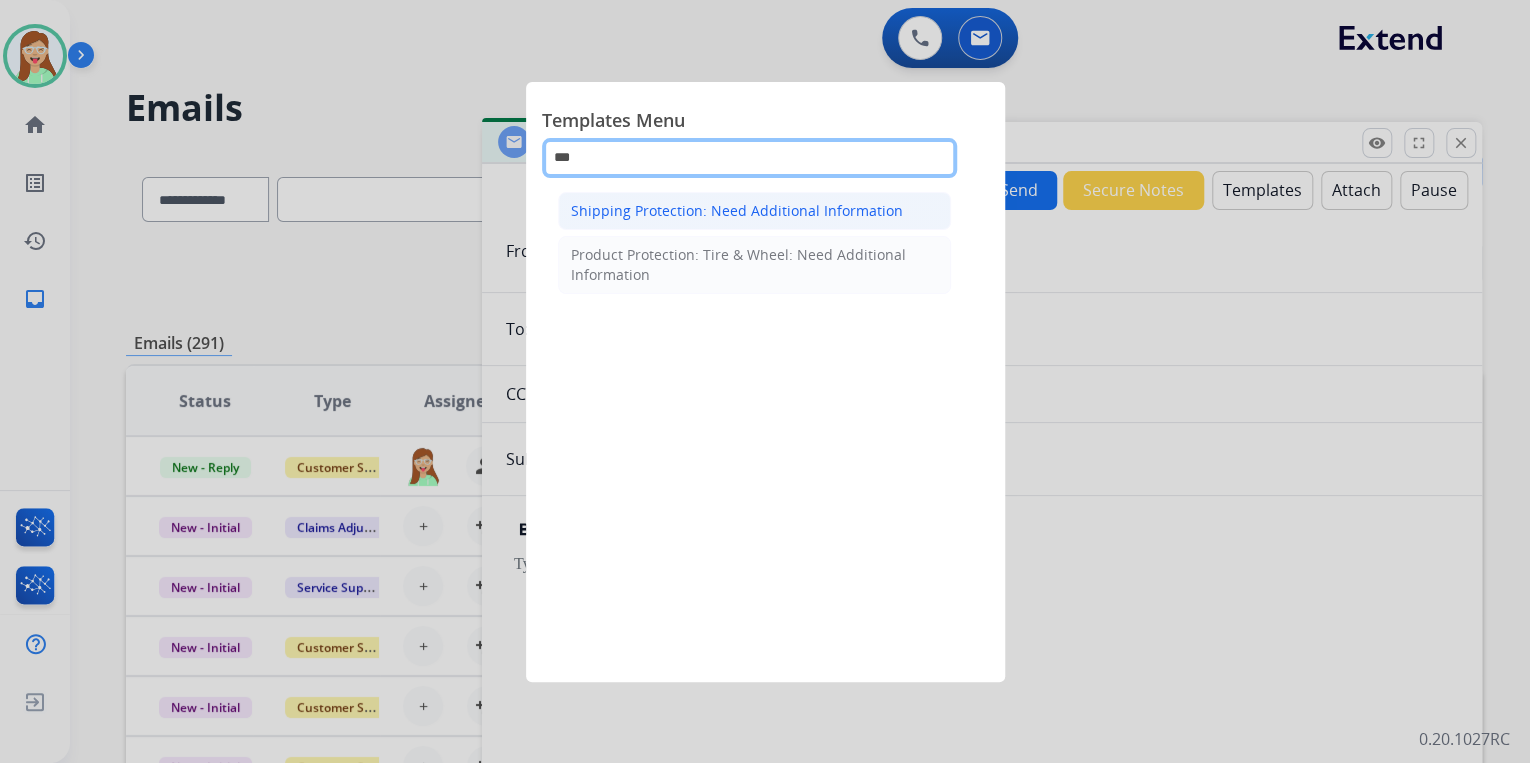 type on "***" 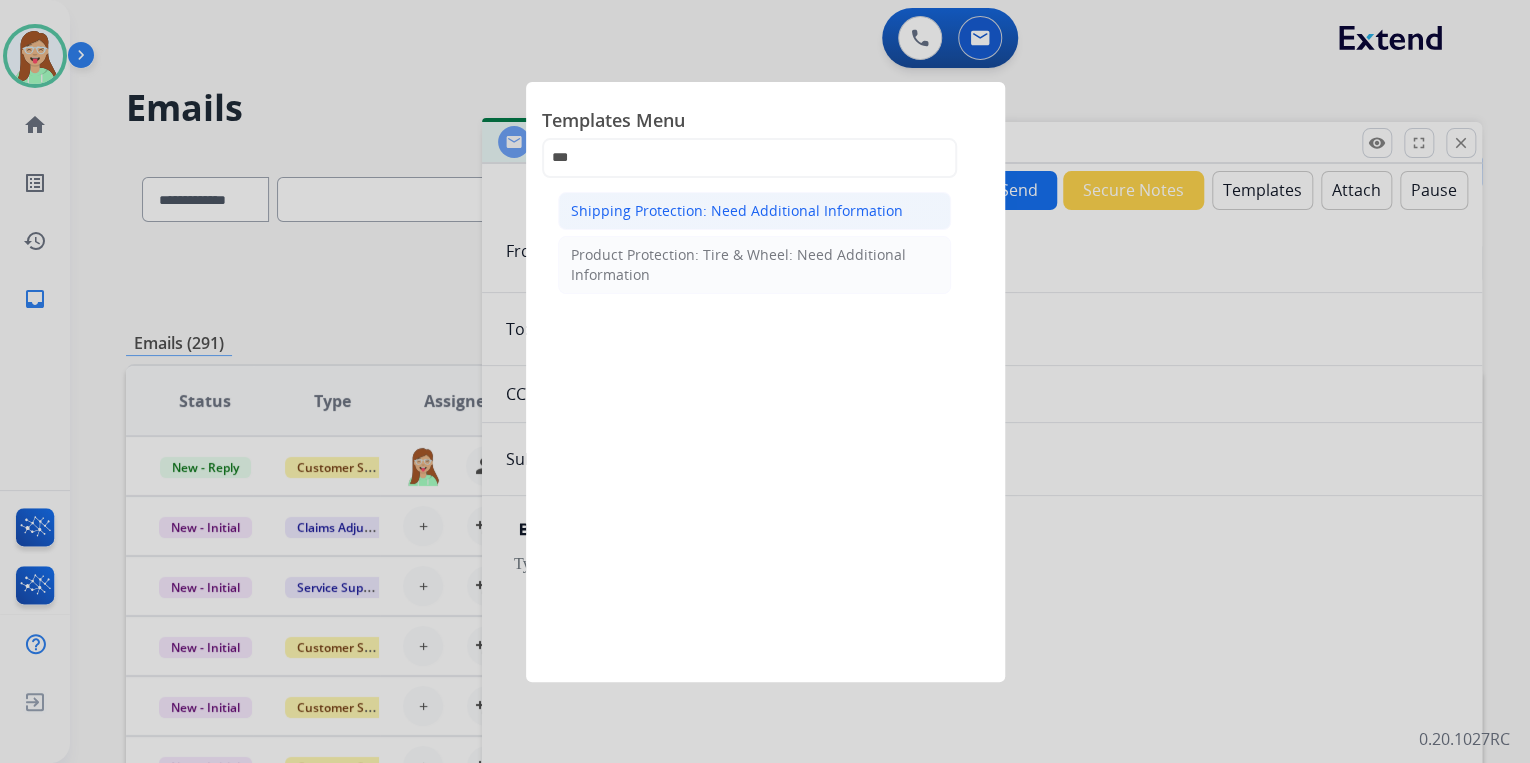 click on "Shipping Protection: Need Additional Information" 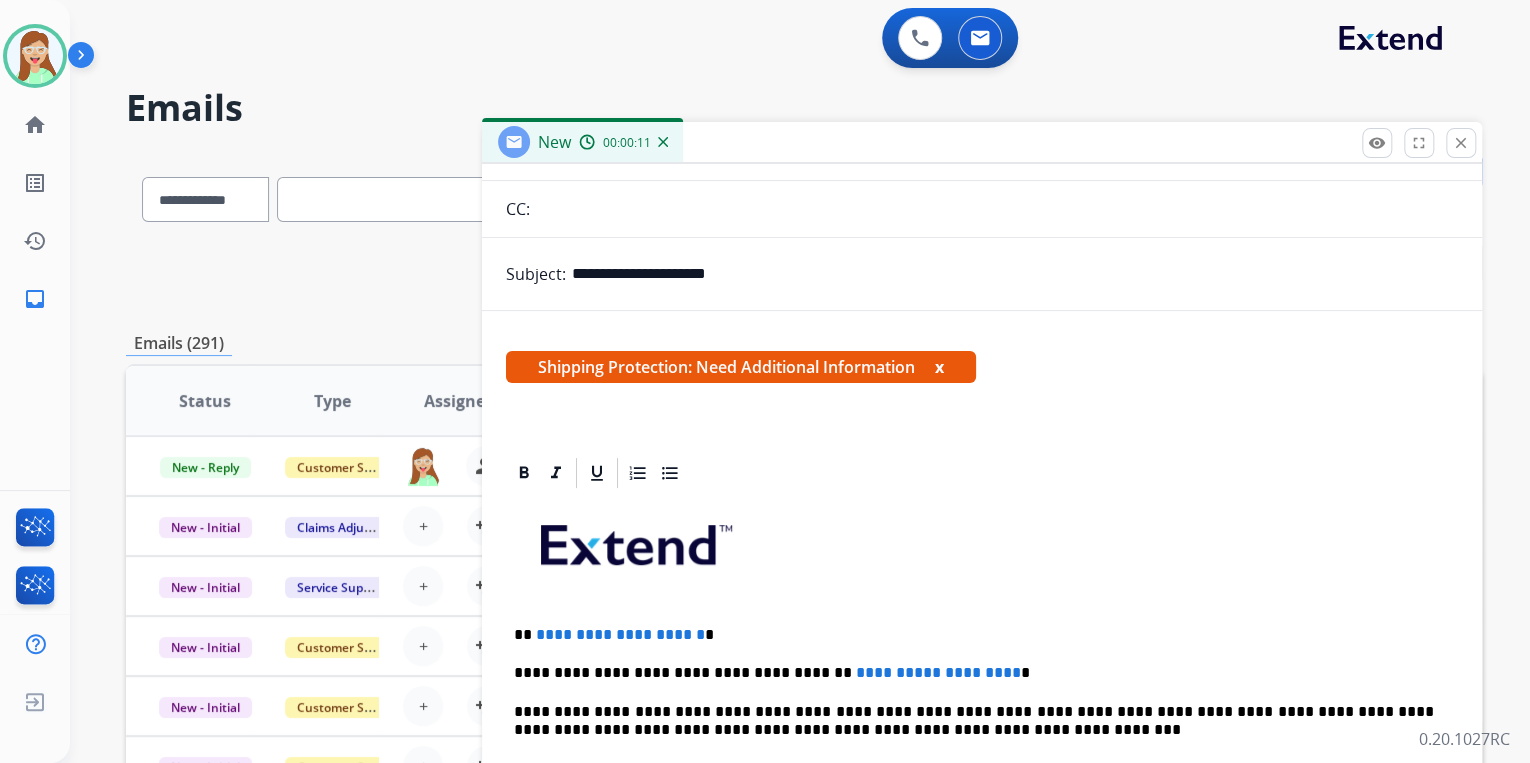 scroll, scrollTop: 383, scrollLeft: 0, axis: vertical 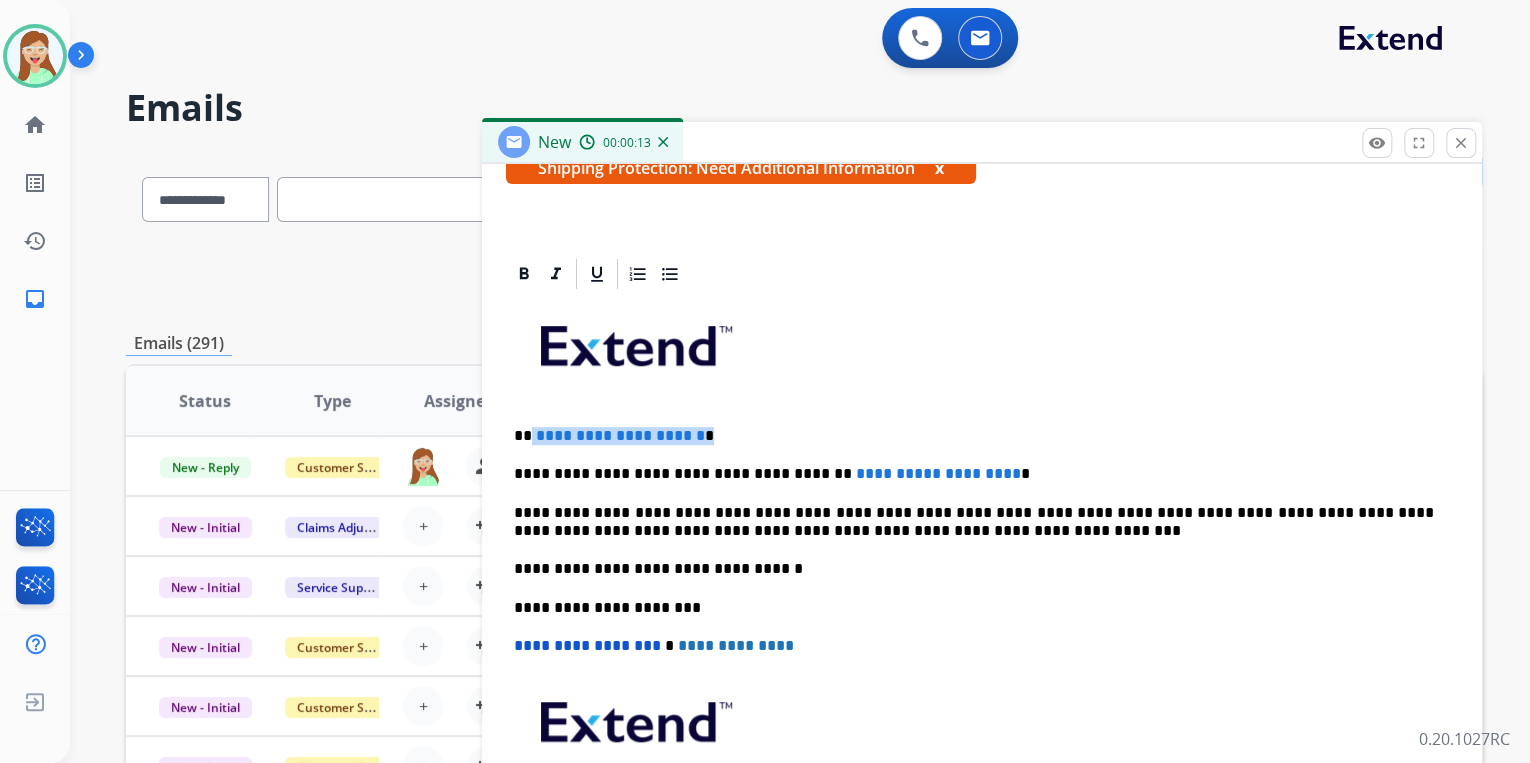 drag, startPoint x: 752, startPoint y: 421, endPoint x: 535, endPoint y: 424, distance: 217.02074 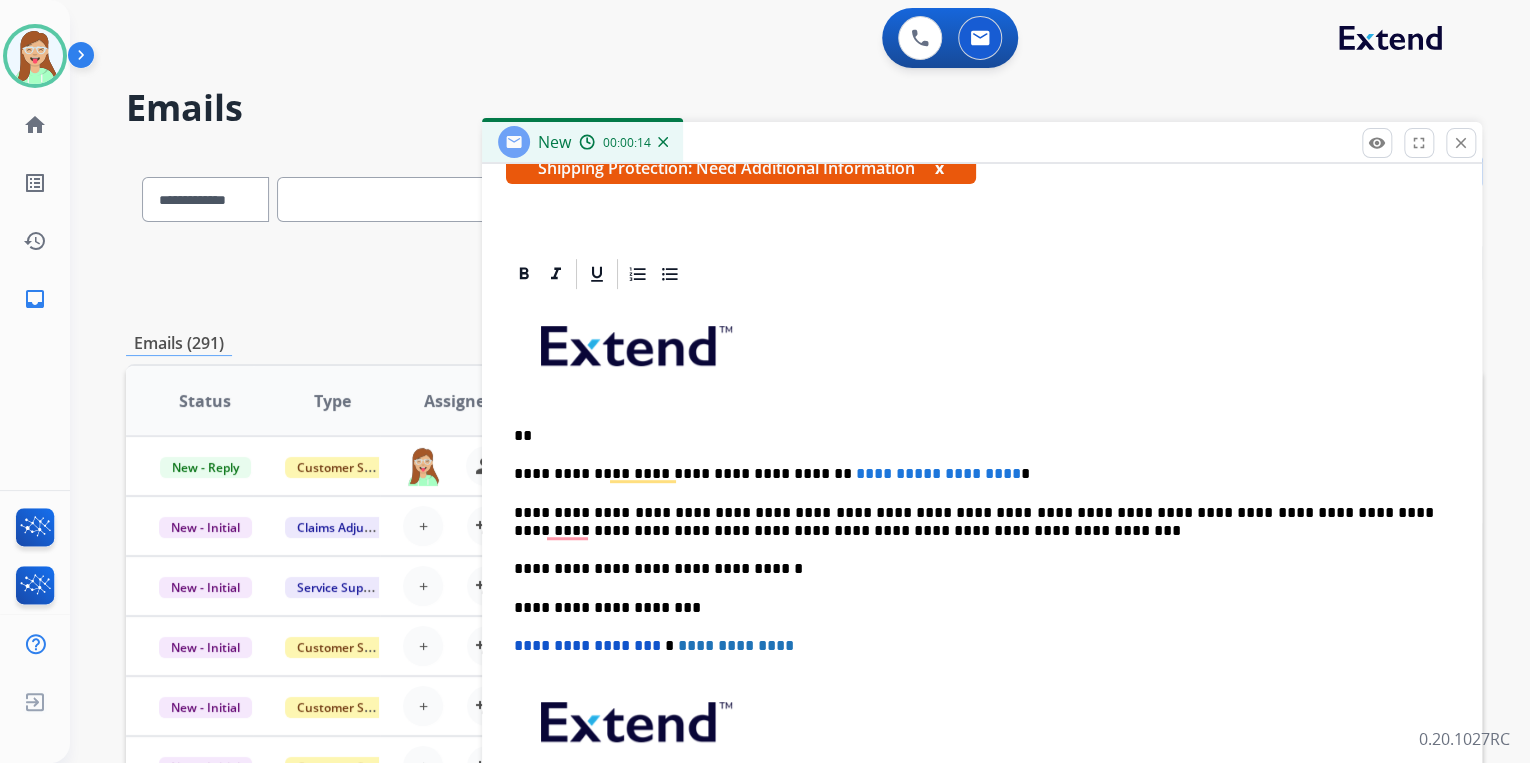 type 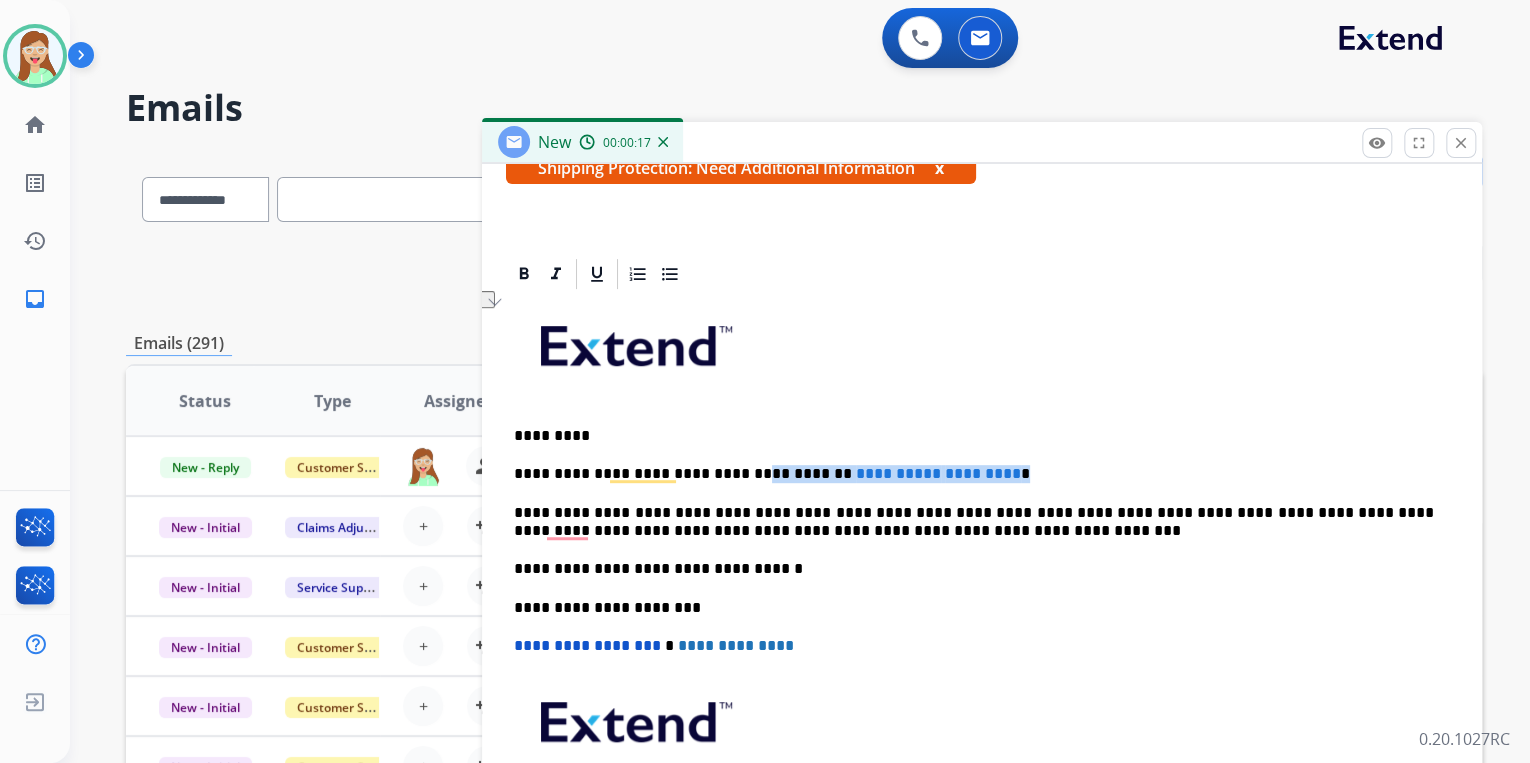 drag, startPoint x: 842, startPoint y: 460, endPoint x: 752, endPoint y: 443, distance: 91.591484 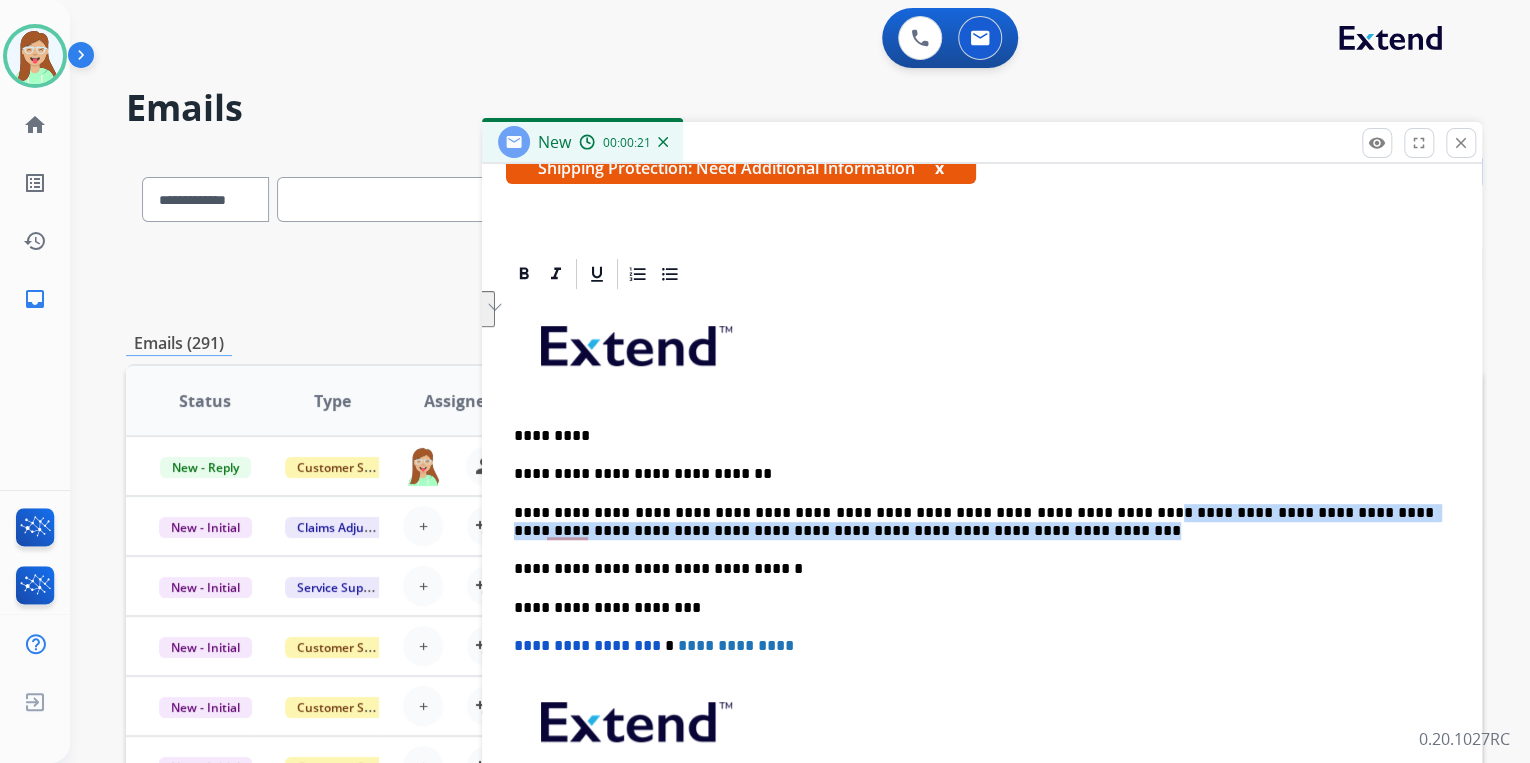 drag, startPoint x: 1073, startPoint y: 512, endPoint x: 1120, endPoint y: 527, distance: 49.335587 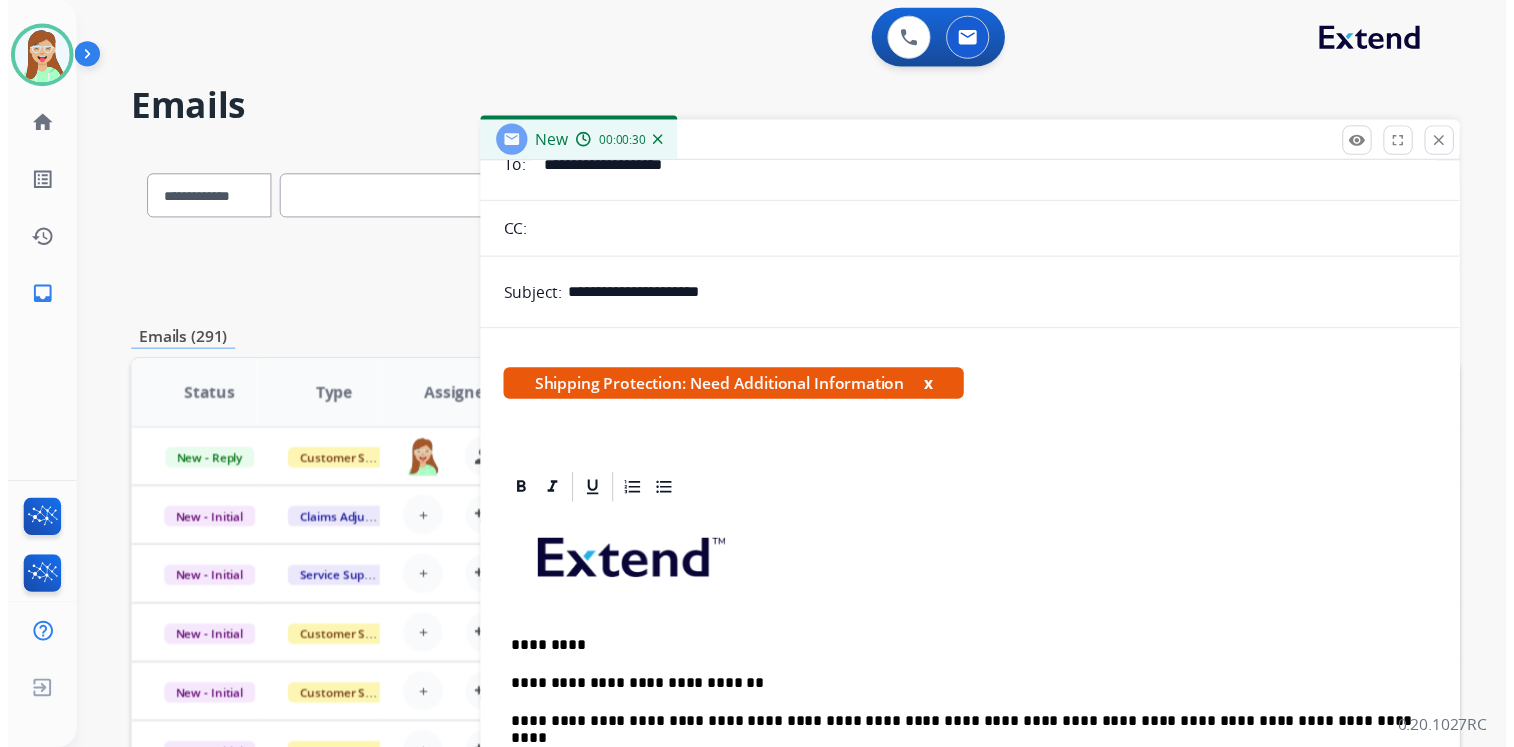 scroll, scrollTop: 0, scrollLeft: 0, axis: both 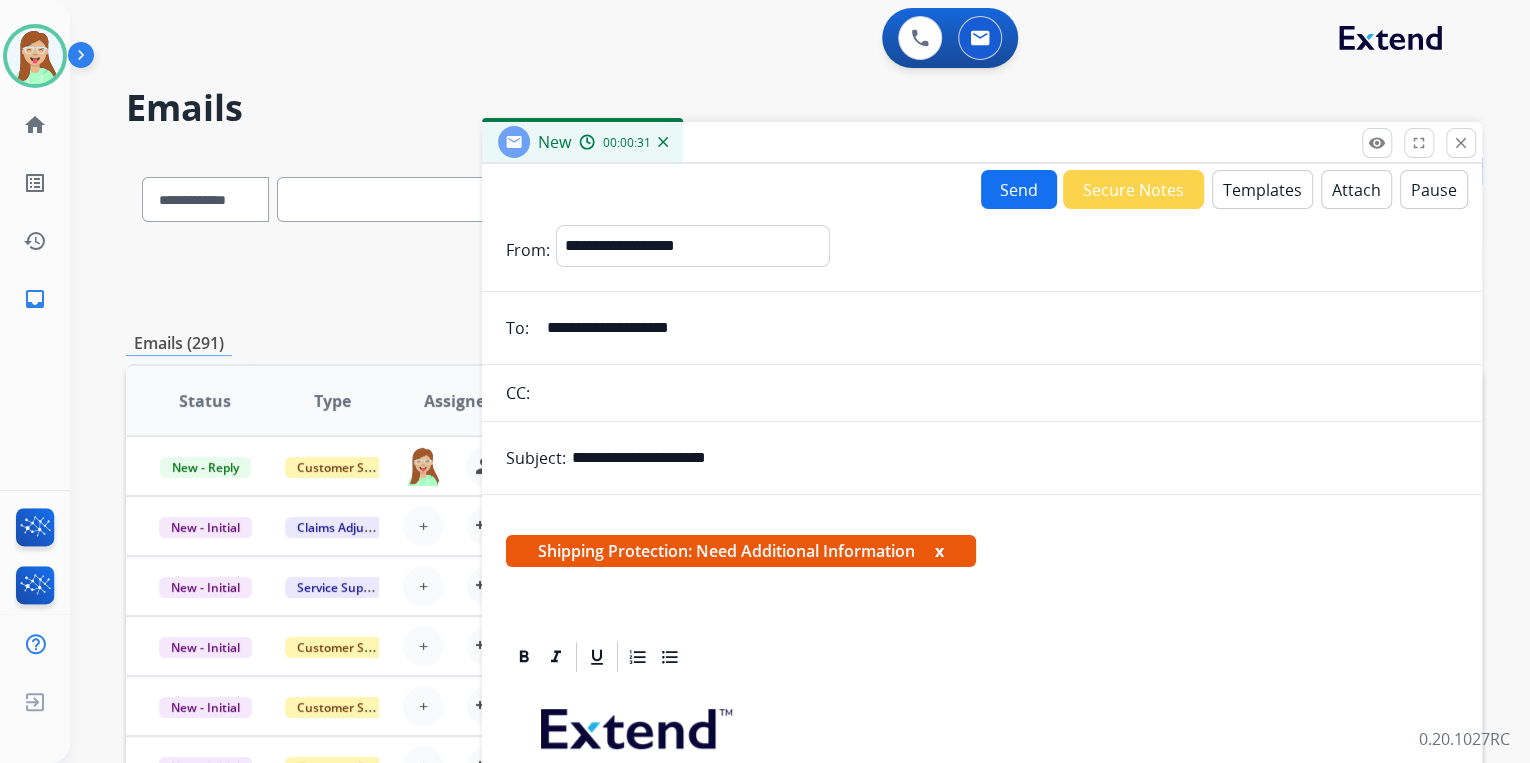 click on "Send" at bounding box center (1019, 189) 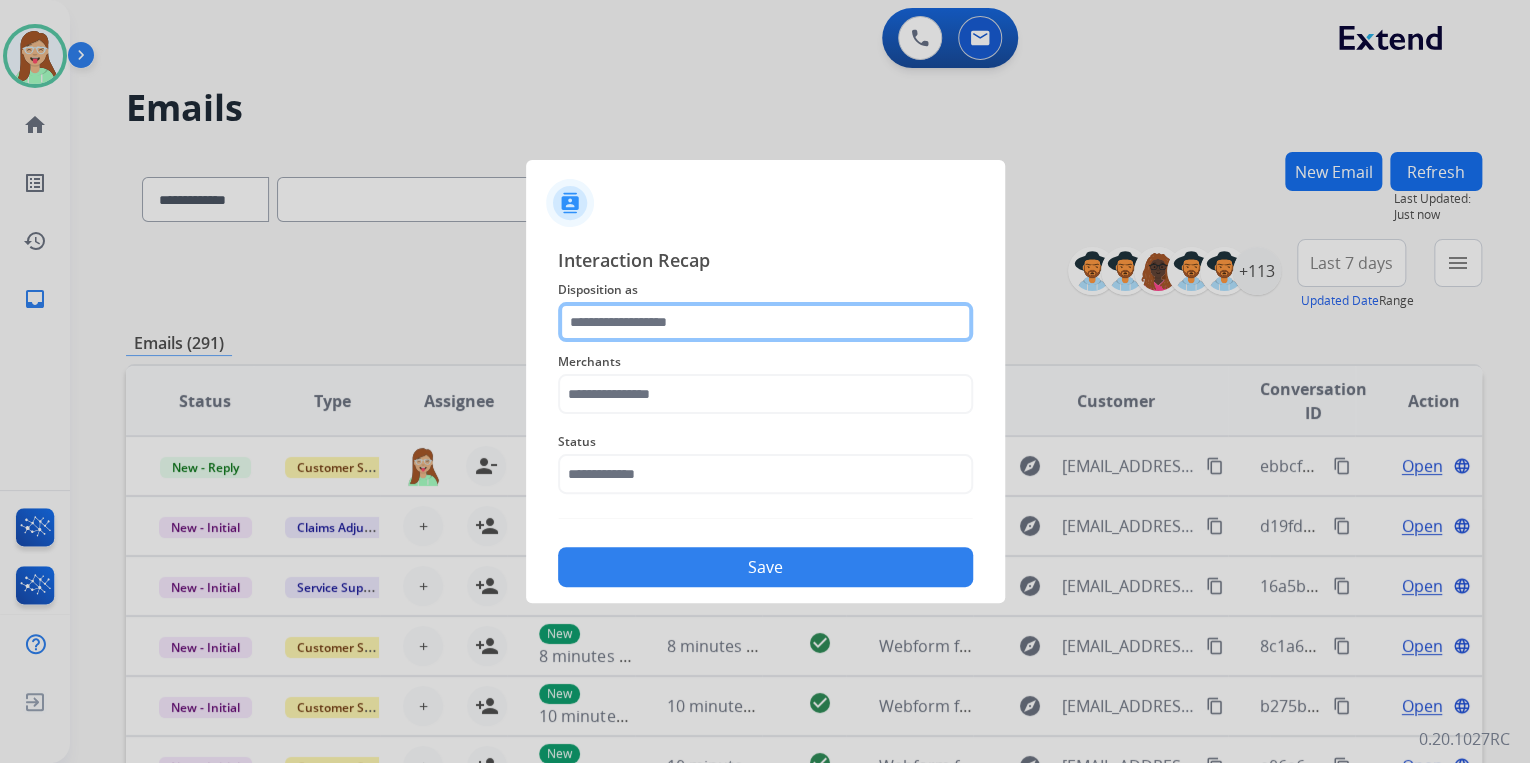 click 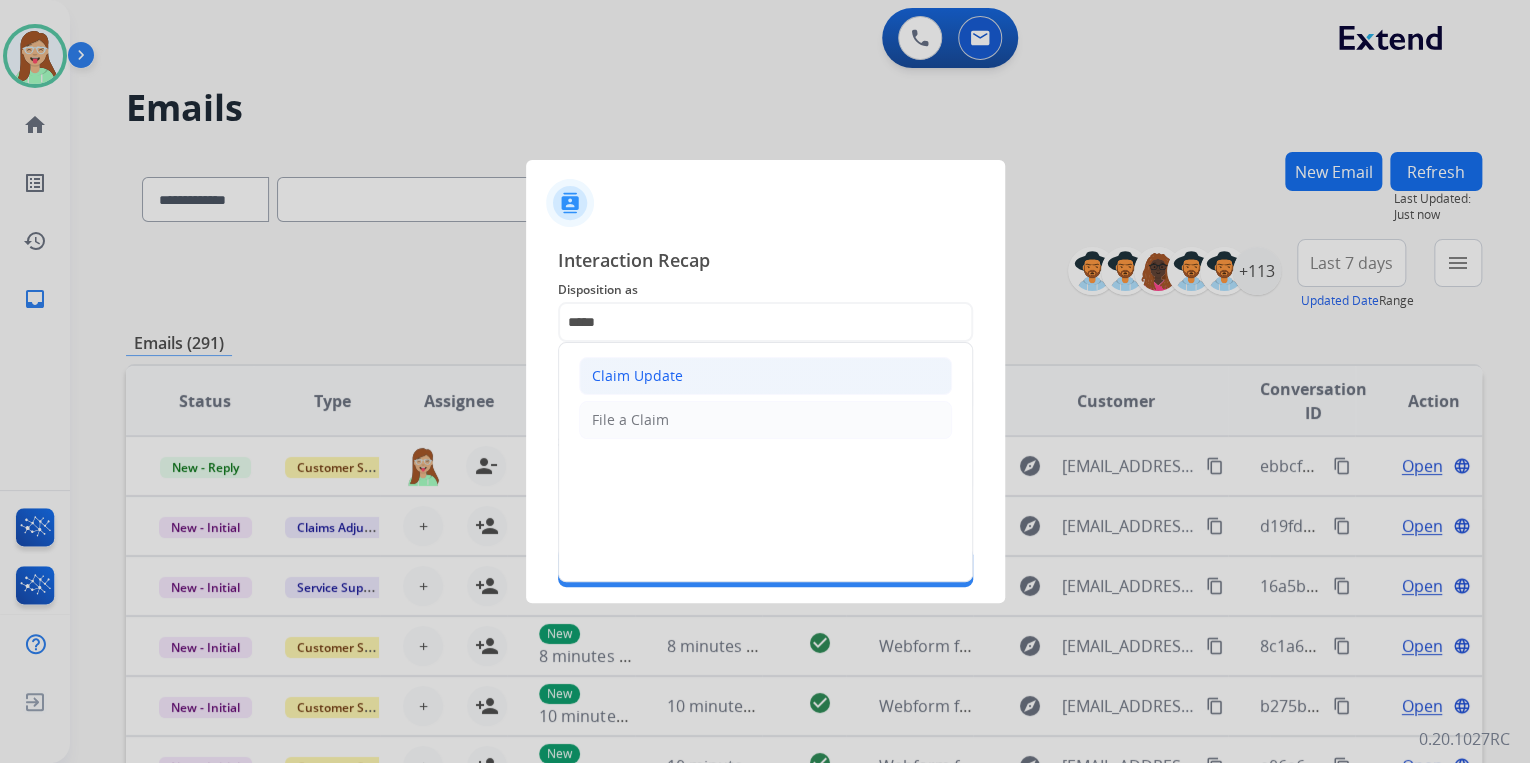 click on "Claim Update" 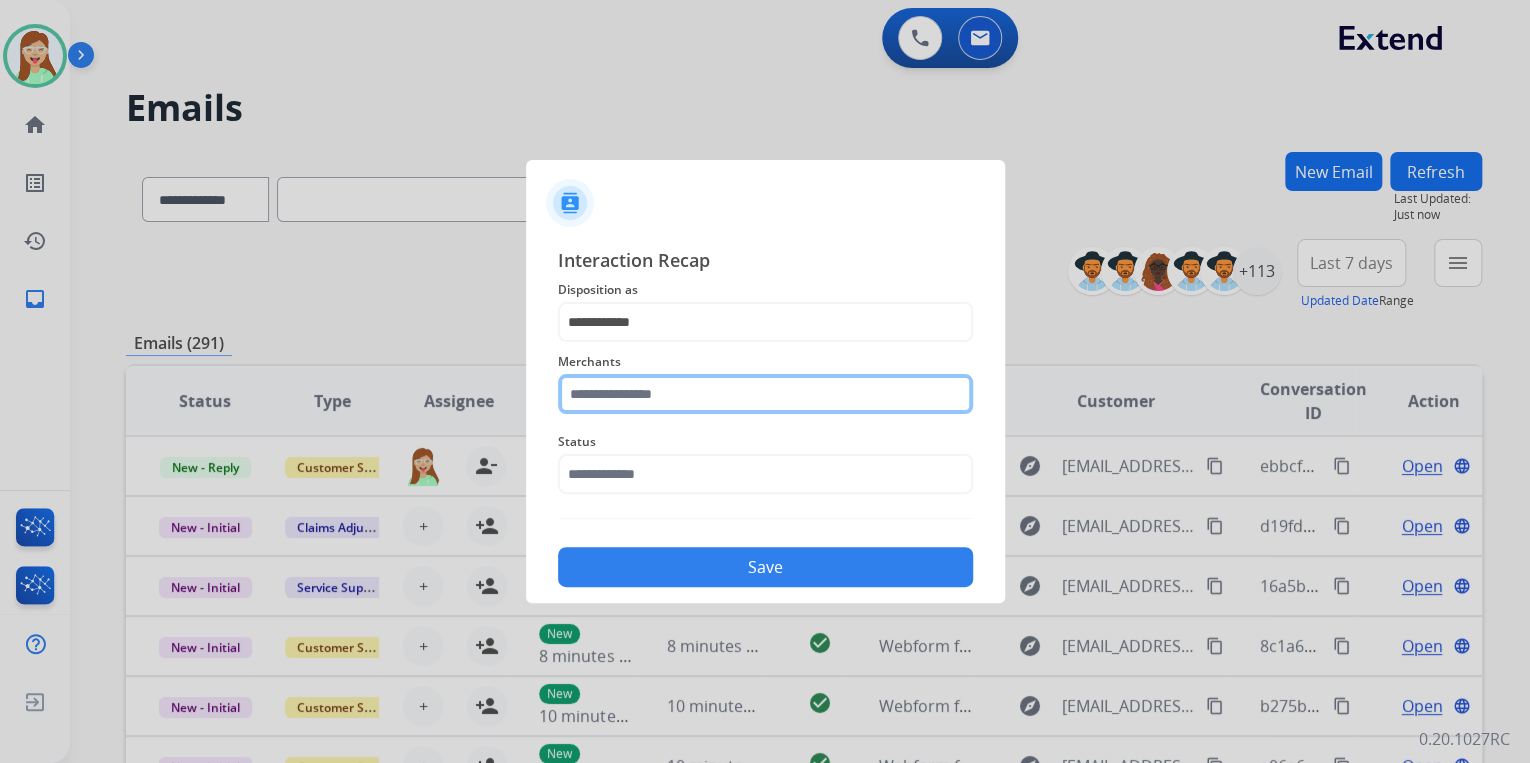 click 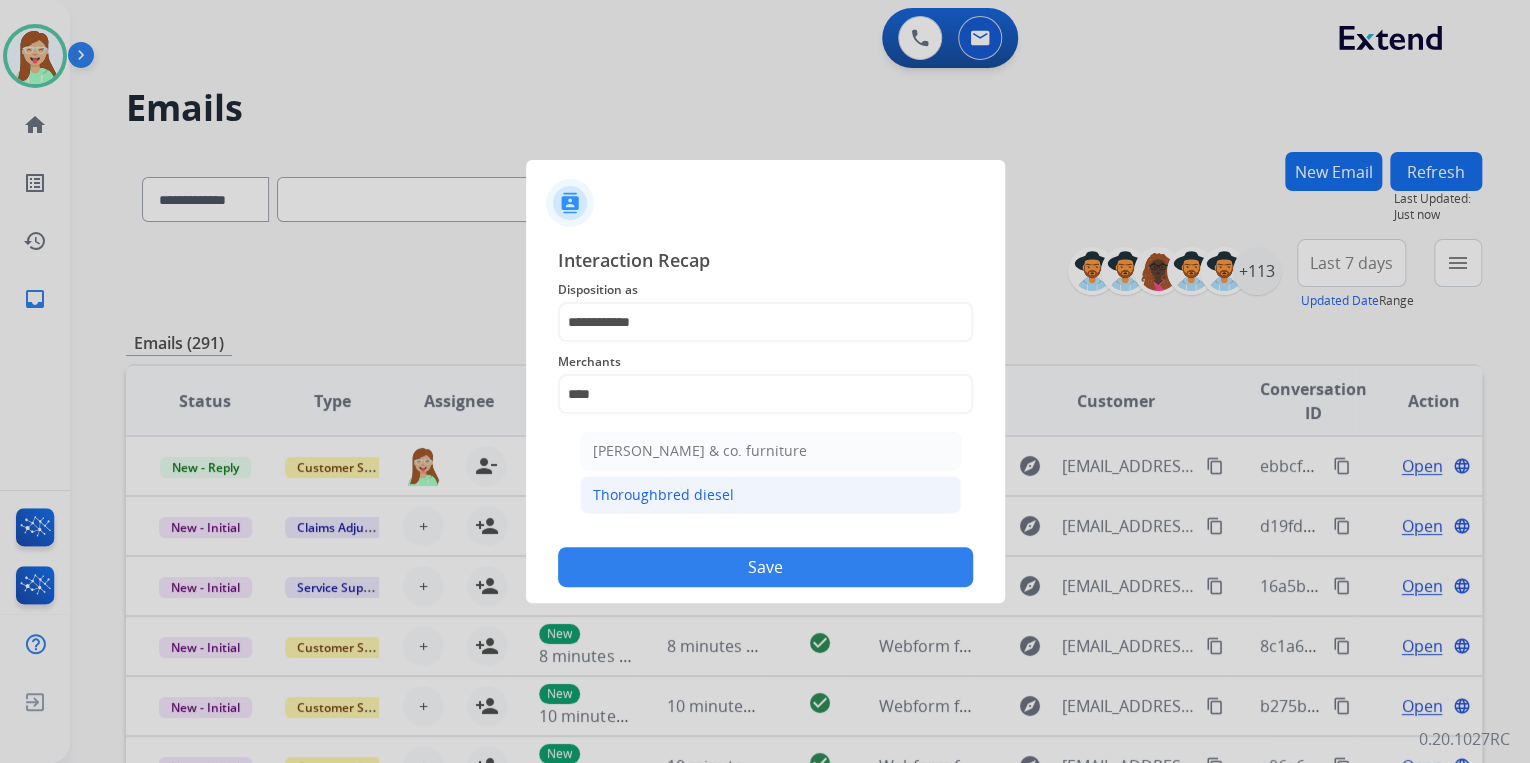 click on "Thoroughbred diesel" 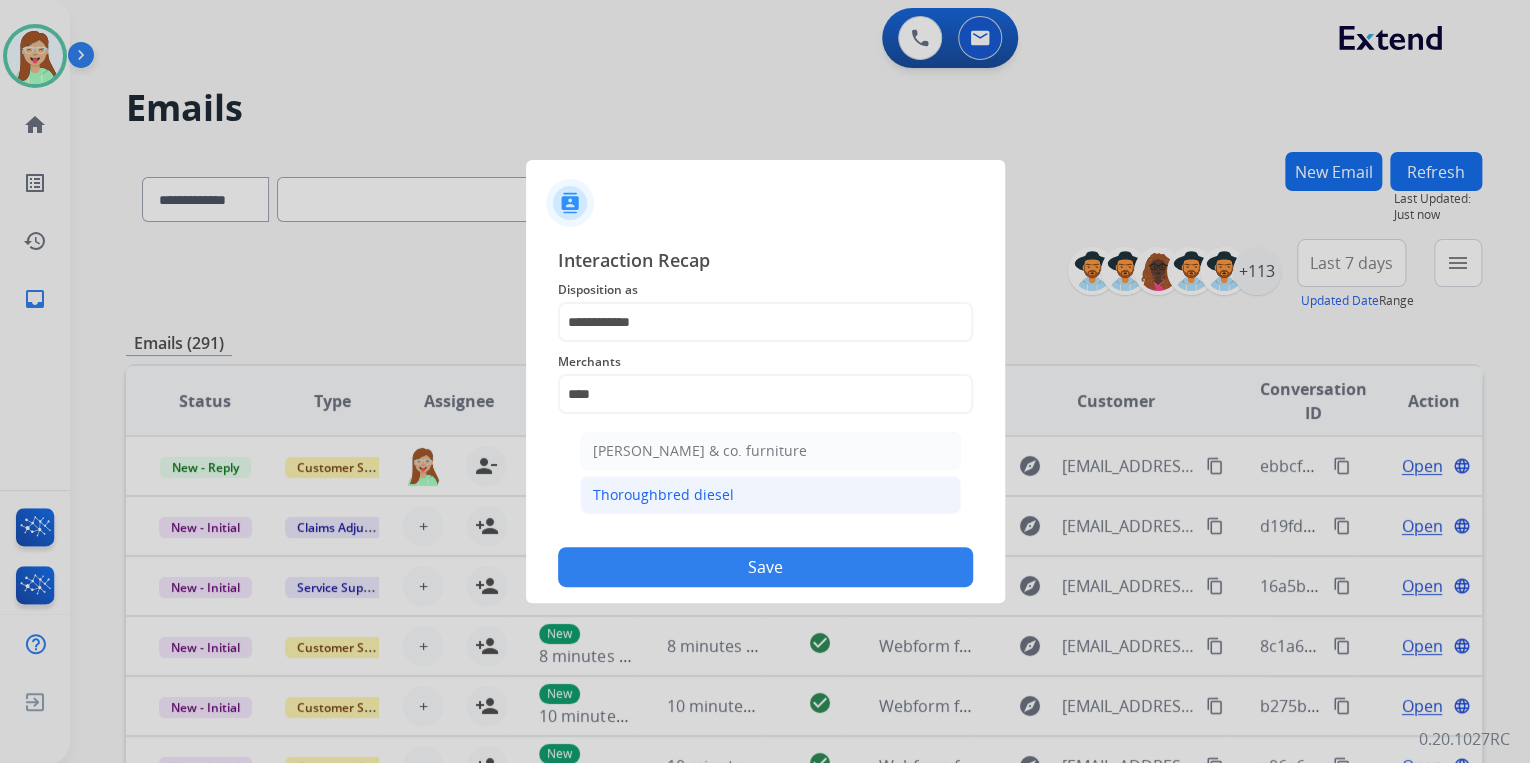 type on "**********" 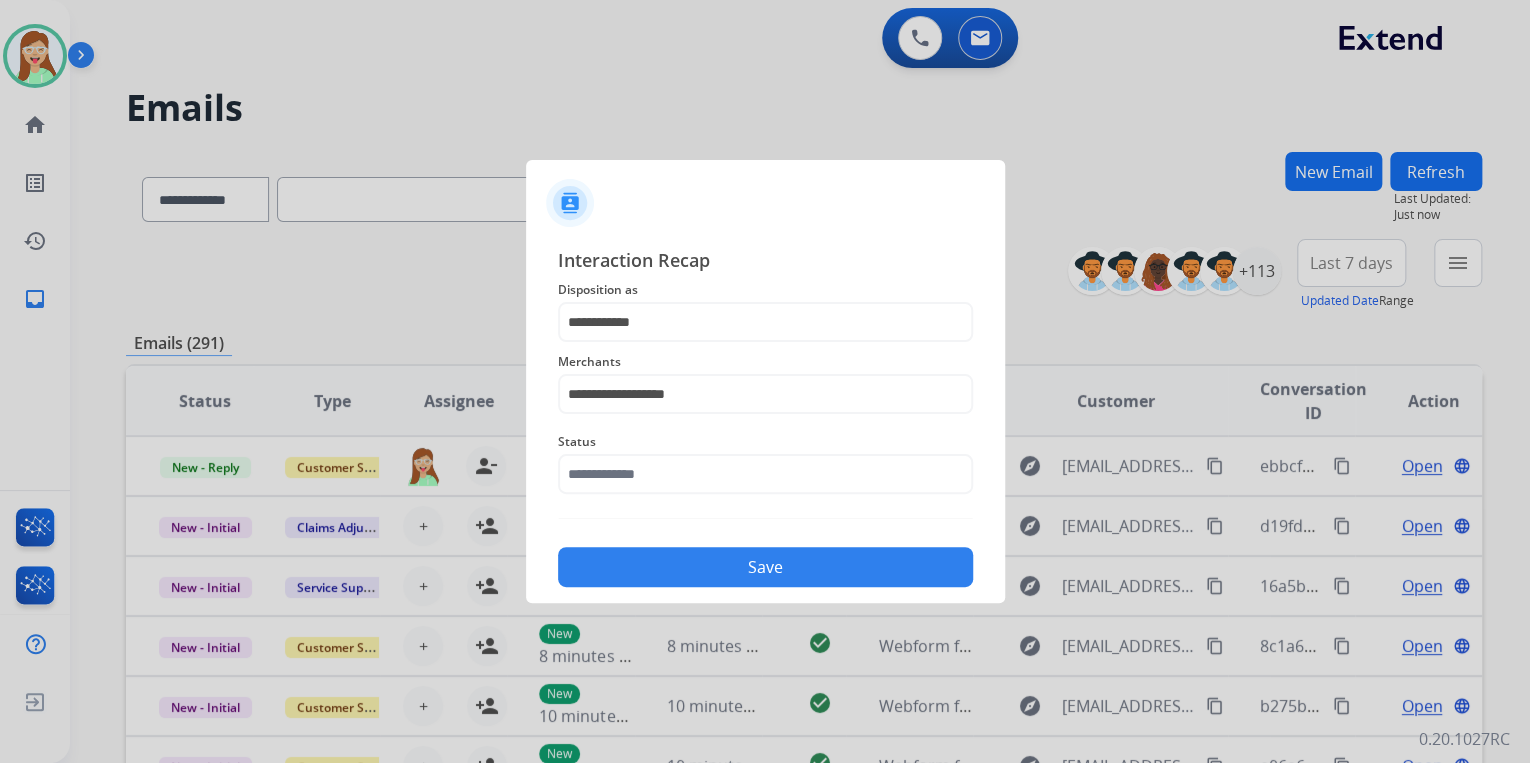 drag, startPoint x: 679, startPoint y: 443, endPoint x: 675, endPoint y: 464, distance: 21.377558 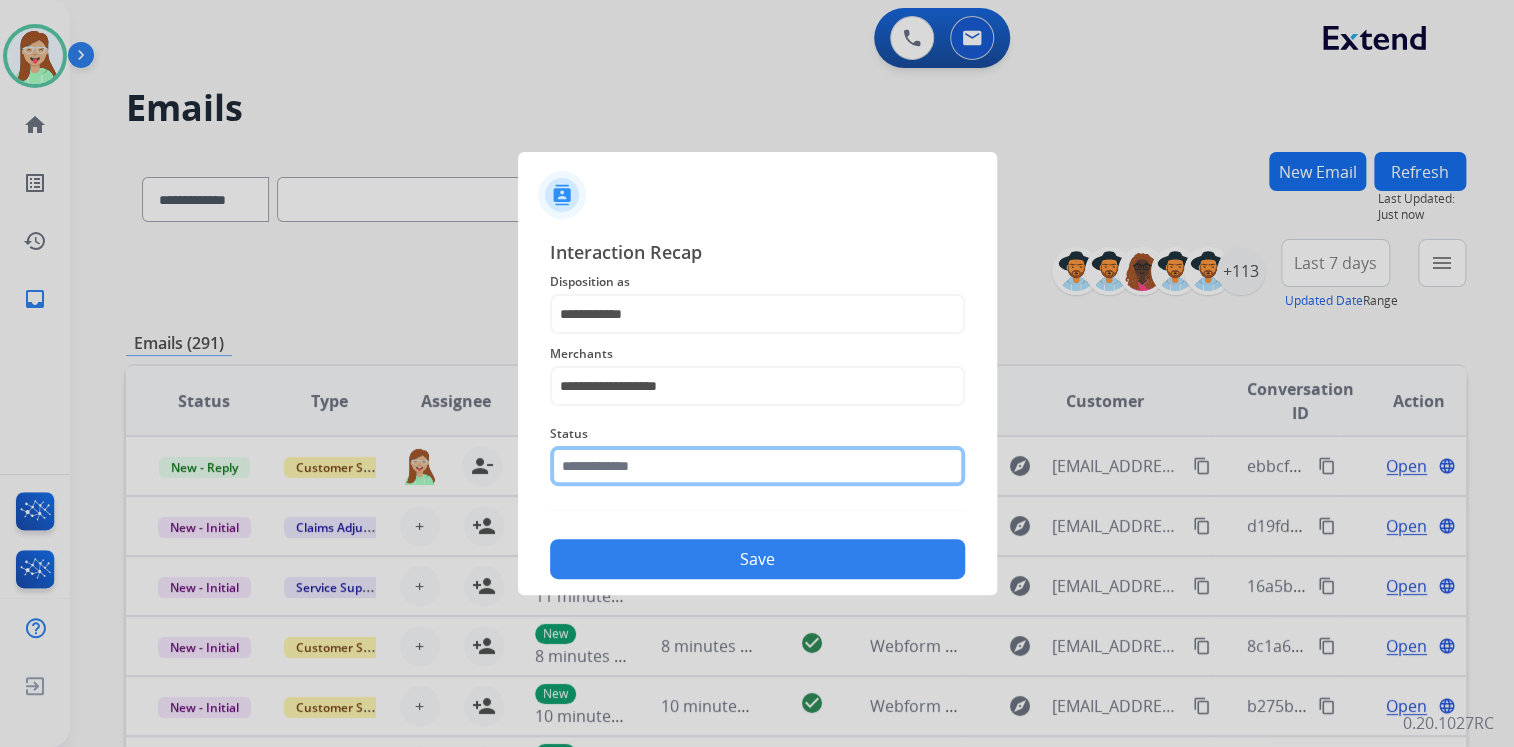 click 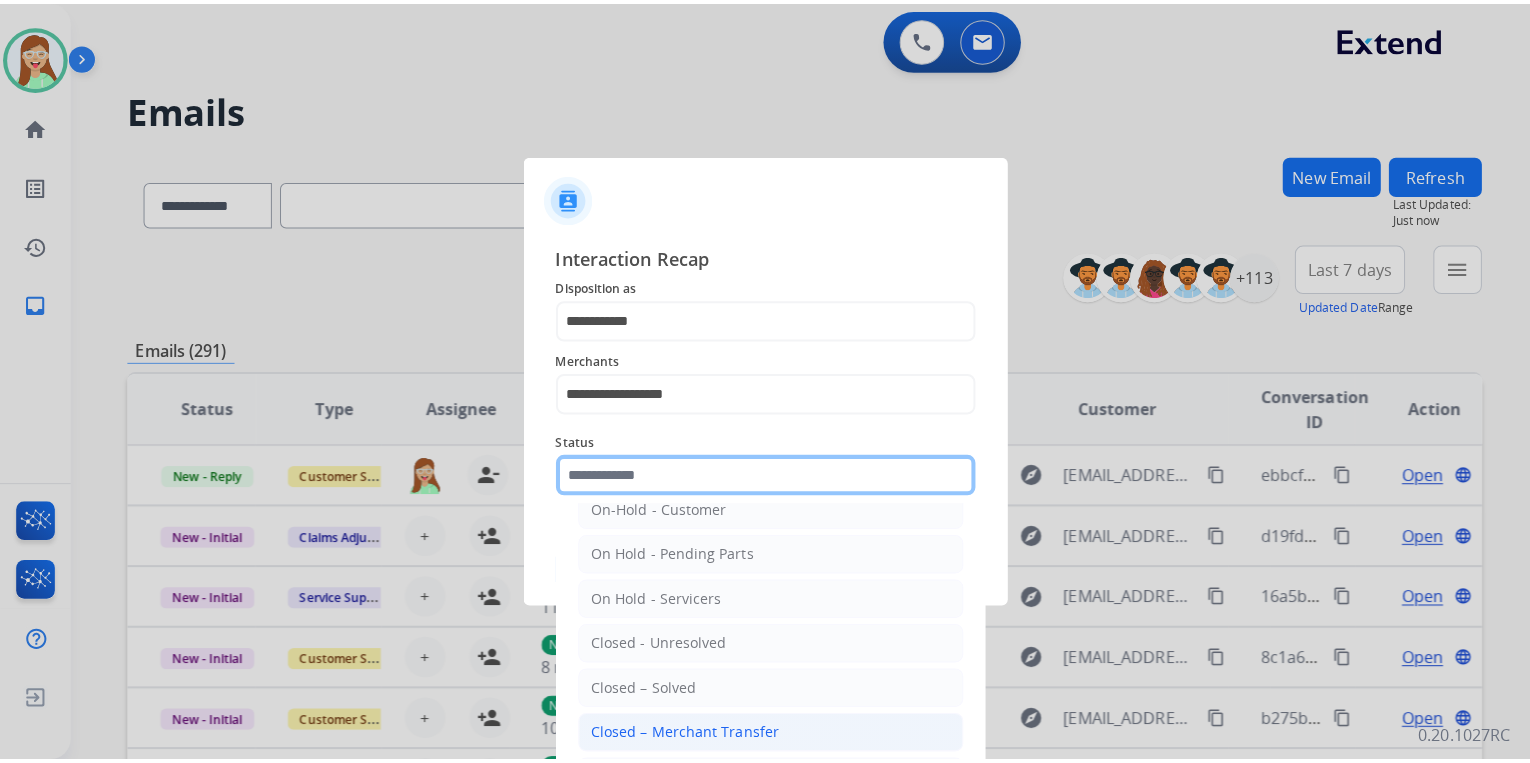 scroll, scrollTop: 116, scrollLeft: 0, axis: vertical 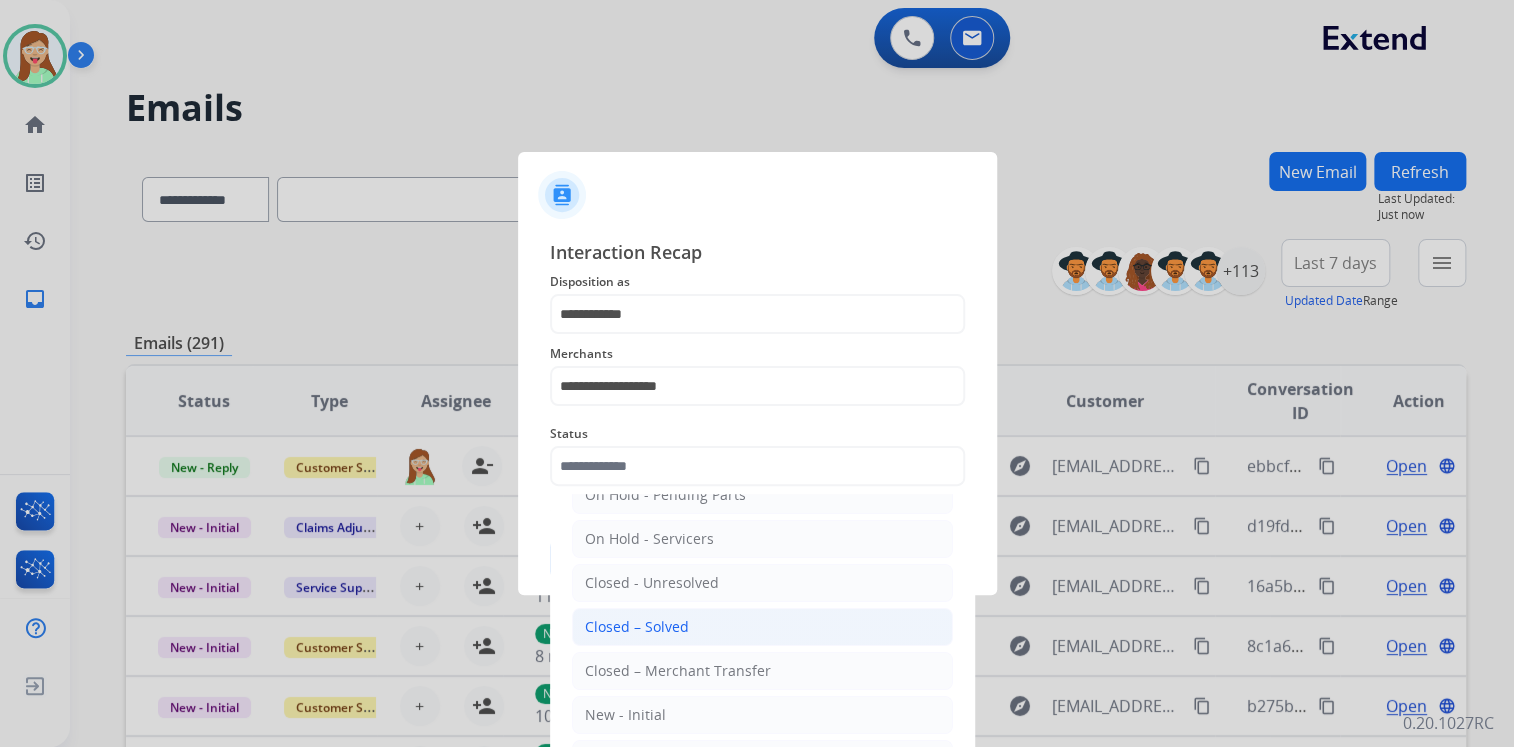 click on "Closed – Solved" 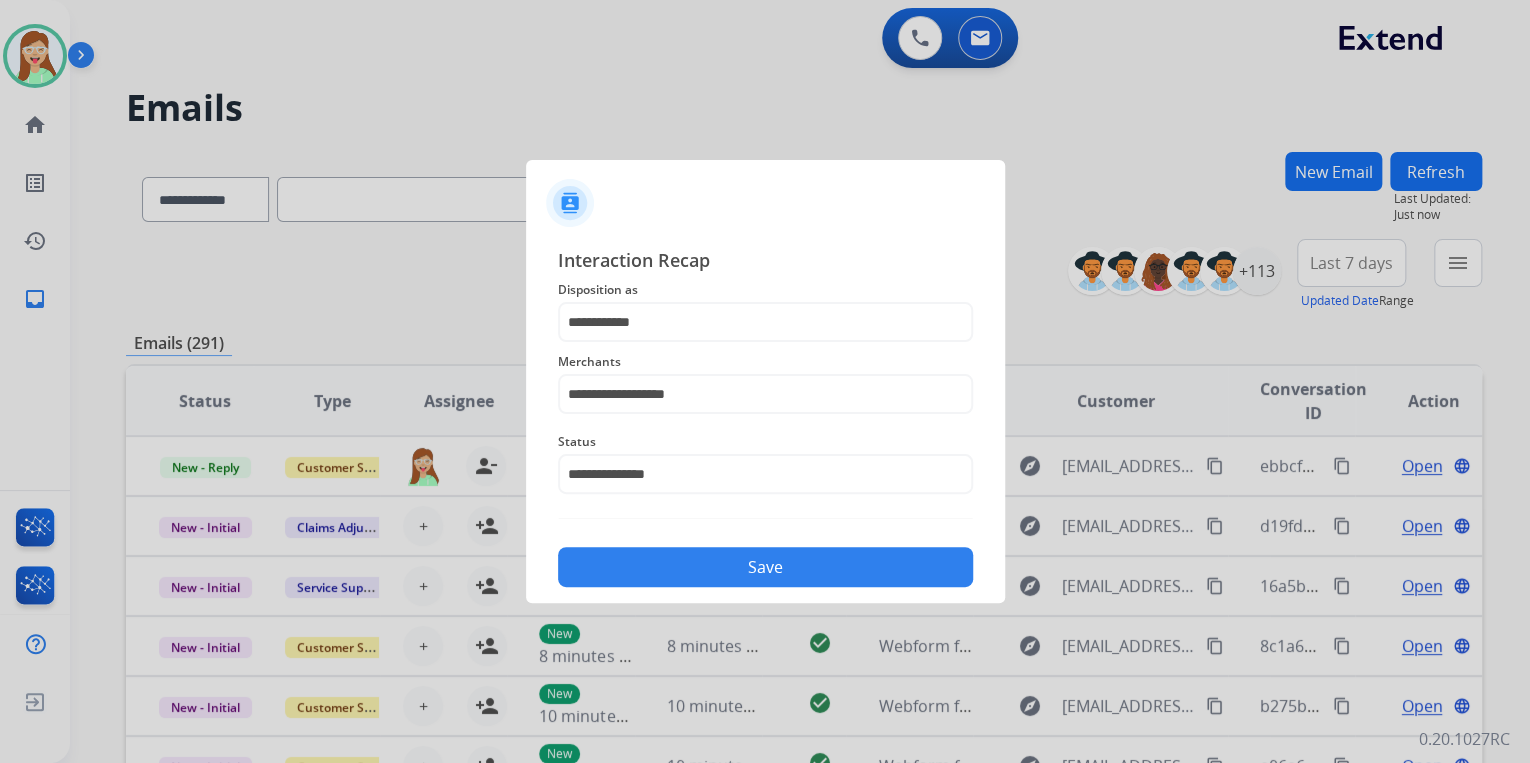click on "Save" 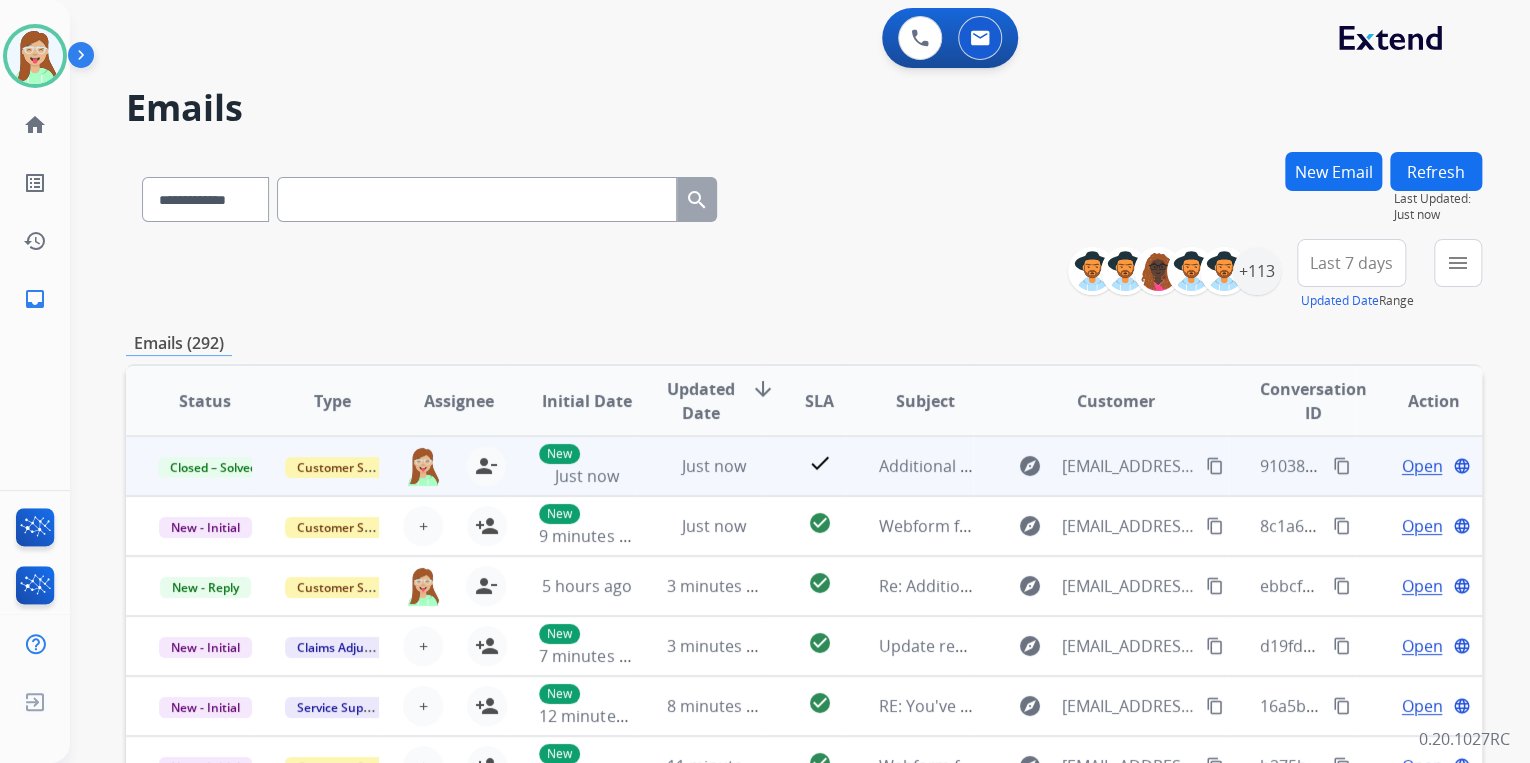 click on "content_copy" at bounding box center (1342, 466) 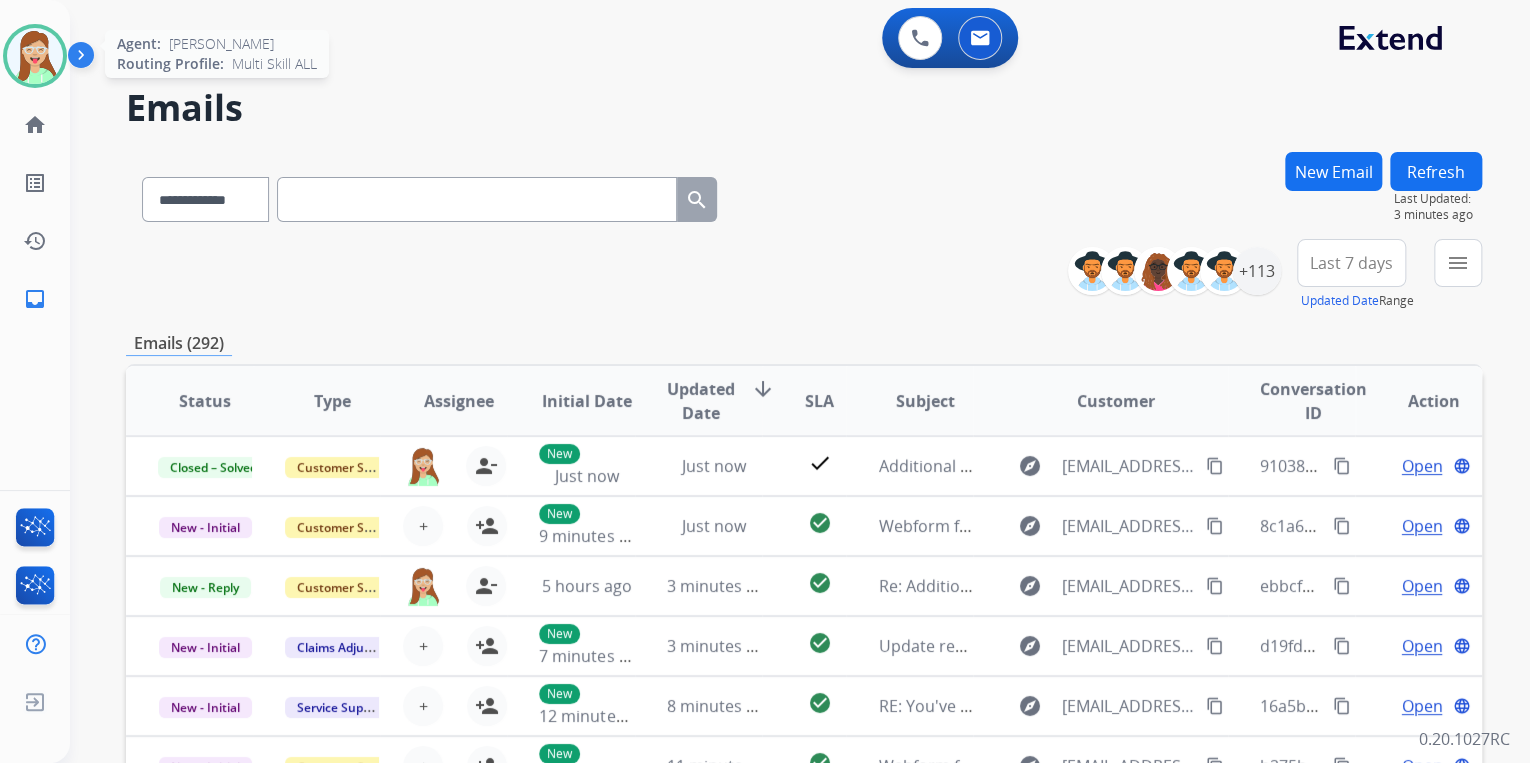 click at bounding box center (35, 56) 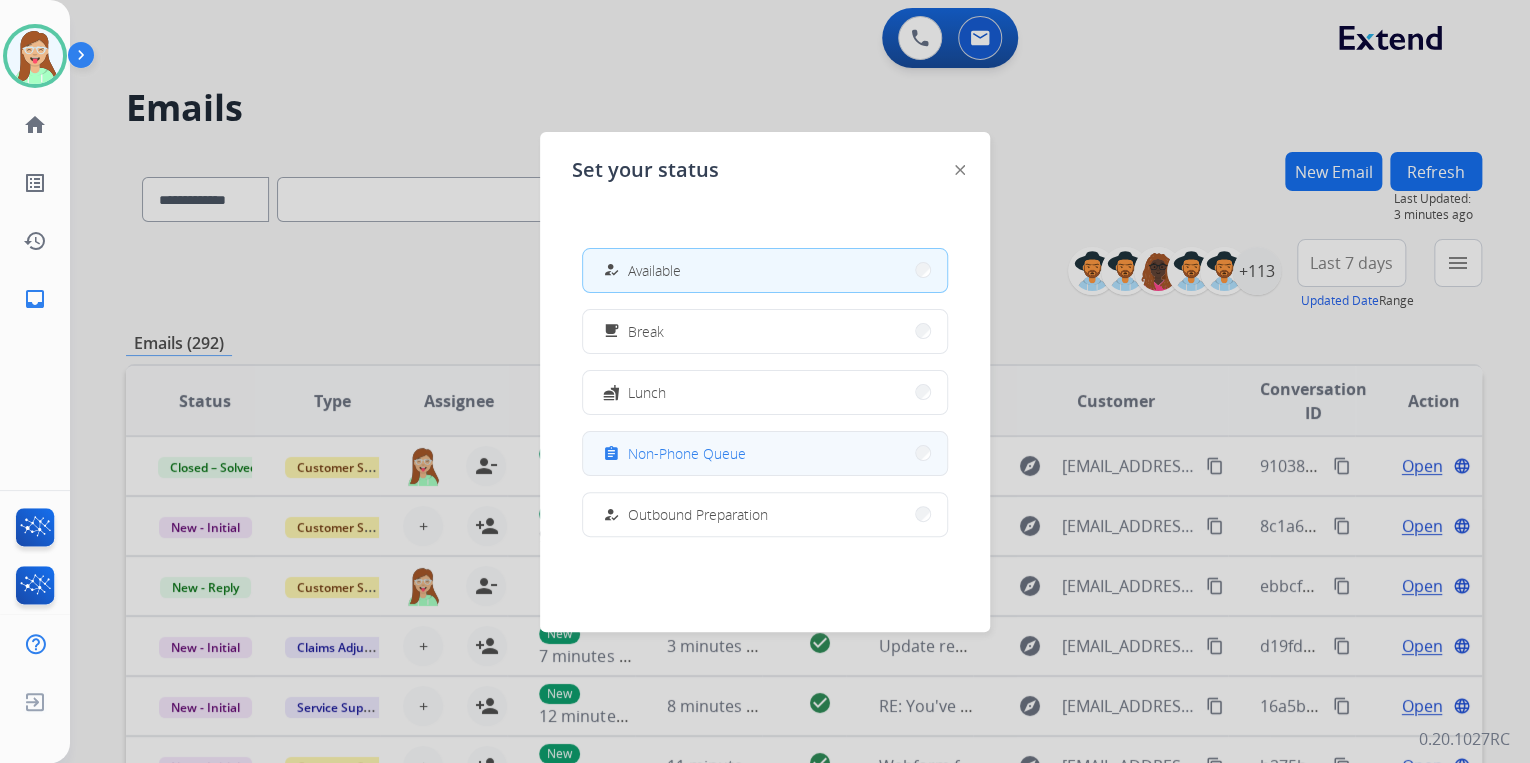 click on "Non-Phone Queue" at bounding box center [687, 453] 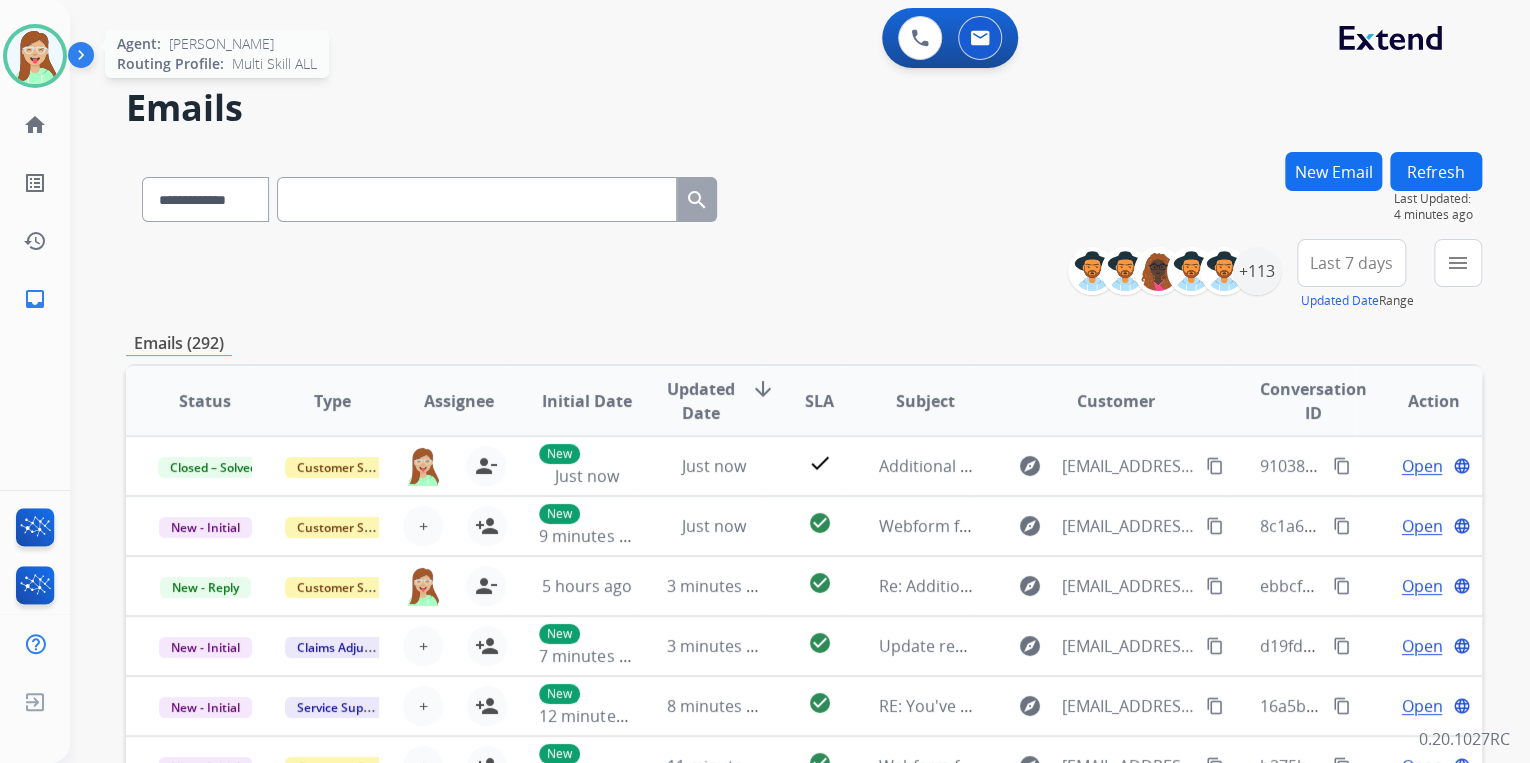 click at bounding box center [35, 56] 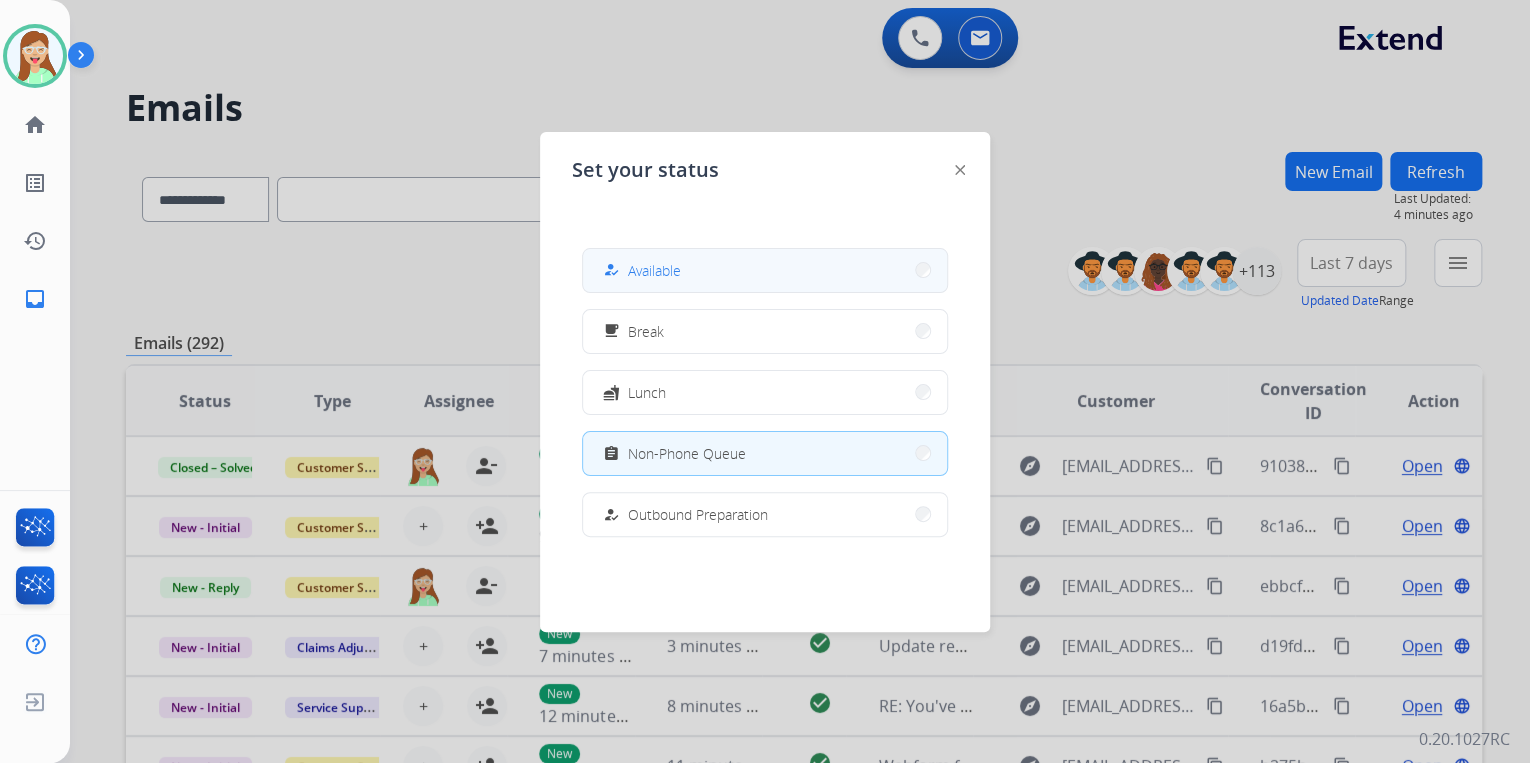 click on "how_to_reg Available" at bounding box center (765, 270) 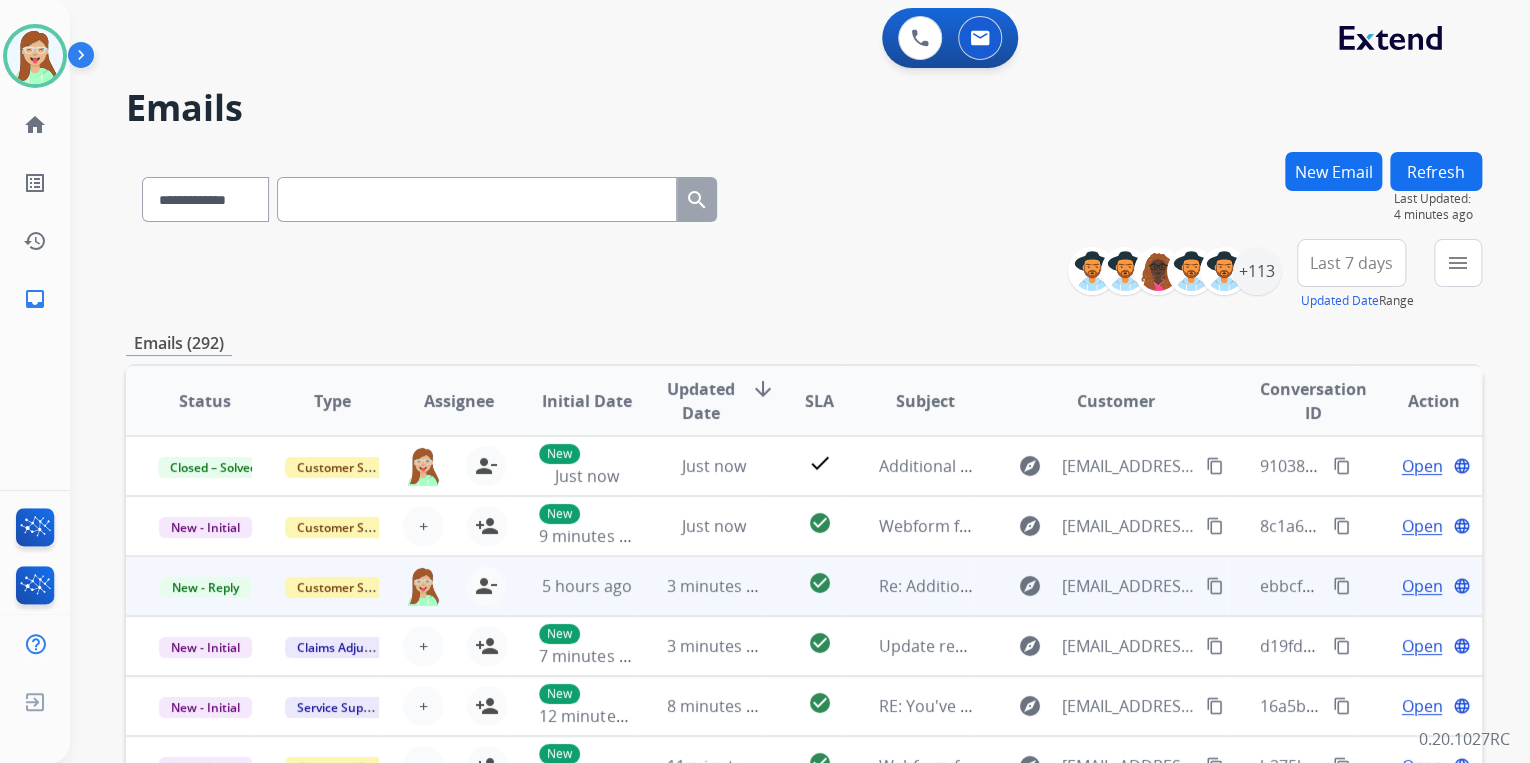 click on "Open" at bounding box center (1421, 586) 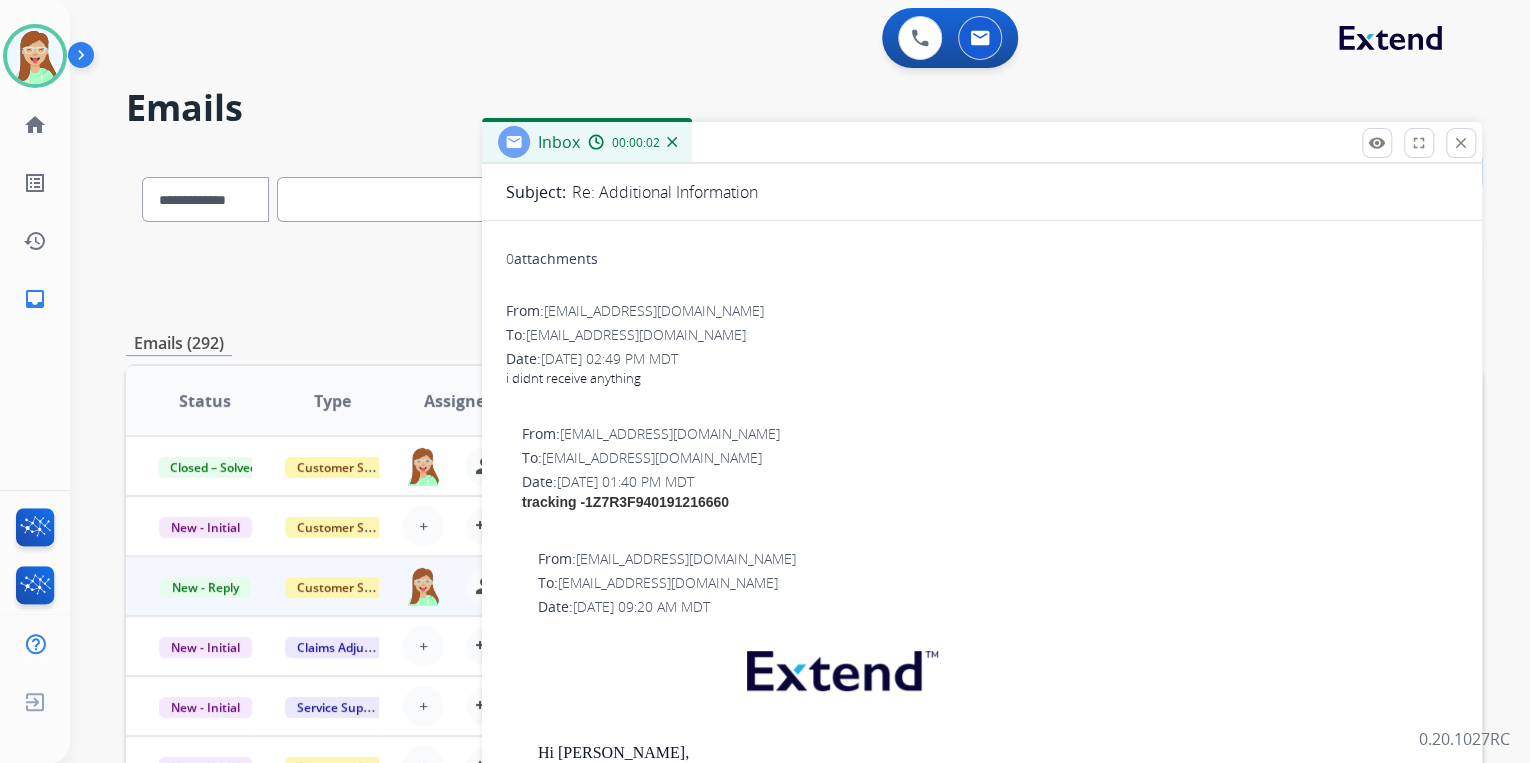 scroll, scrollTop: 0, scrollLeft: 0, axis: both 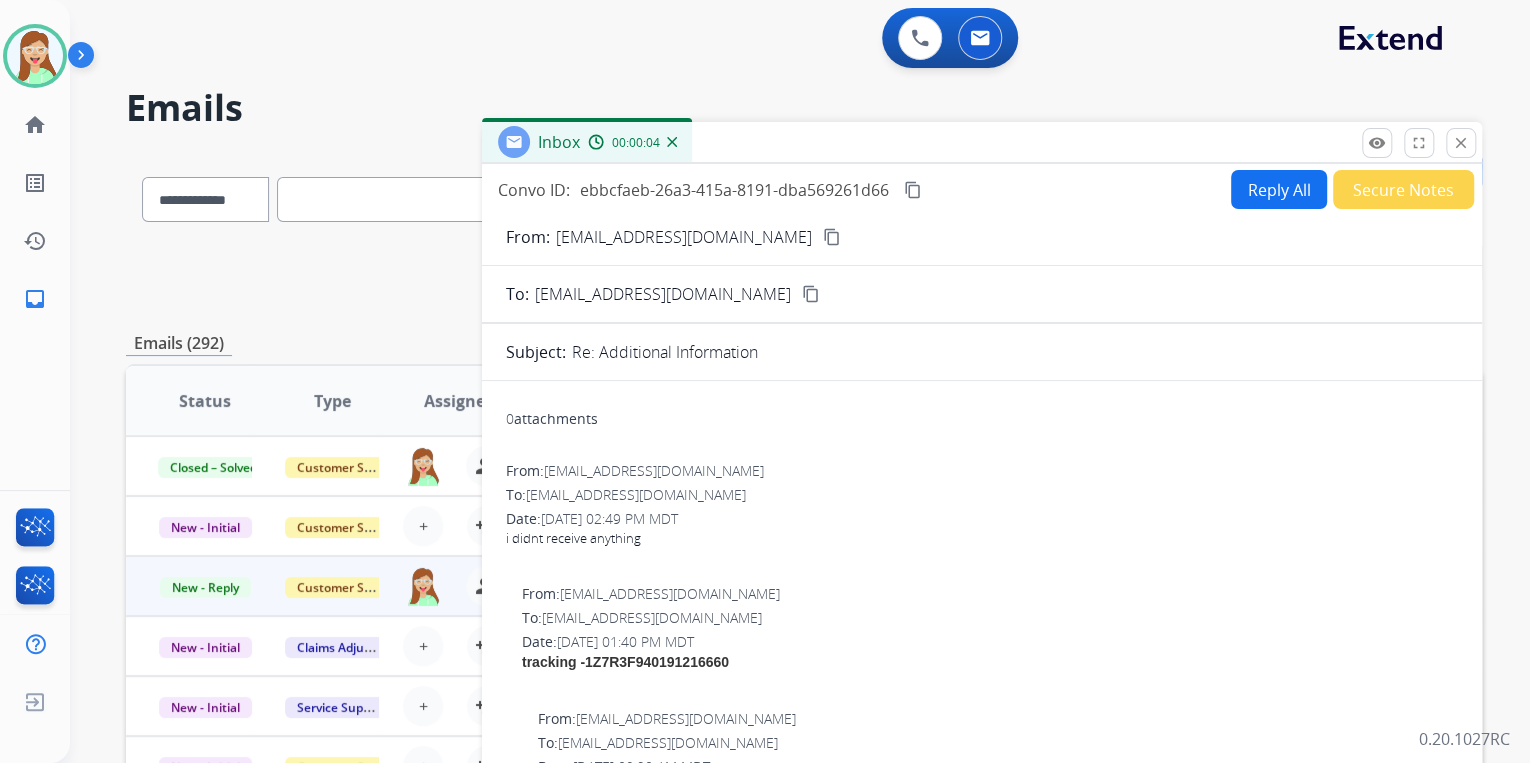 drag, startPoint x: 737, startPoint y: 238, endPoint x: 559, endPoint y: 1, distance: 296.40005 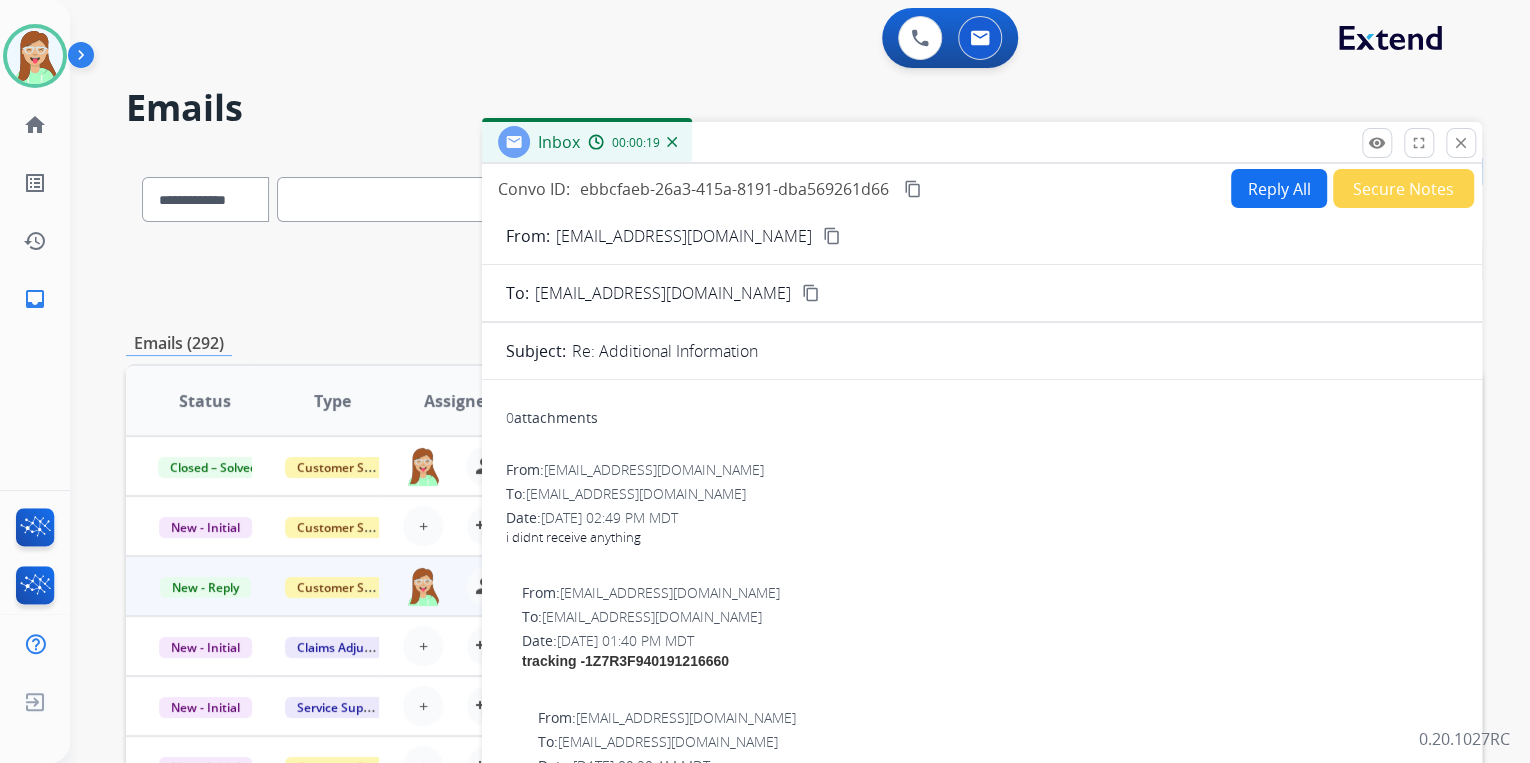 scroll, scrollTop: 0, scrollLeft: 0, axis: both 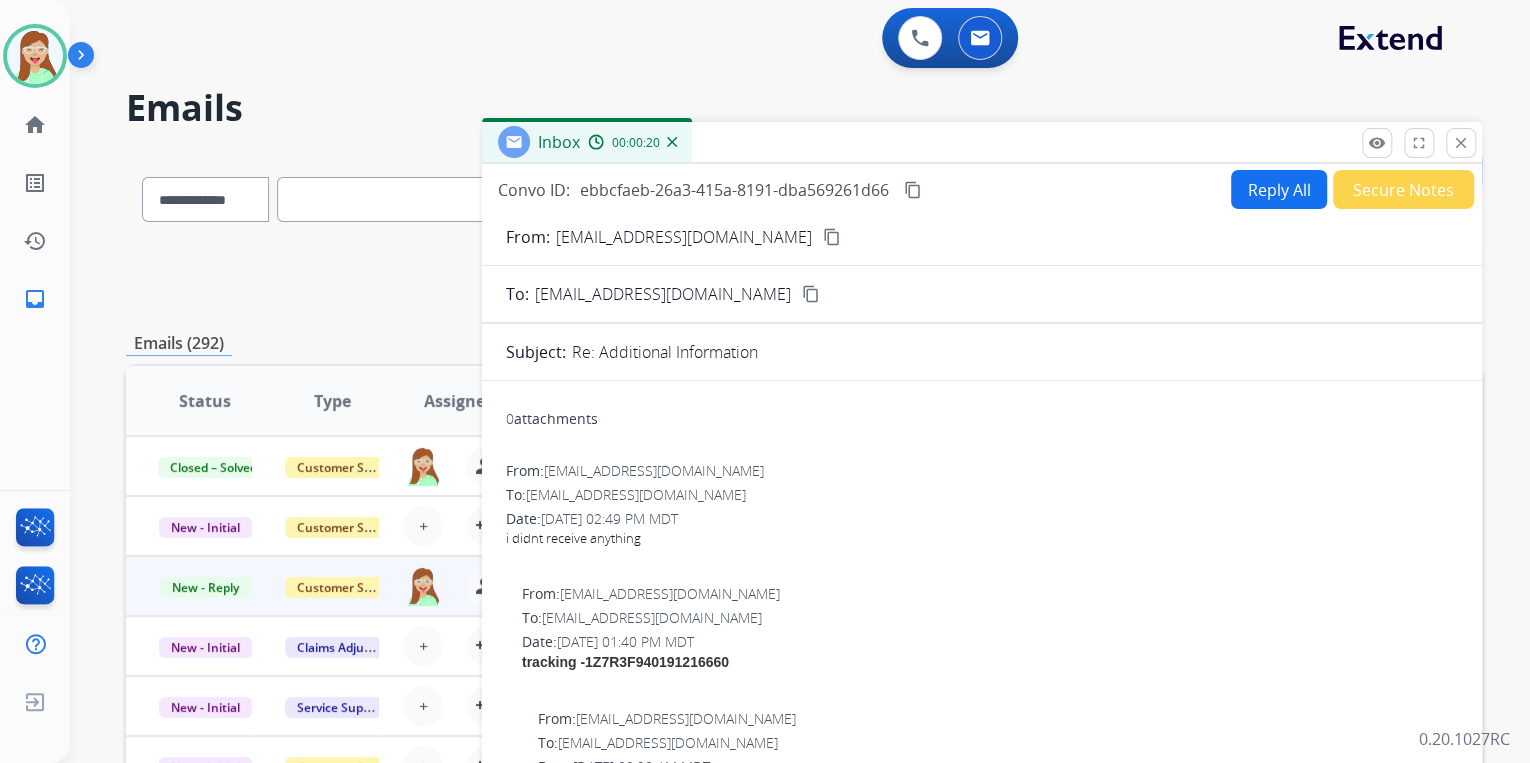 click on "Reply All" at bounding box center (1279, 189) 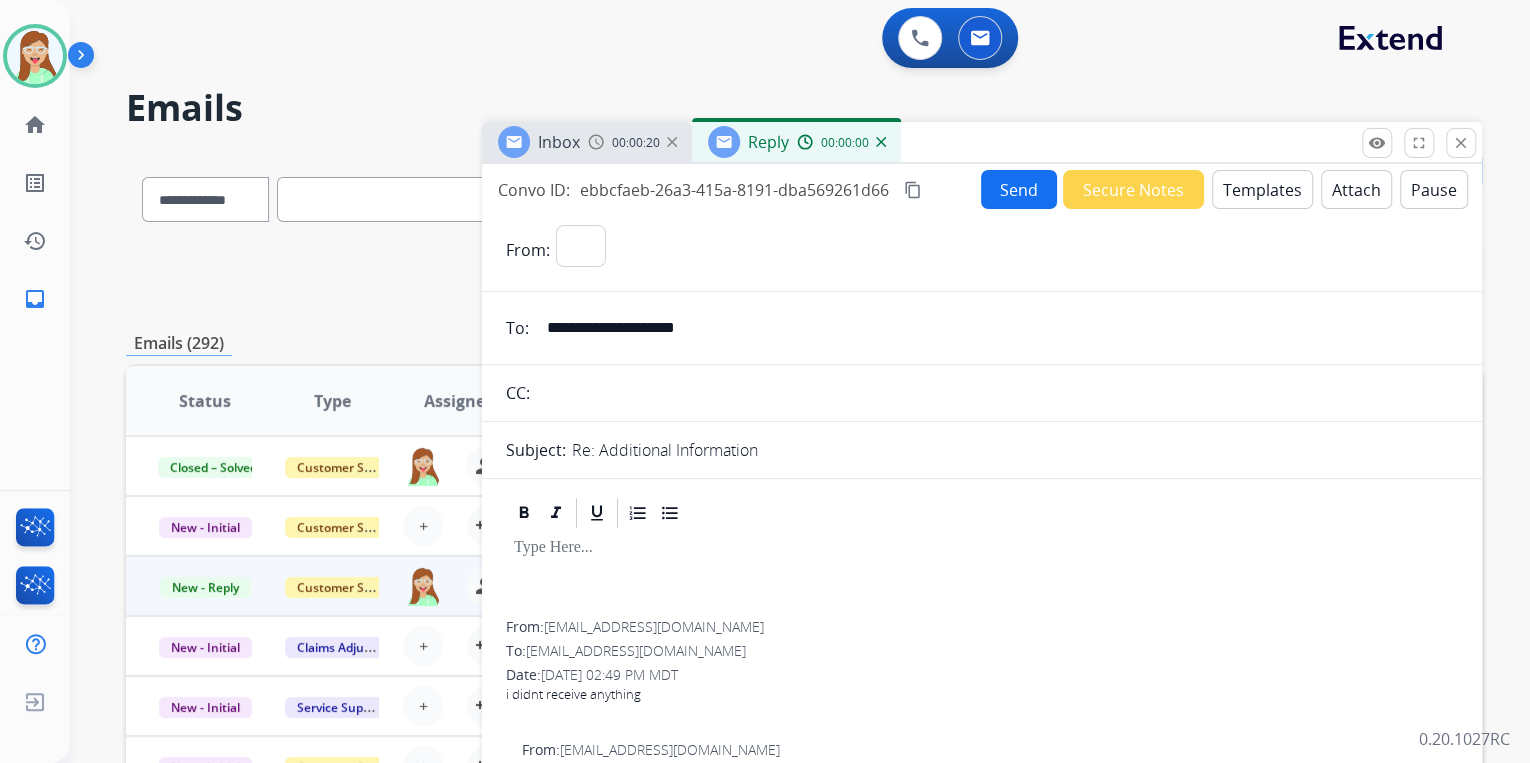 click on "Templates" at bounding box center (1262, 189) 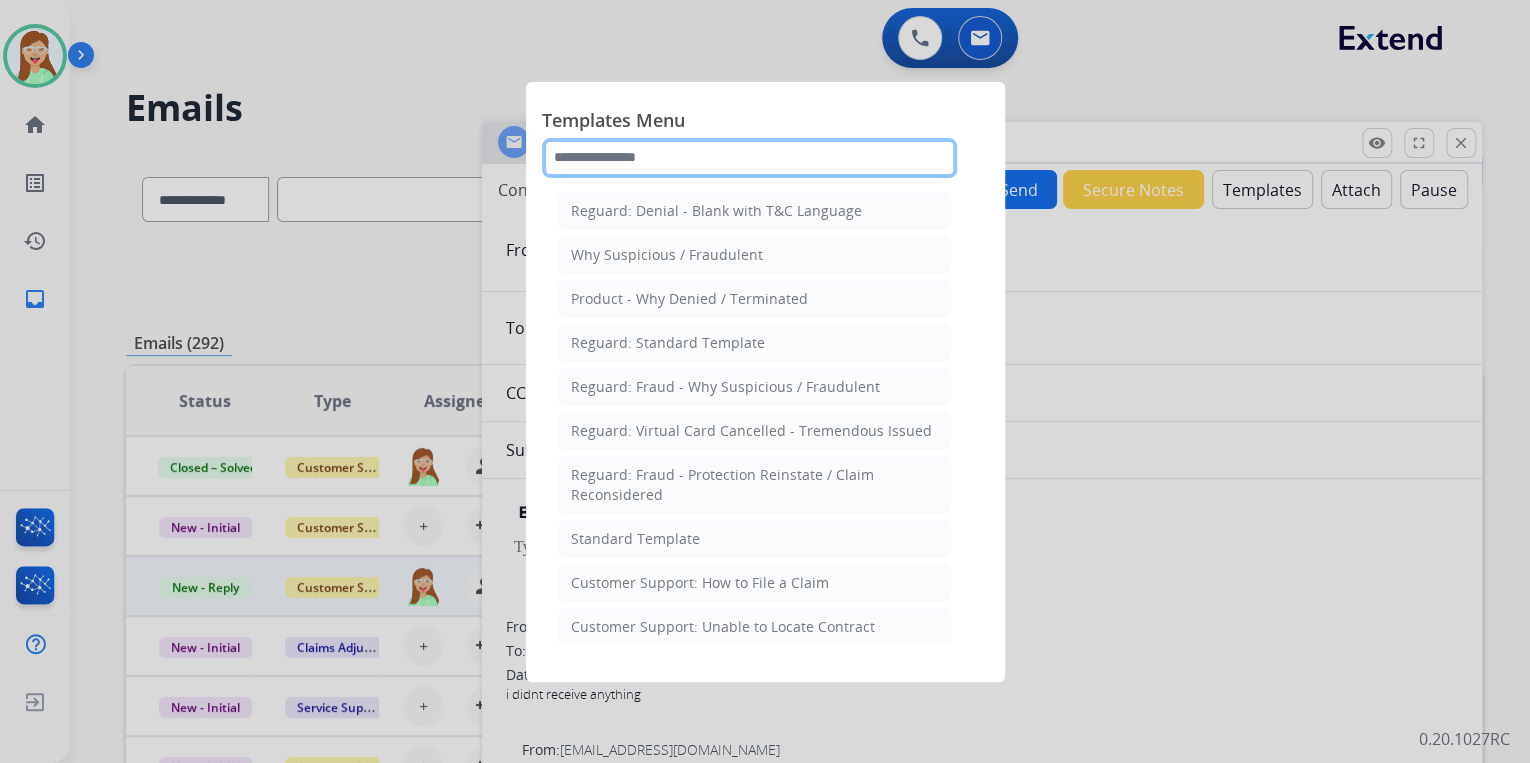 click 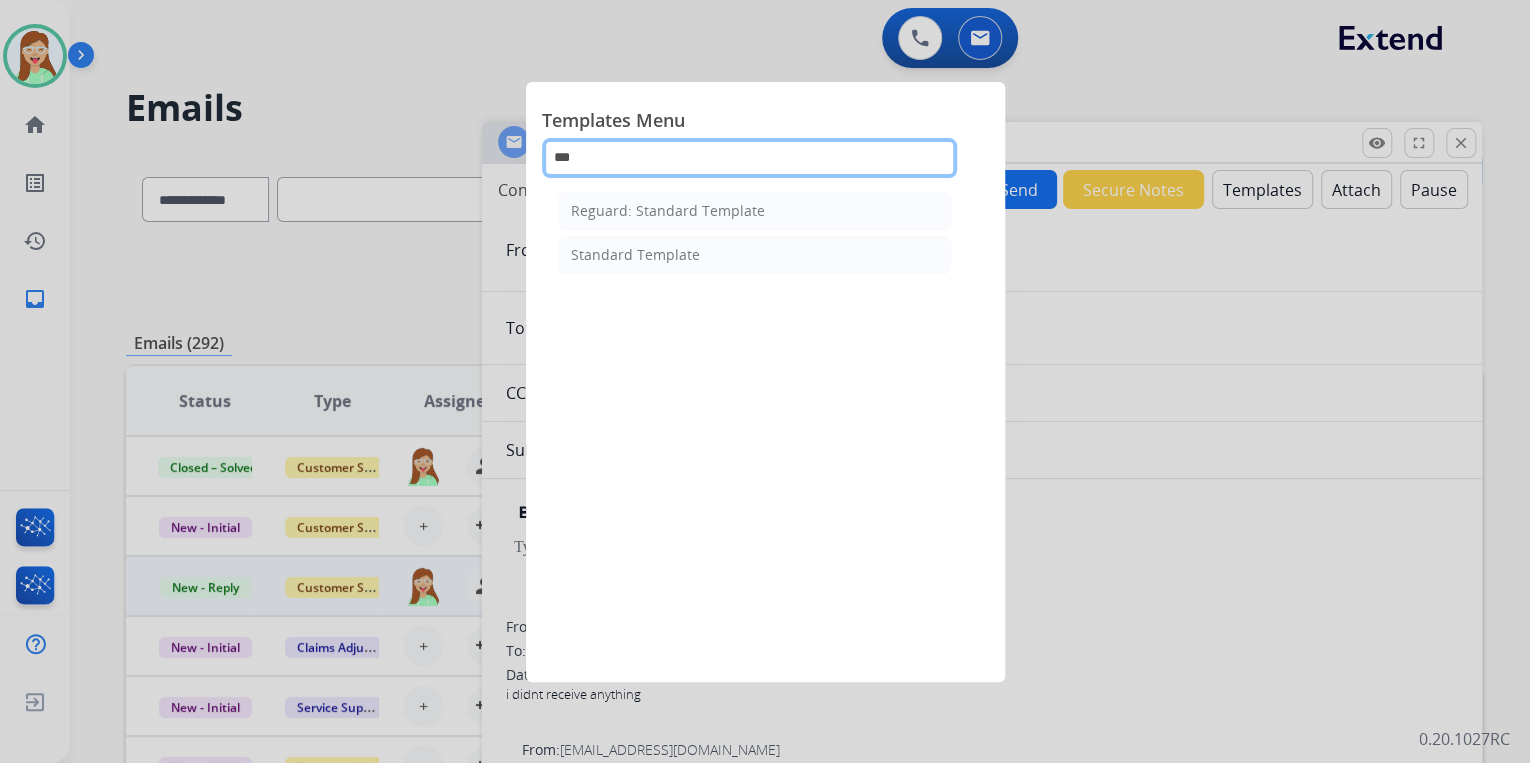 type on "****" 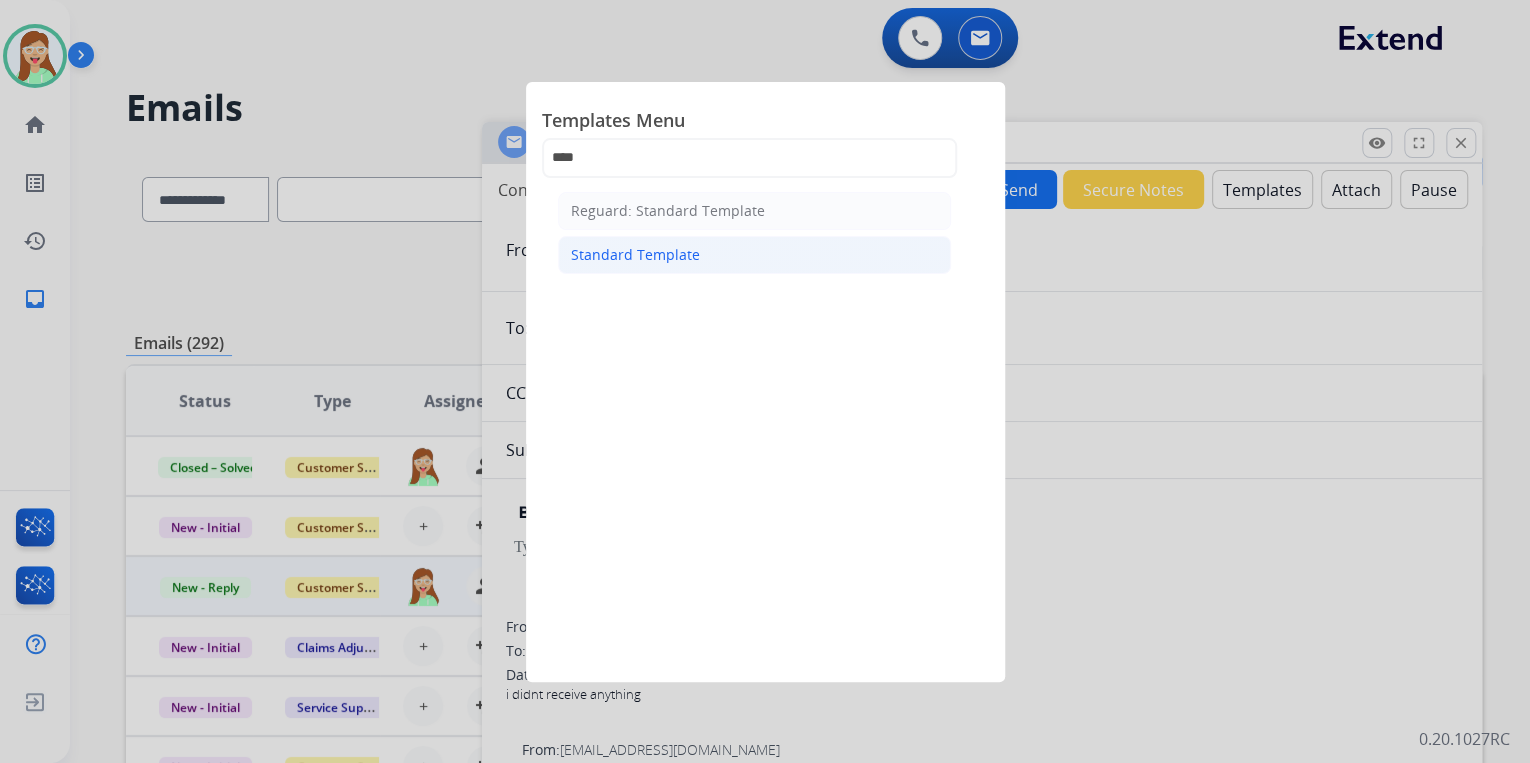 click on "Standard Template" 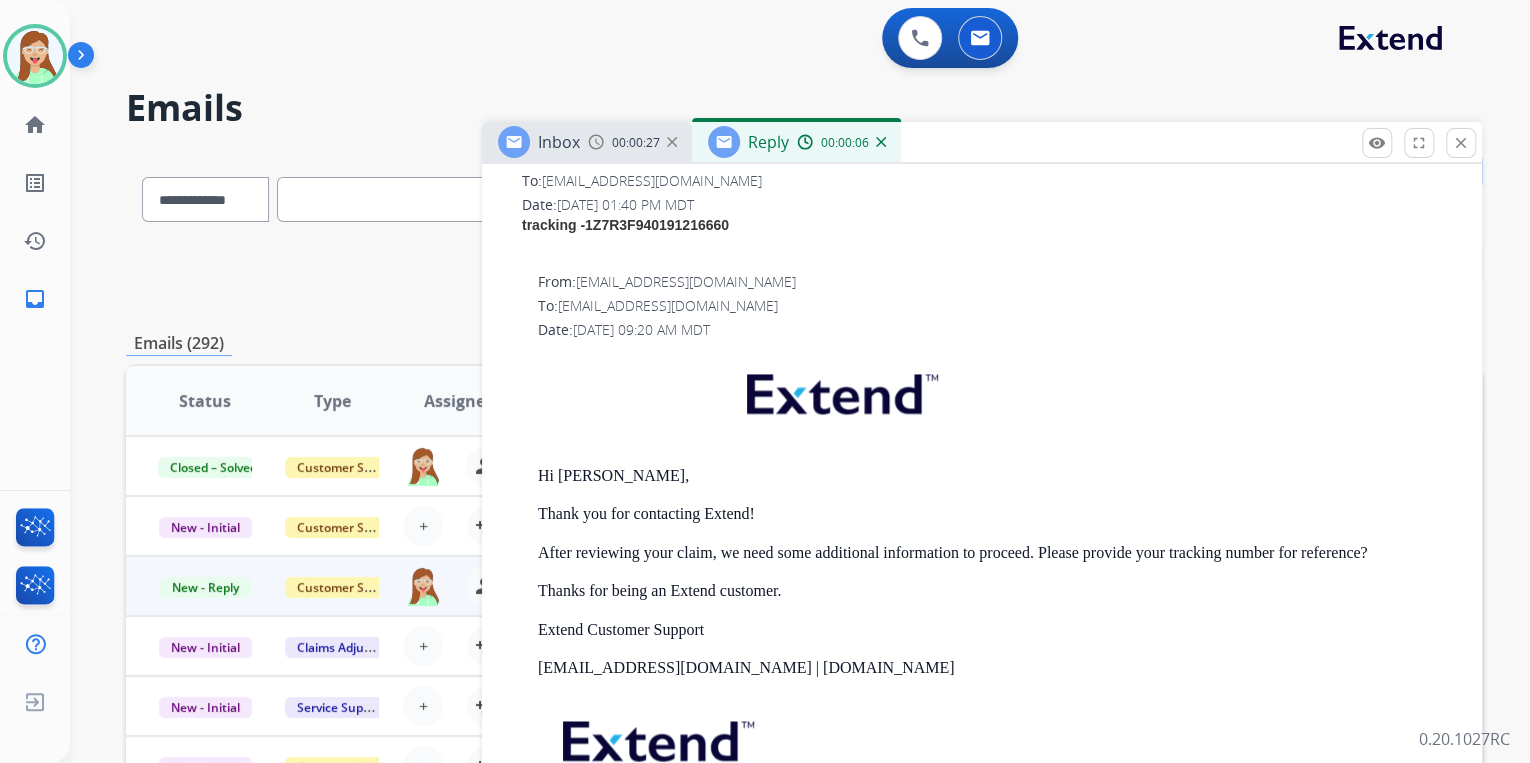 scroll, scrollTop: 1320, scrollLeft: 0, axis: vertical 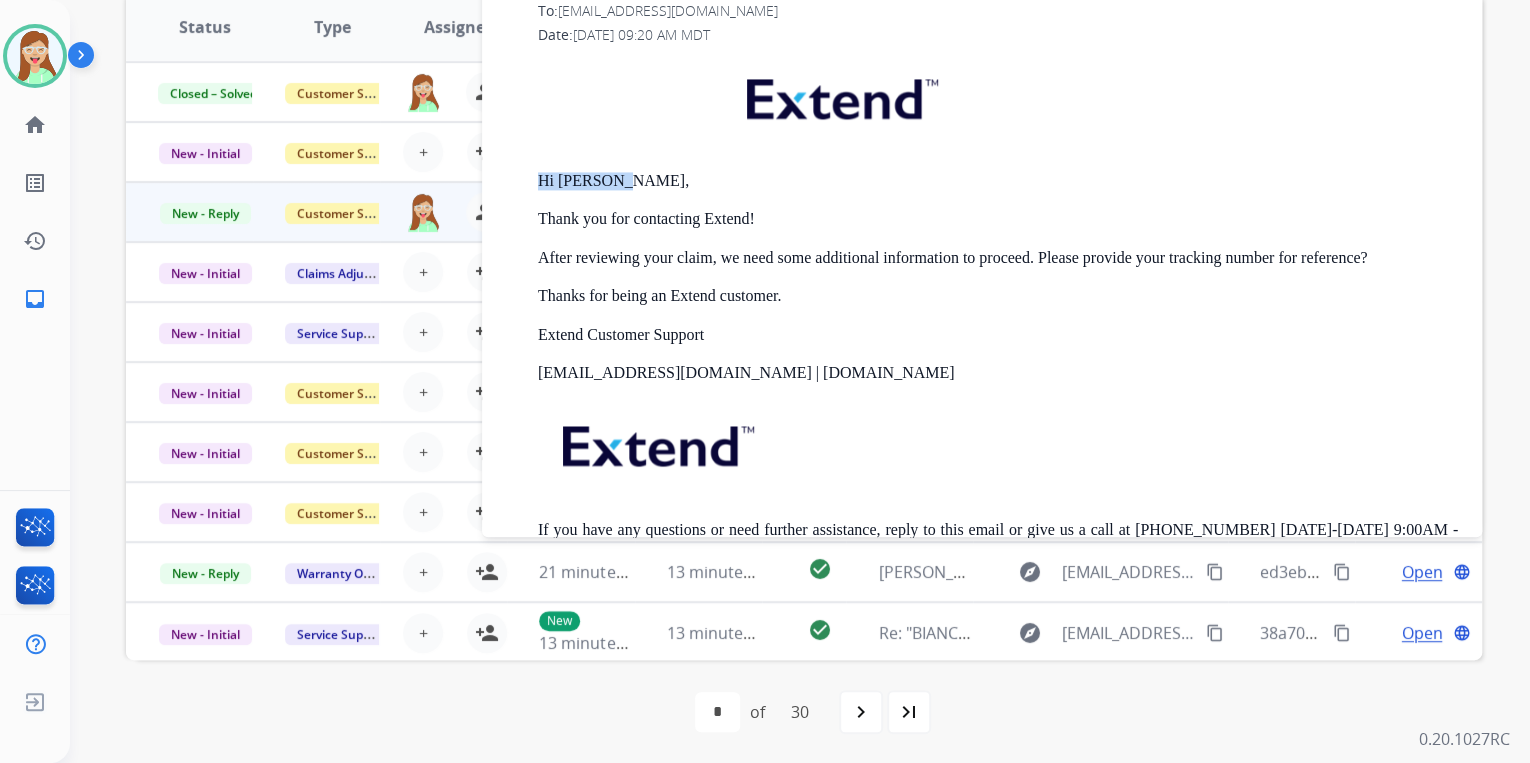 drag, startPoint x: 636, startPoint y: 175, endPoint x: 535, endPoint y: 172, distance: 101.04455 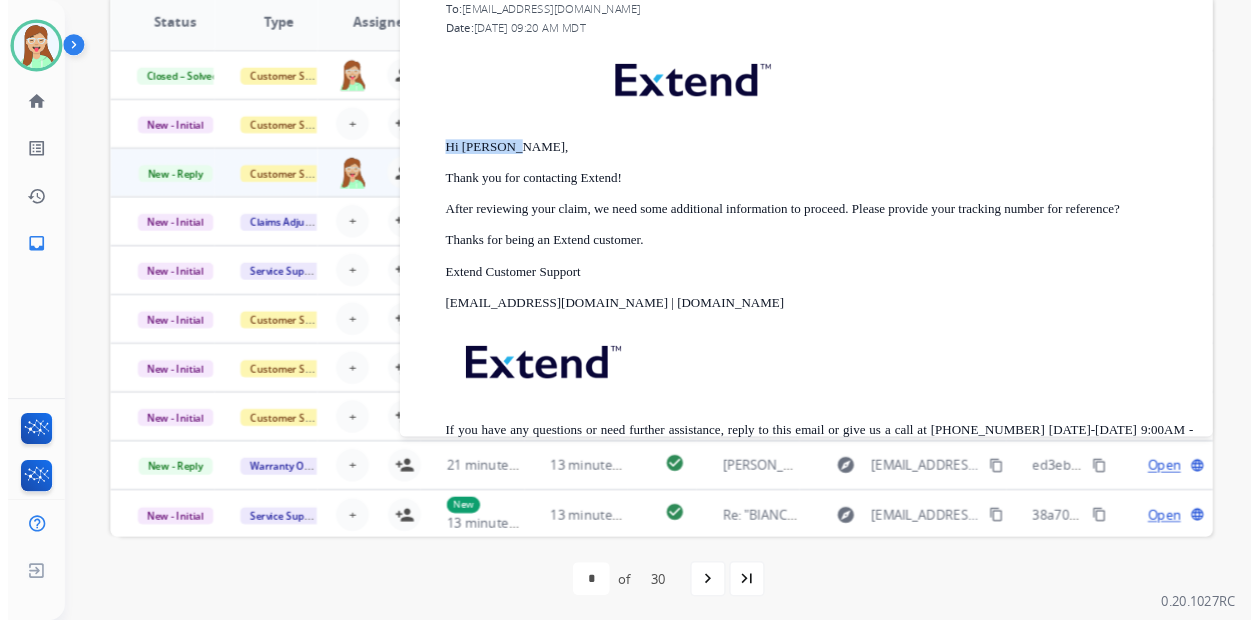 scroll, scrollTop: 374, scrollLeft: 0, axis: vertical 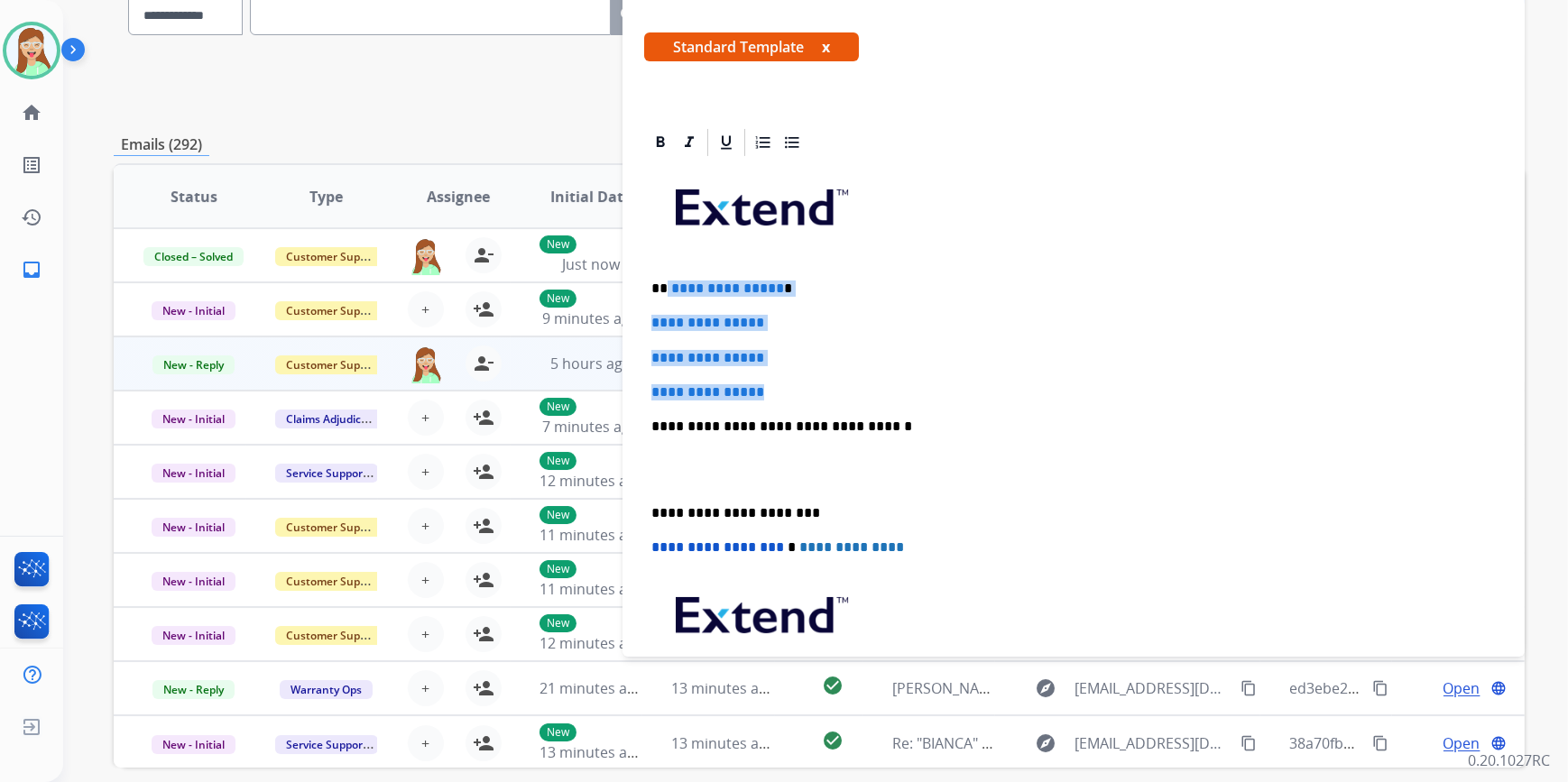 drag, startPoint x: 779, startPoint y: 395, endPoint x: 664, endPoint y: 282, distance: 161.2265 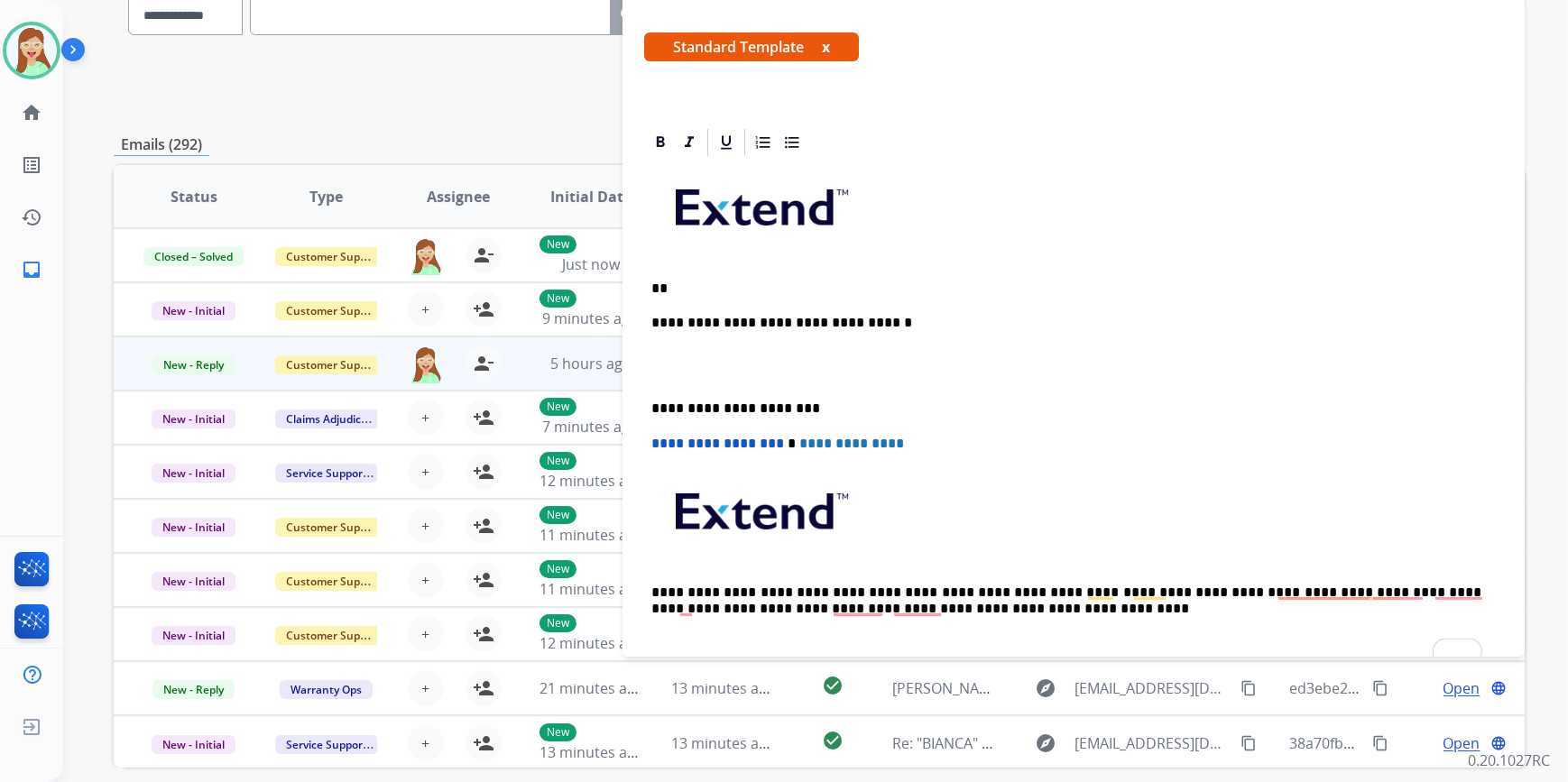 type 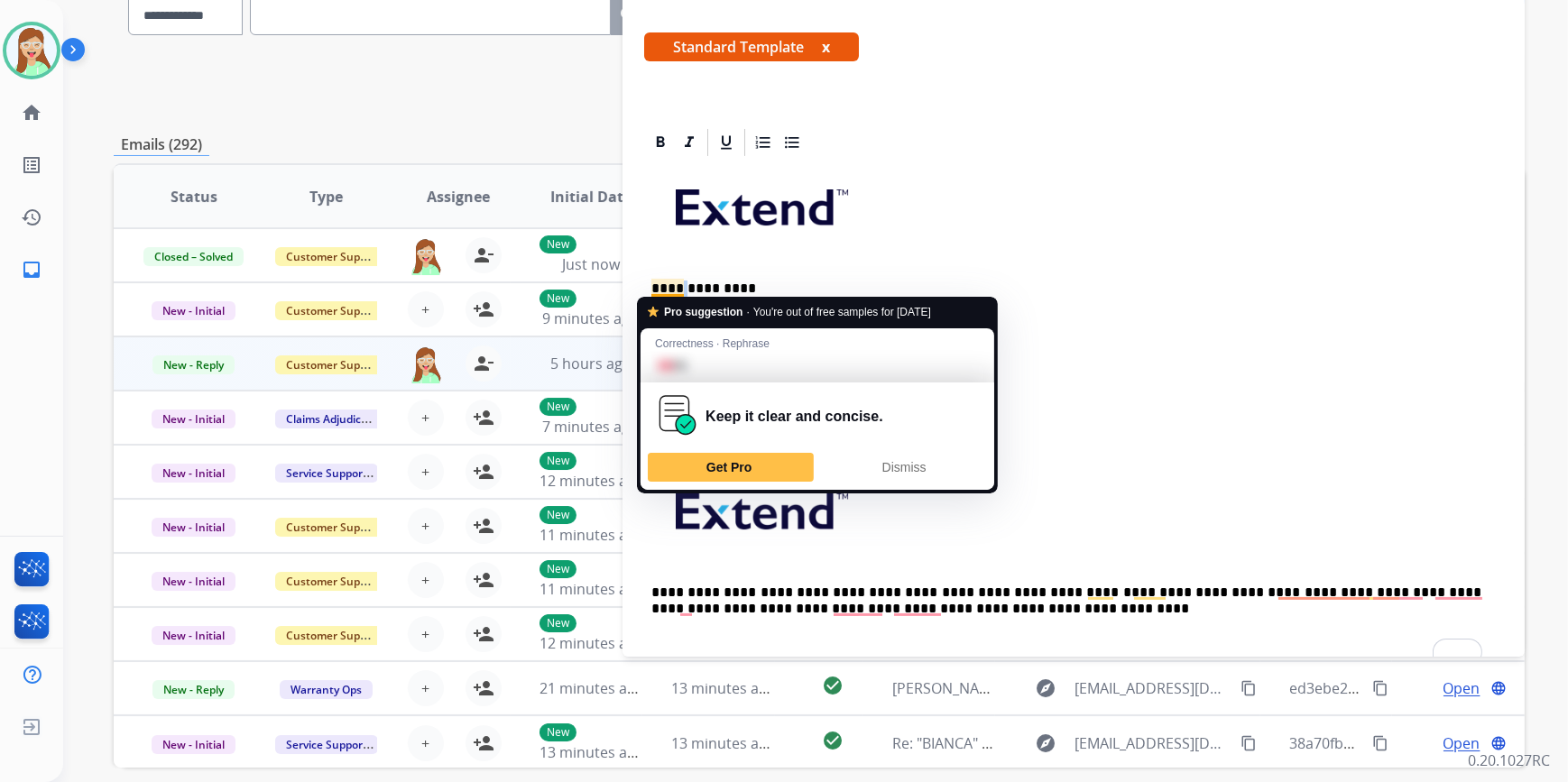 click on "**********" at bounding box center (1066, 289) 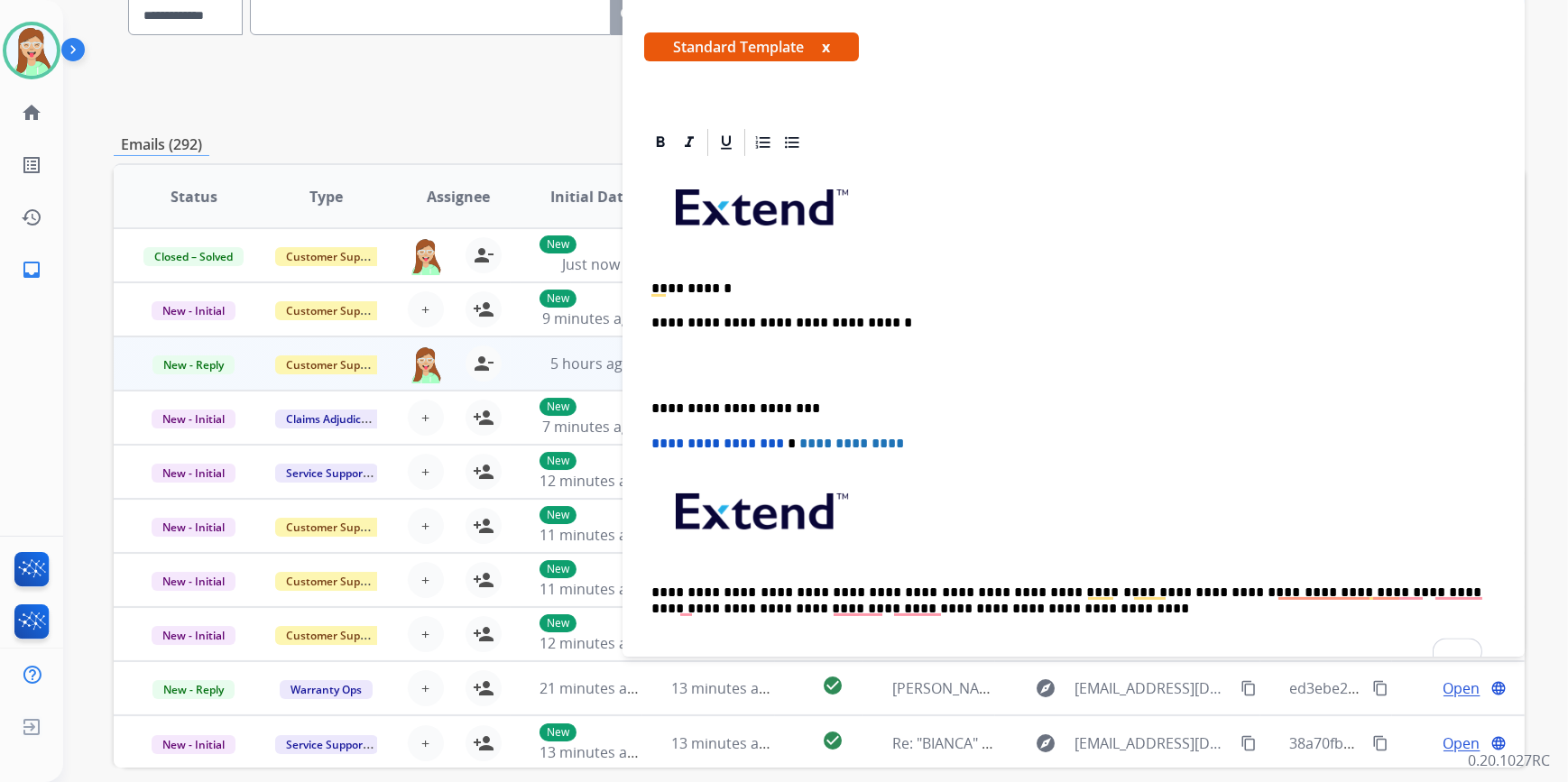 click on "**********" at bounding box center [1066, 289] 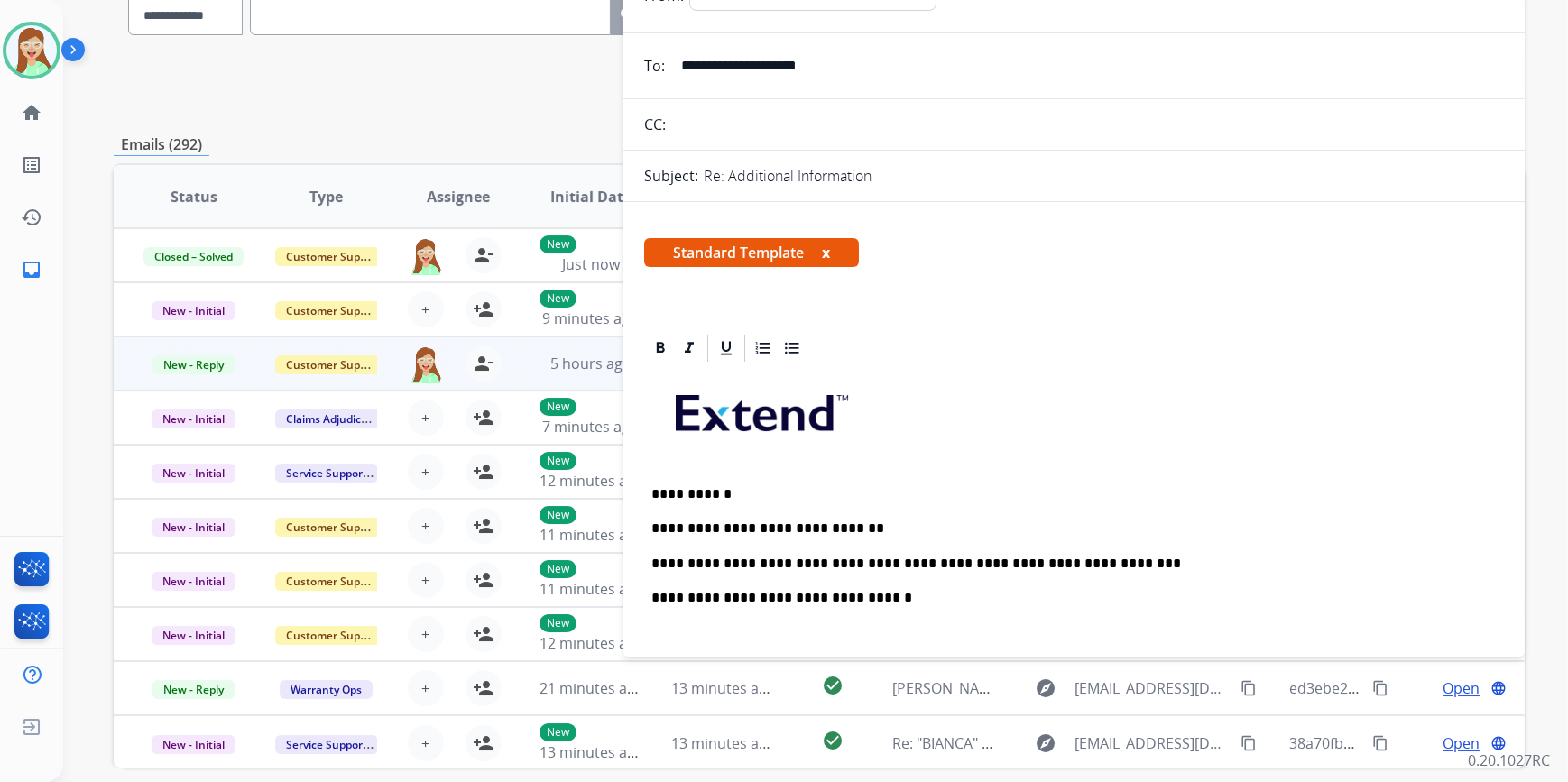 scroll, scrollTop: 0, scrollLeft: 0, axis: both 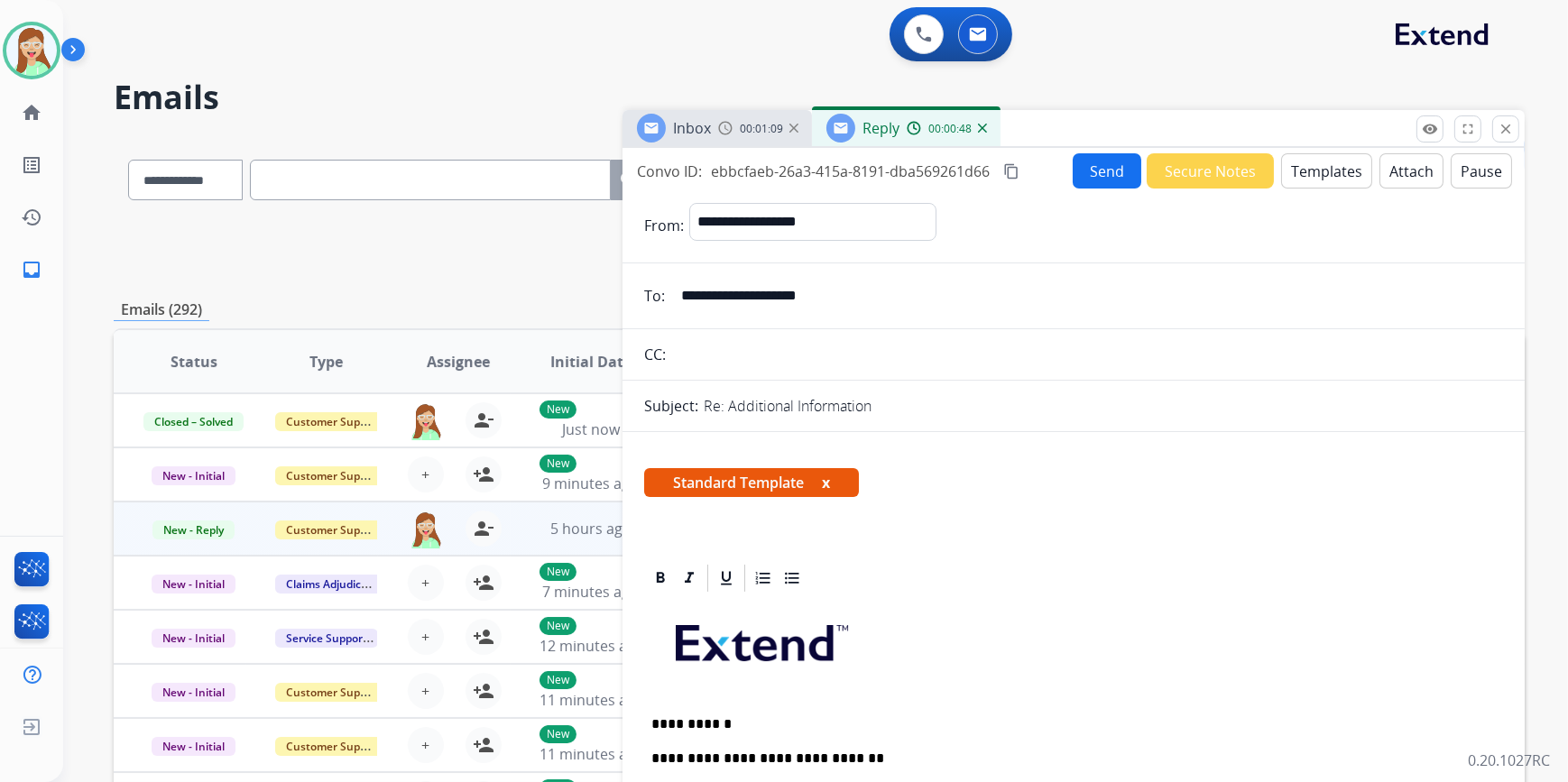 click on "Send" at bounding box center (1107, 170) 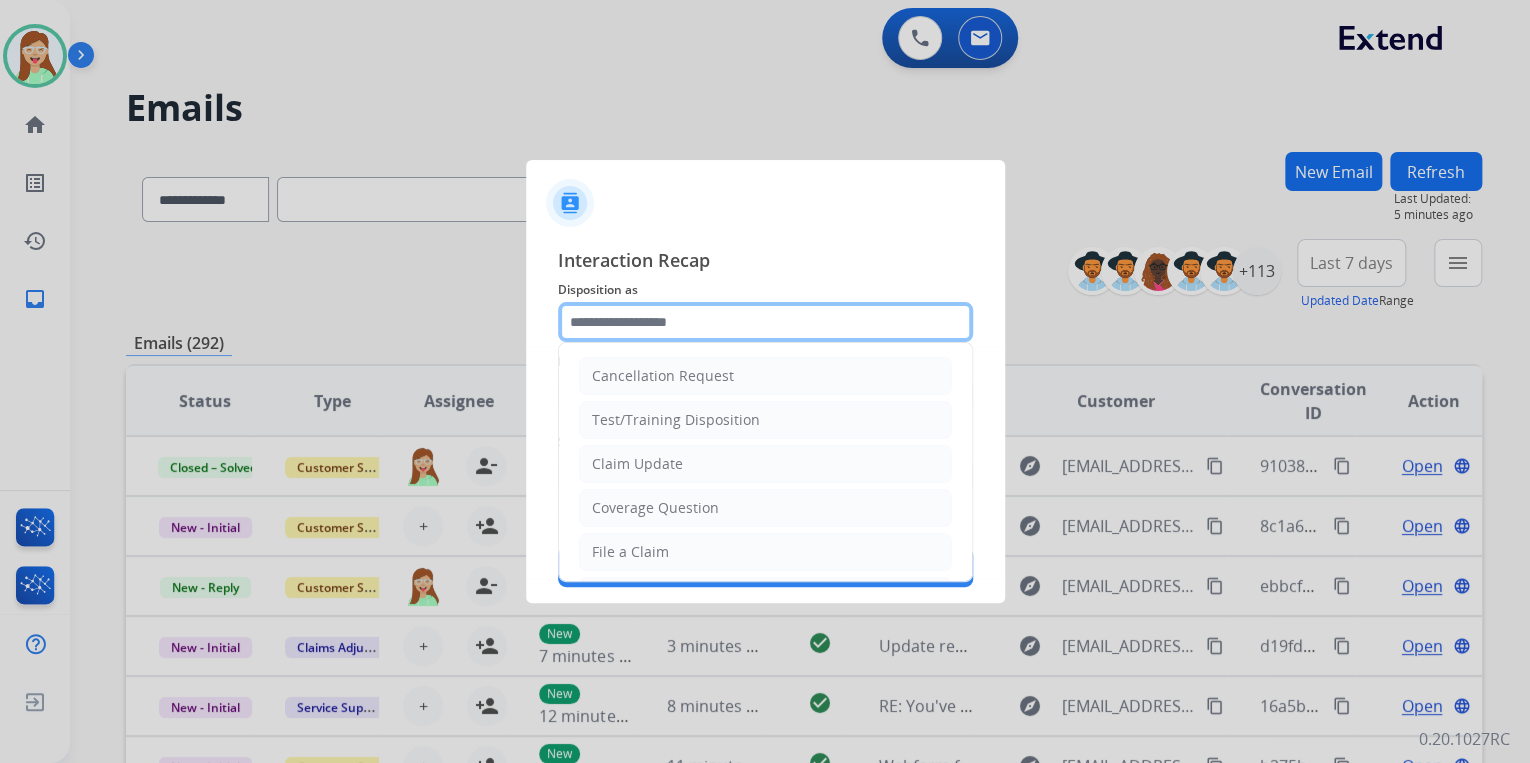 click 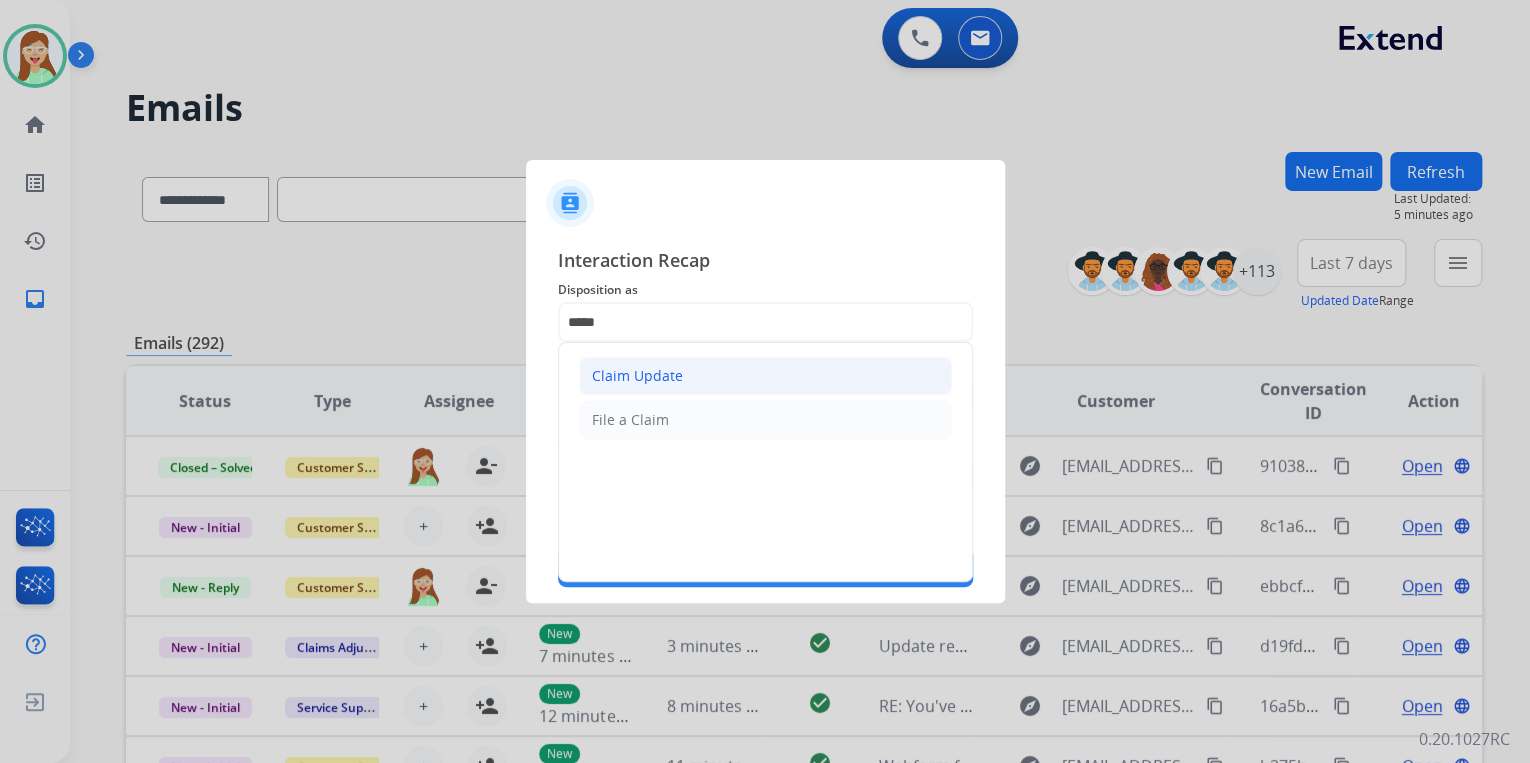 click on "Claim Update" 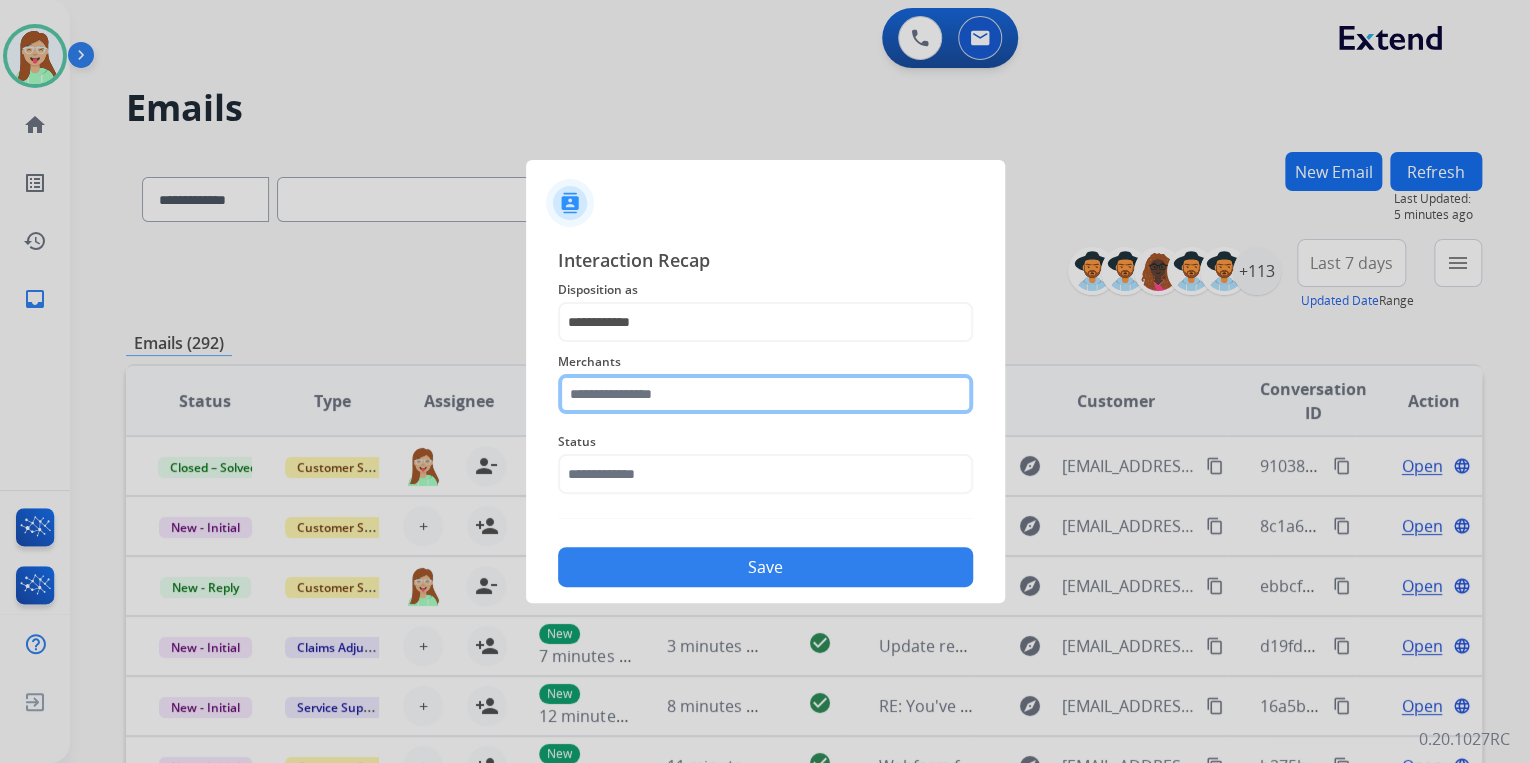 click 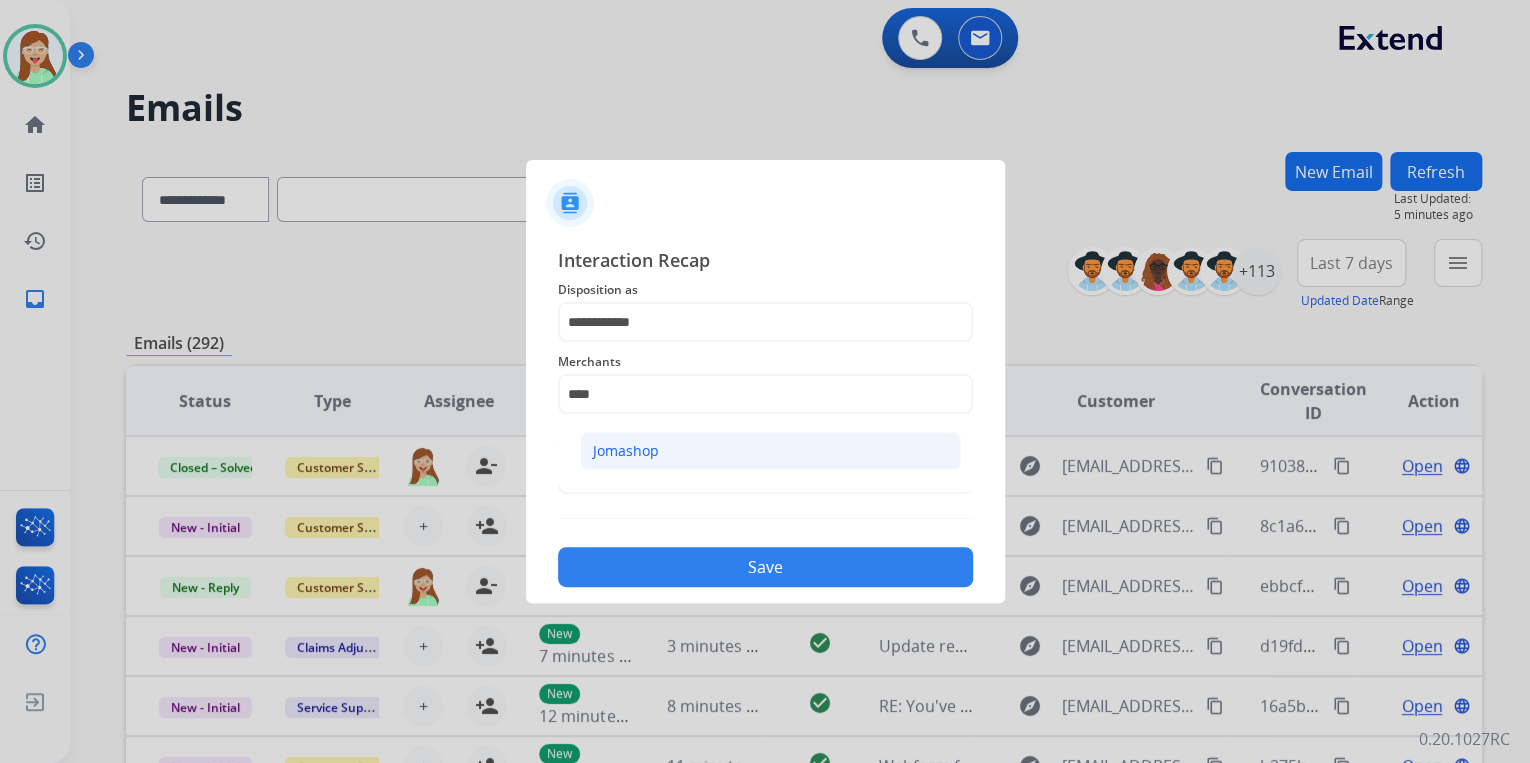 click on "Jomashop" 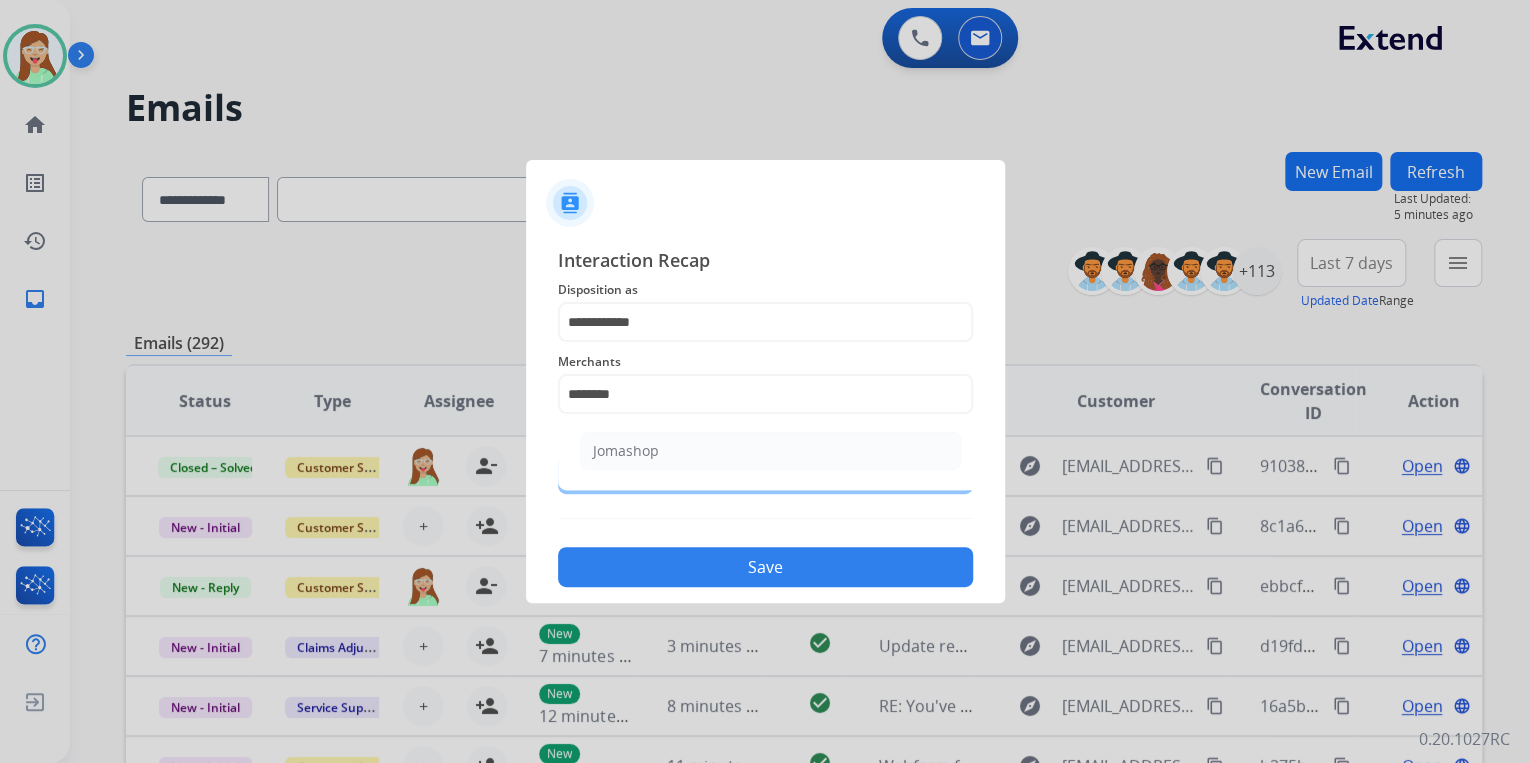 click 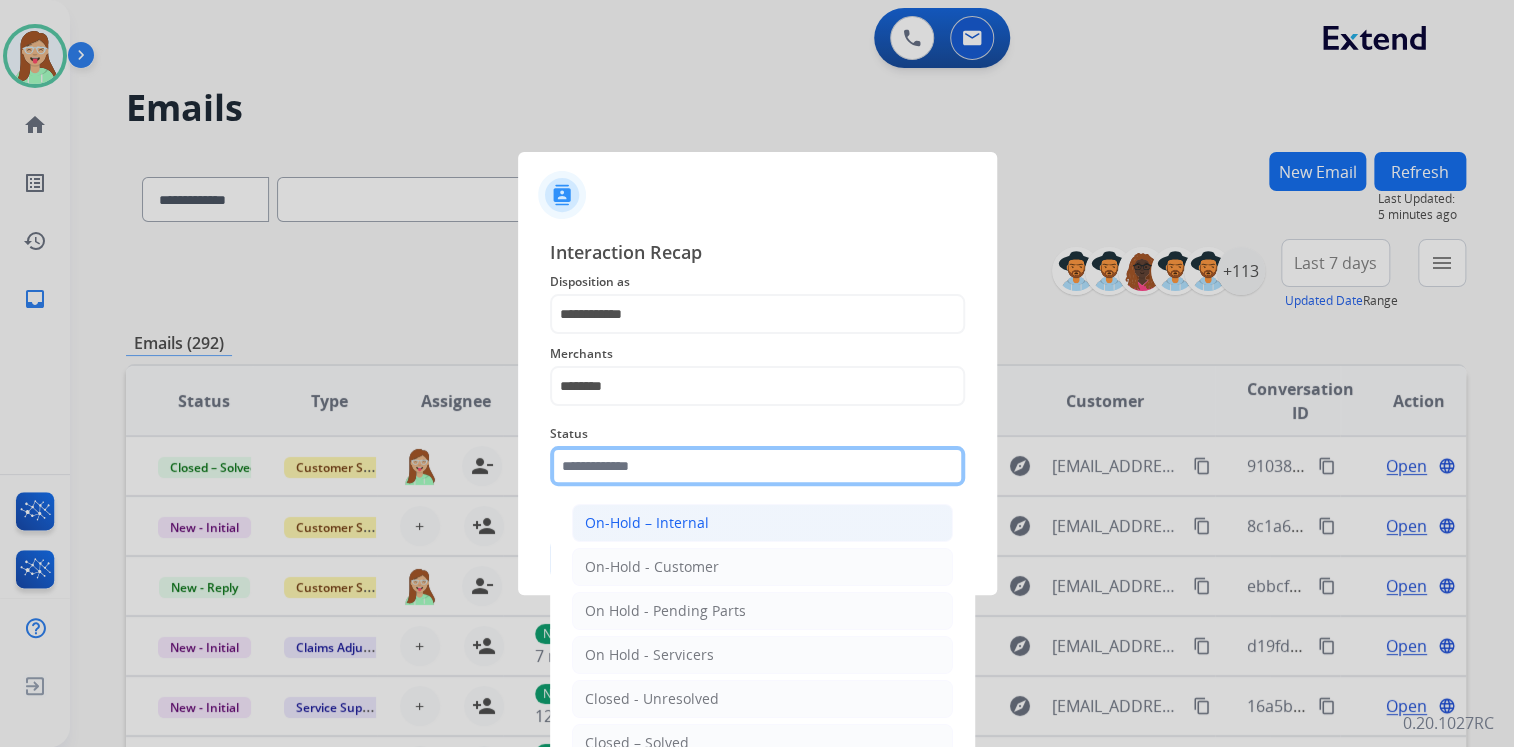 click 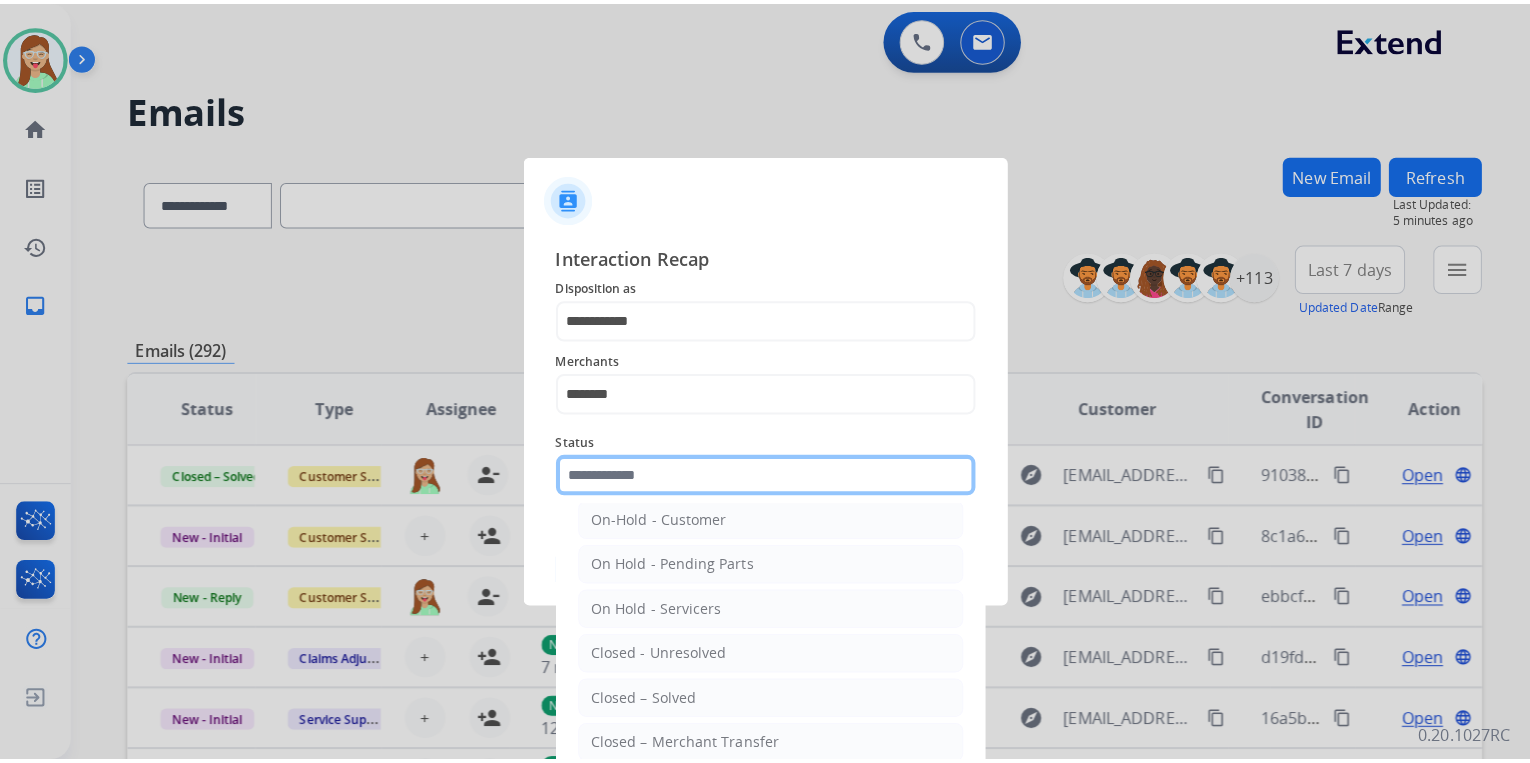 scroll, scrollTop: 116, scrollLeft: 0, axis: vertical 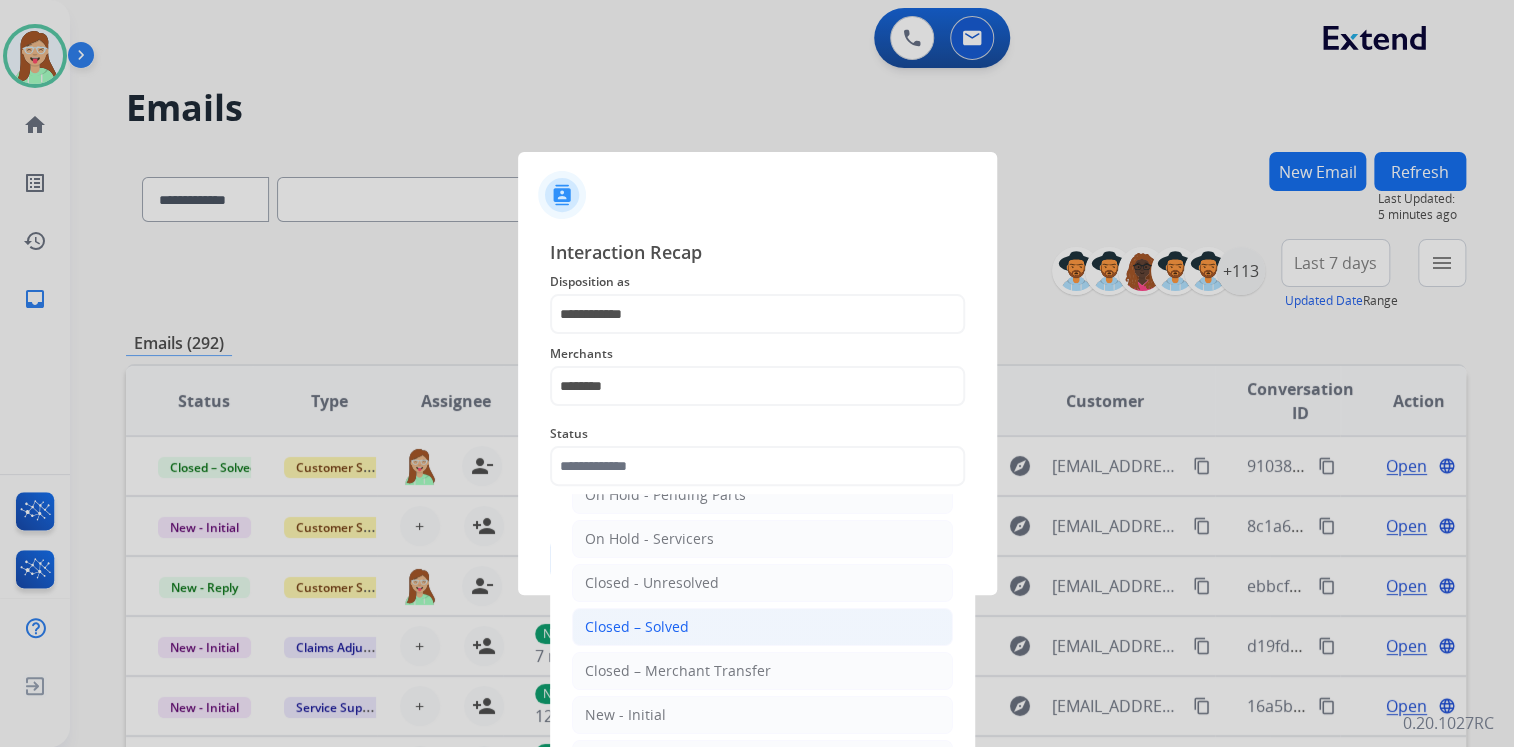 click on "Closed – Solved" 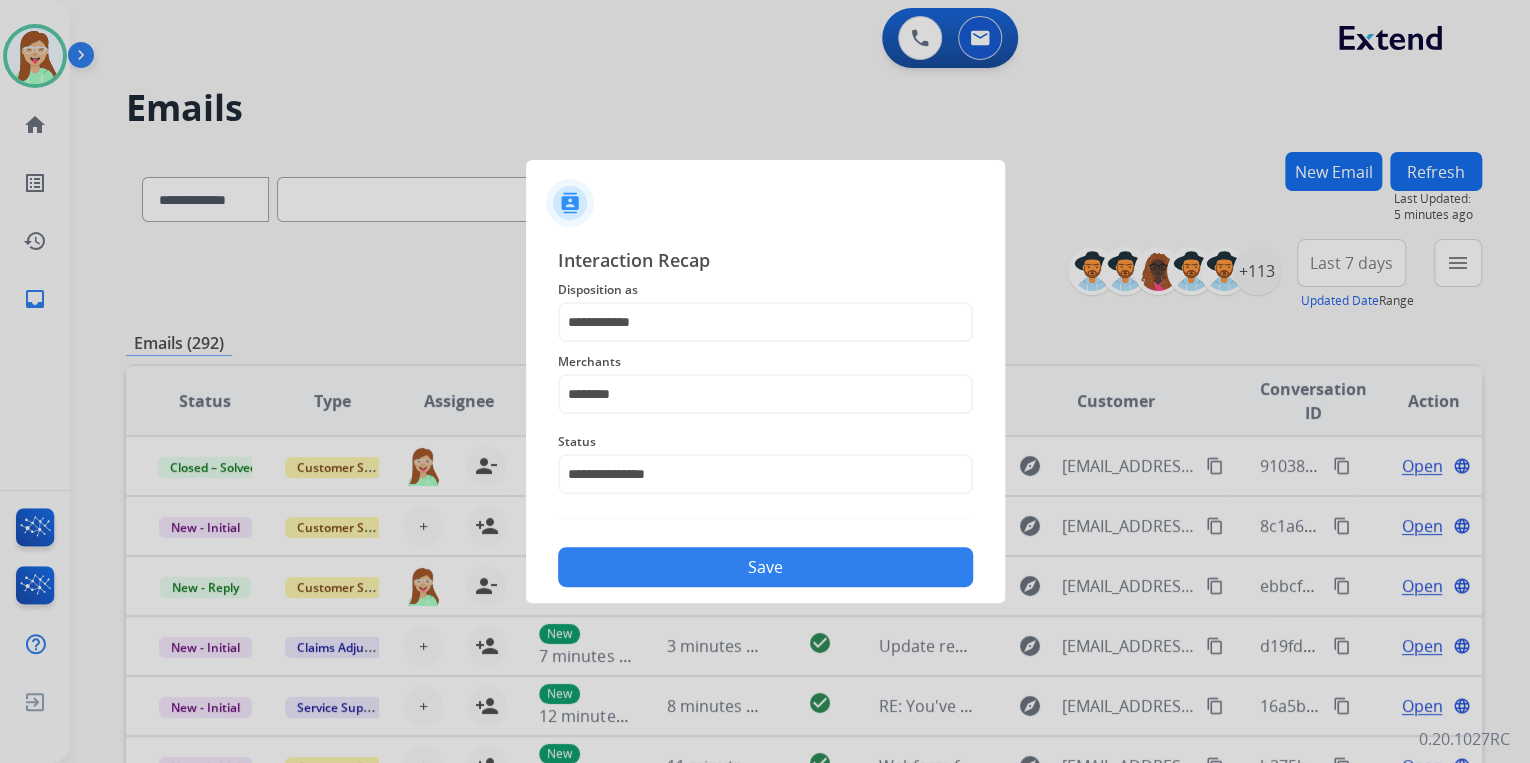 click on "Save" 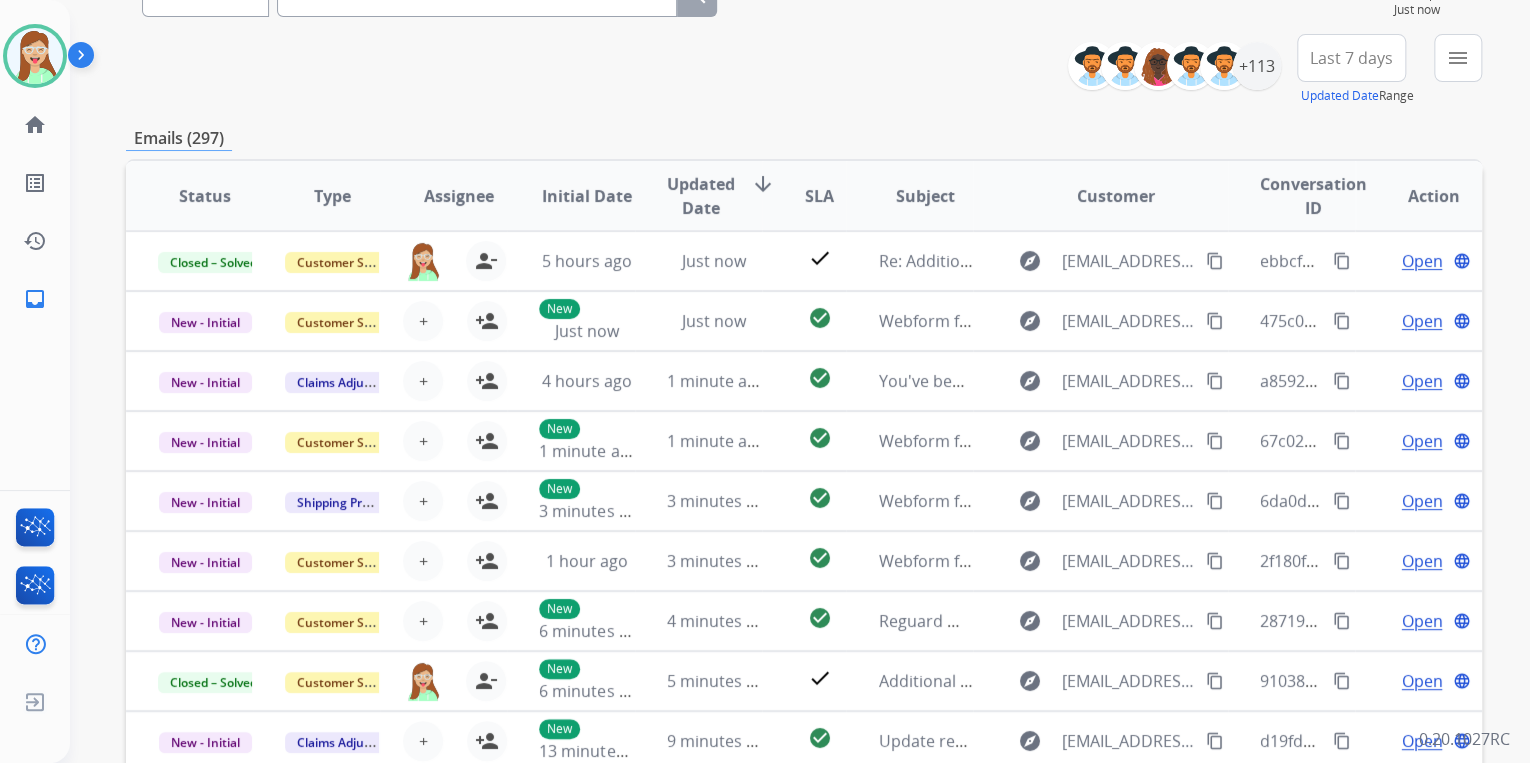 scroll, scrollTop: 0, scrollLeft: 0, axis: both 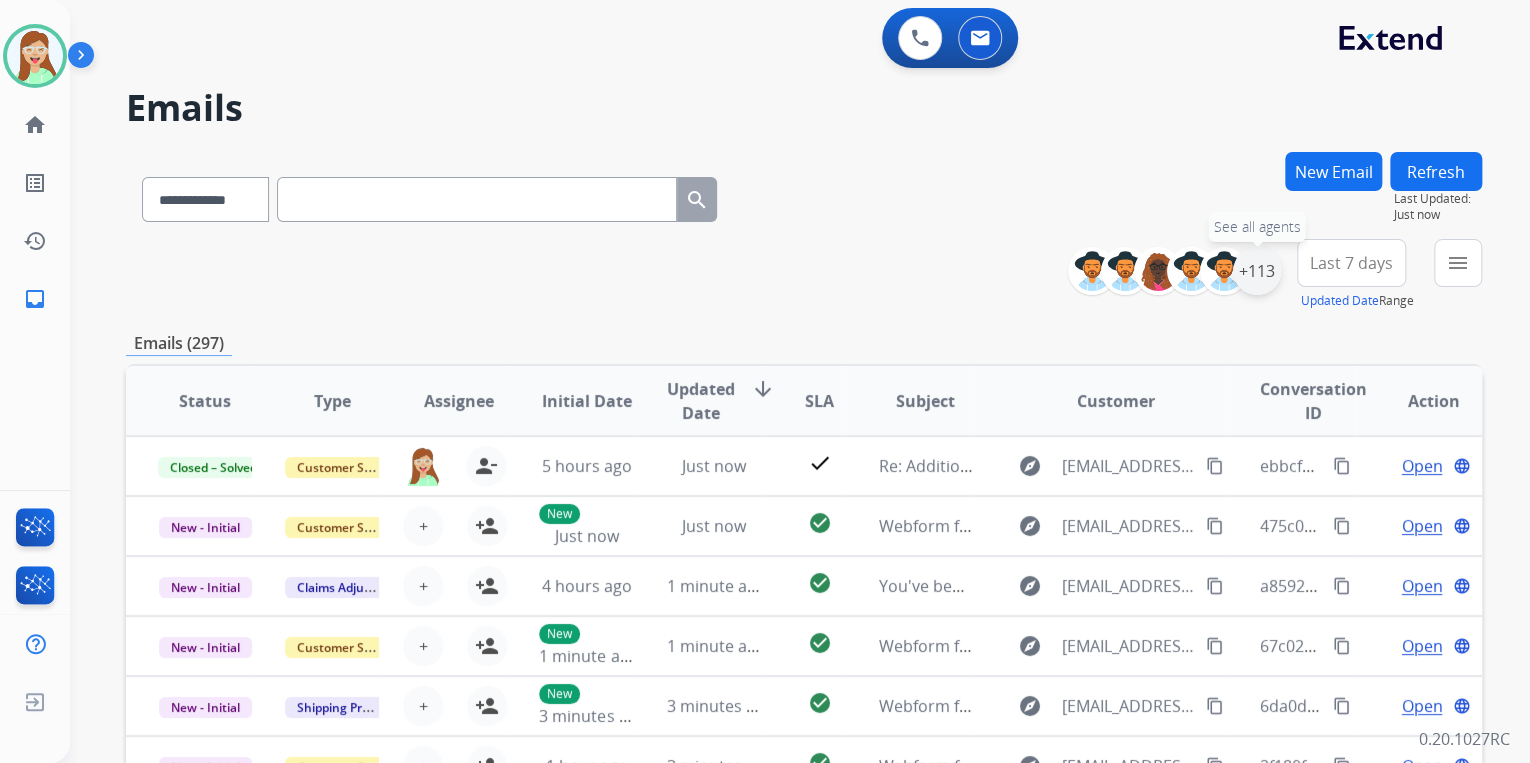 click on "+113" at bounding box center [1257, 271] 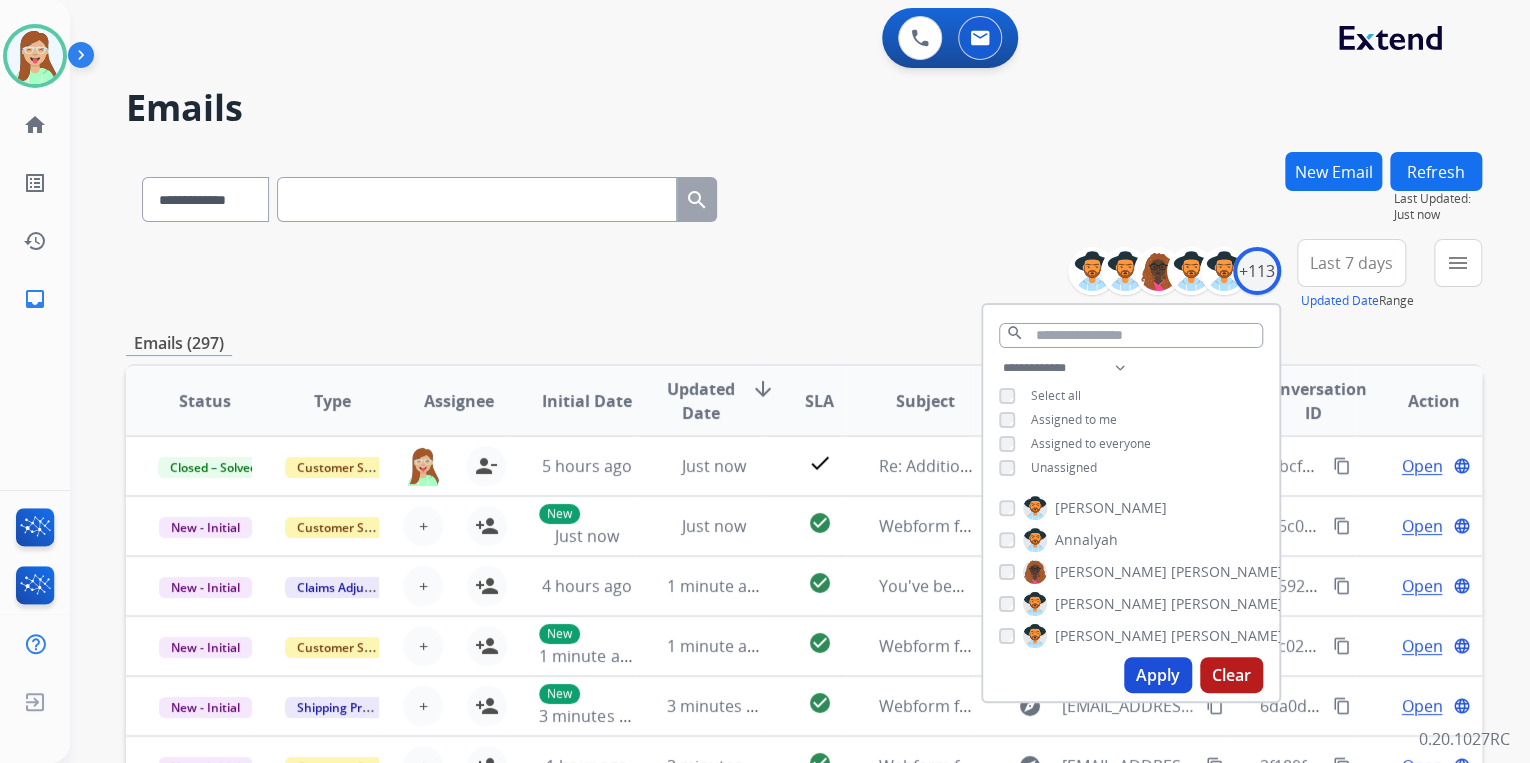 click on "Apply" at bounding box center (1158, 675) 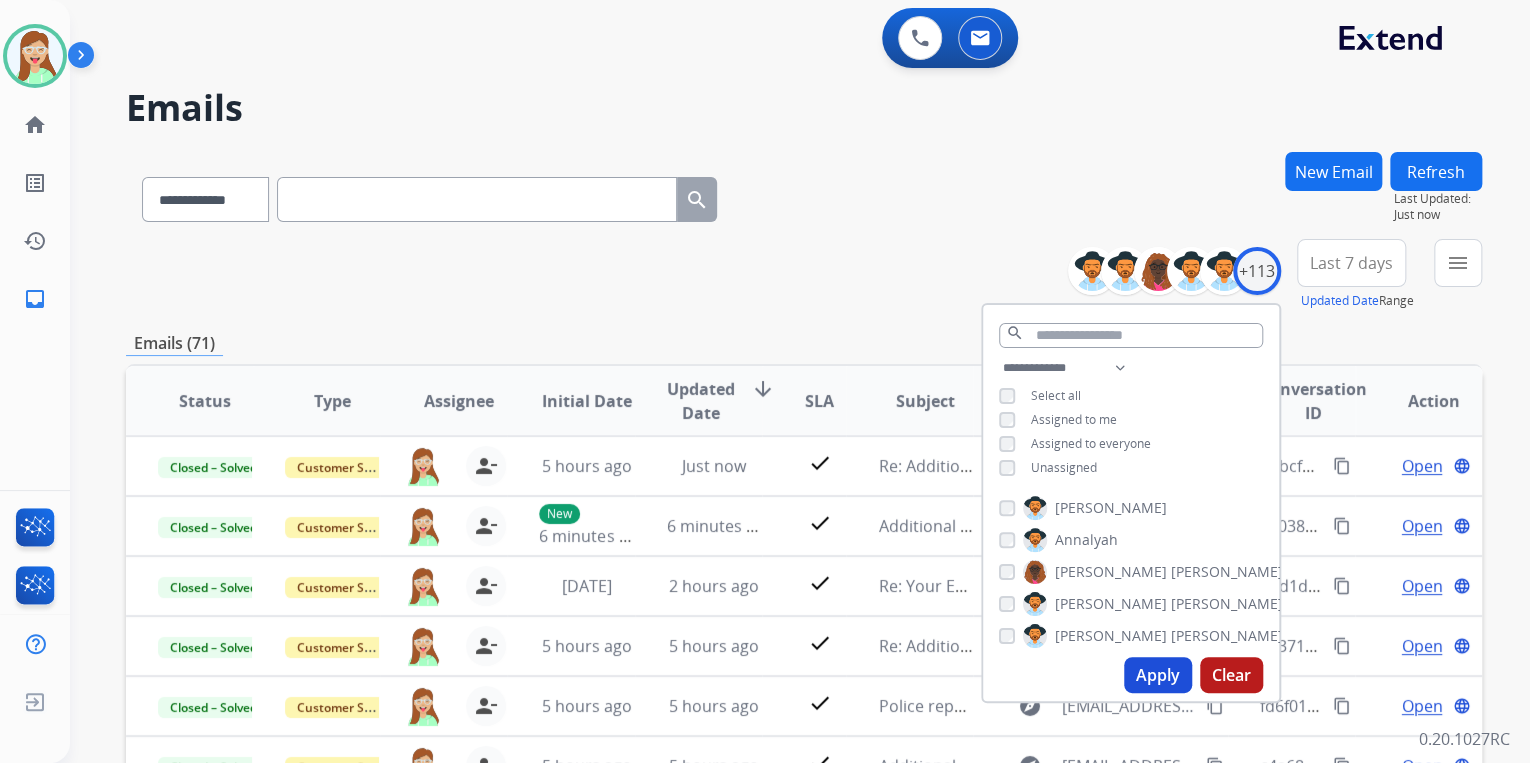click on "**********" at bounding box center (804, 195) 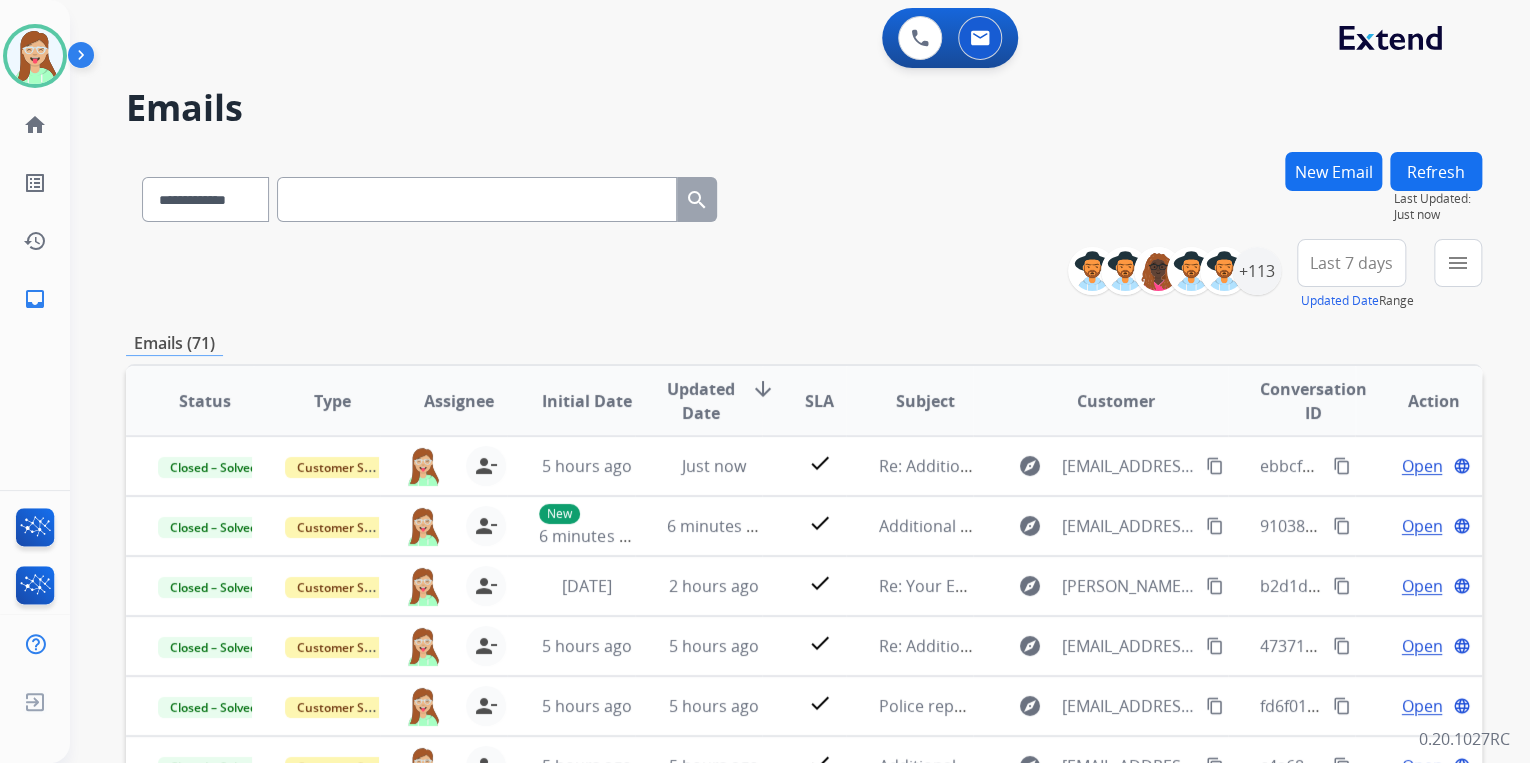 scroll, scrollTop: 1, scrollLeft: 0, axis: vertical 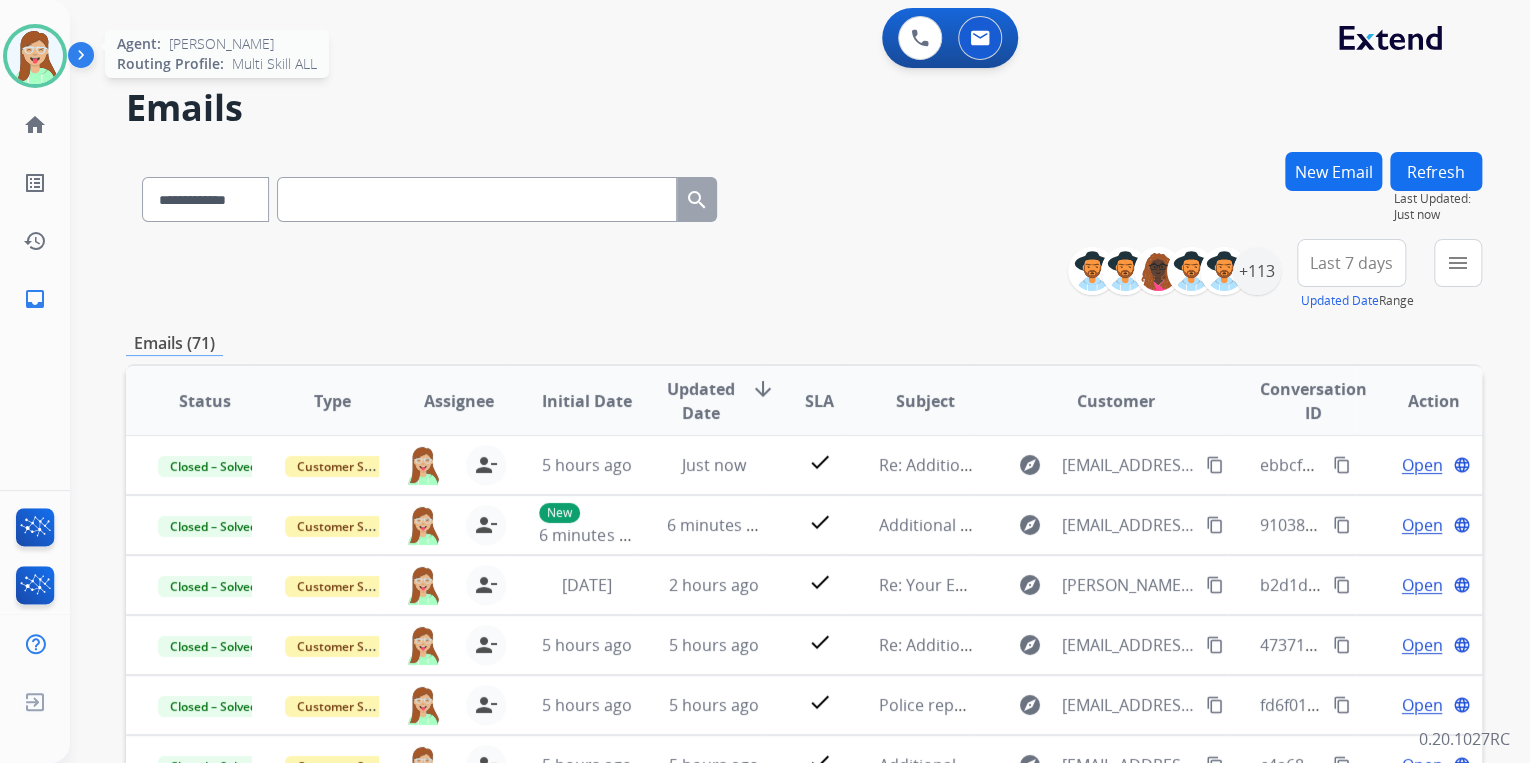 click at bounding box center [35, 56] 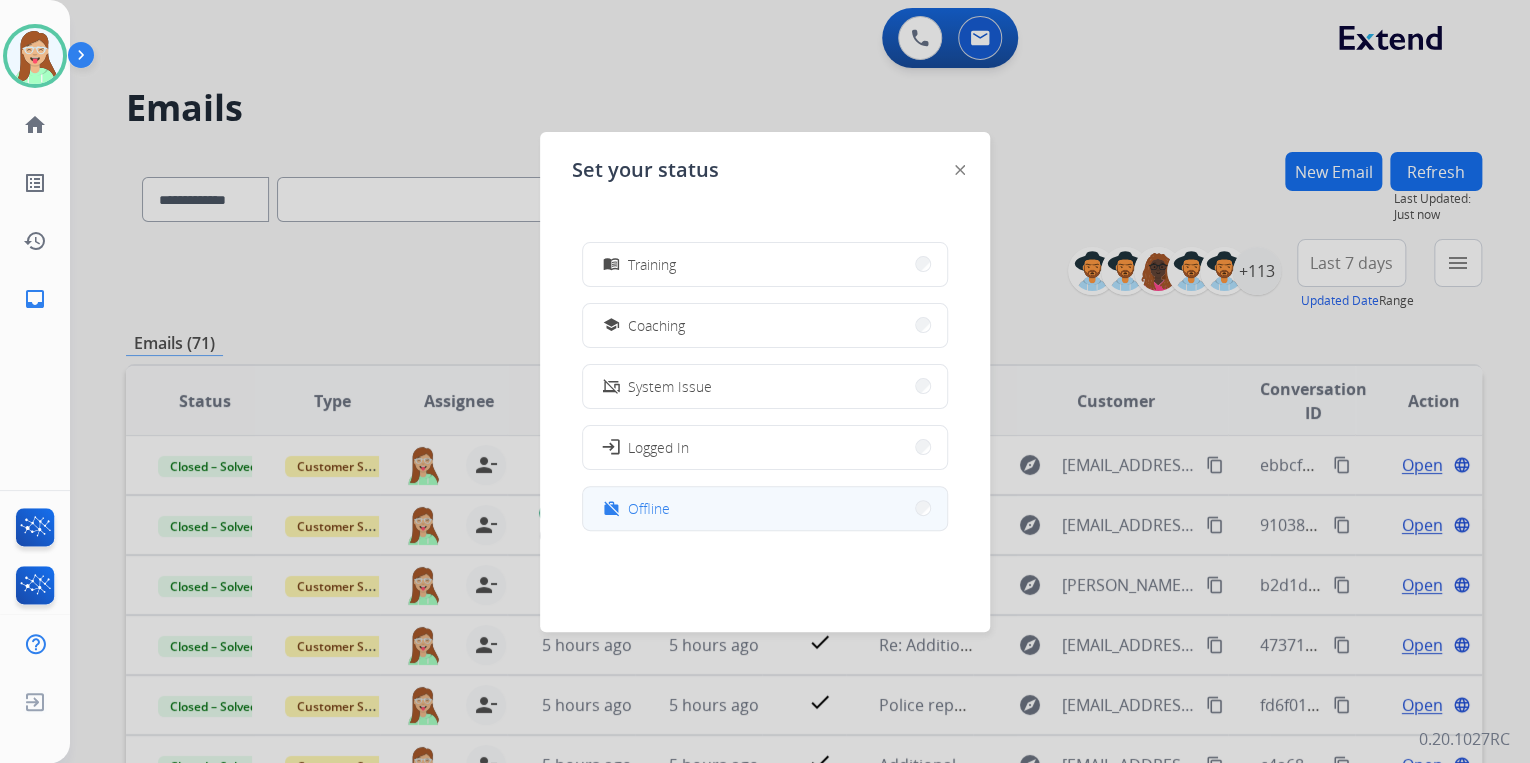 scroll, scrollTop: 376, scrollLeft: 0, axis: vertical 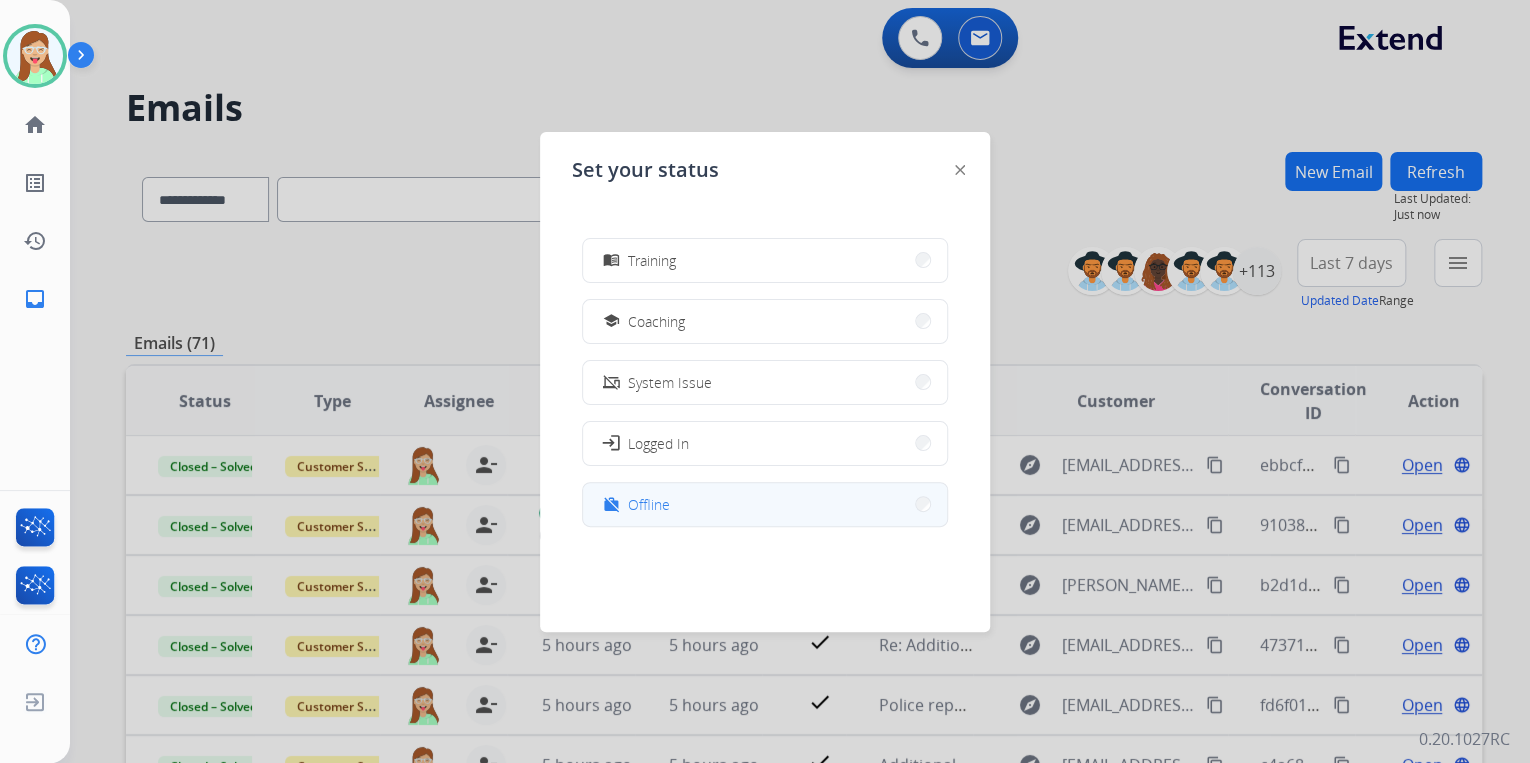 click on "Offline" at bounding box center (649, 504) 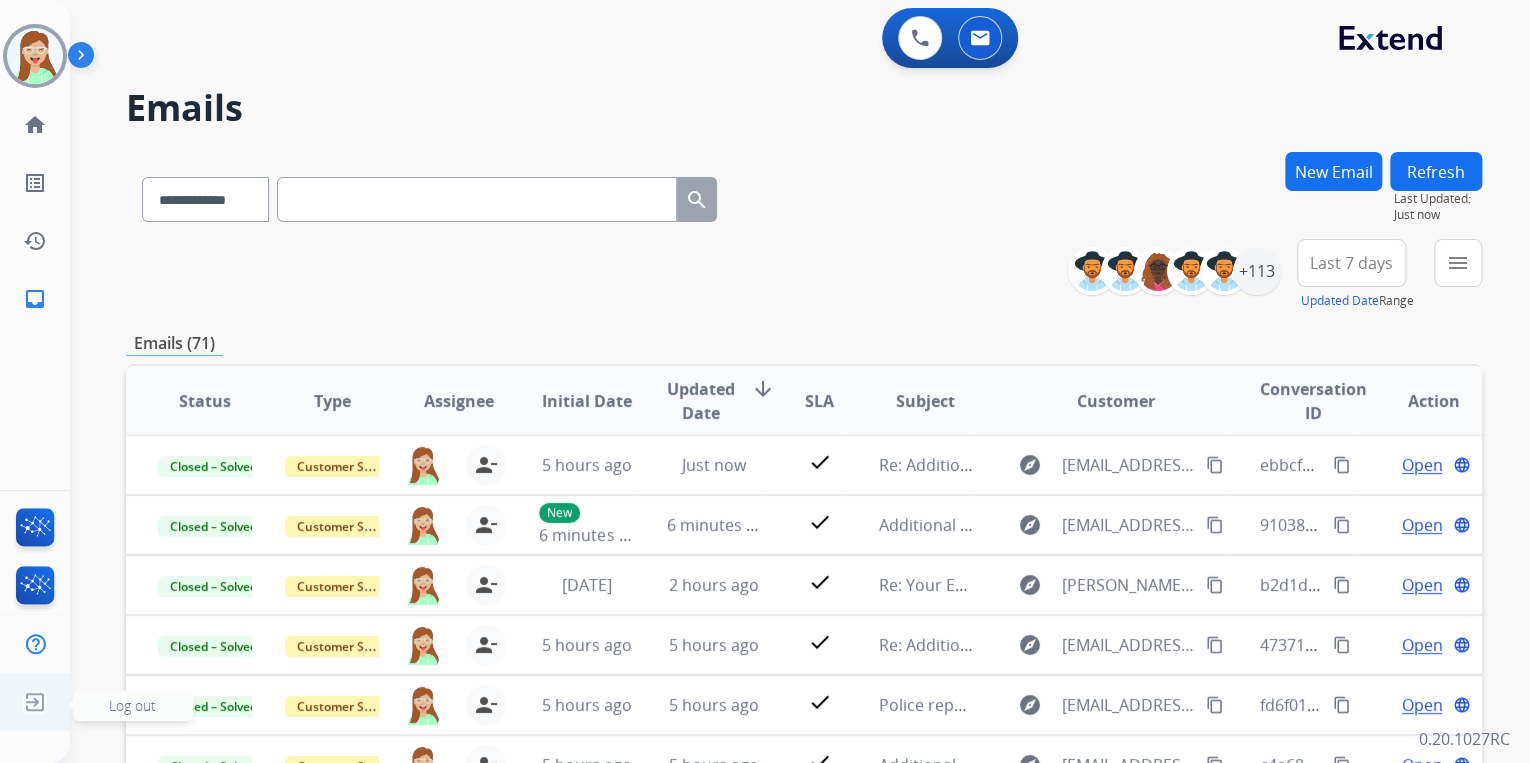 click 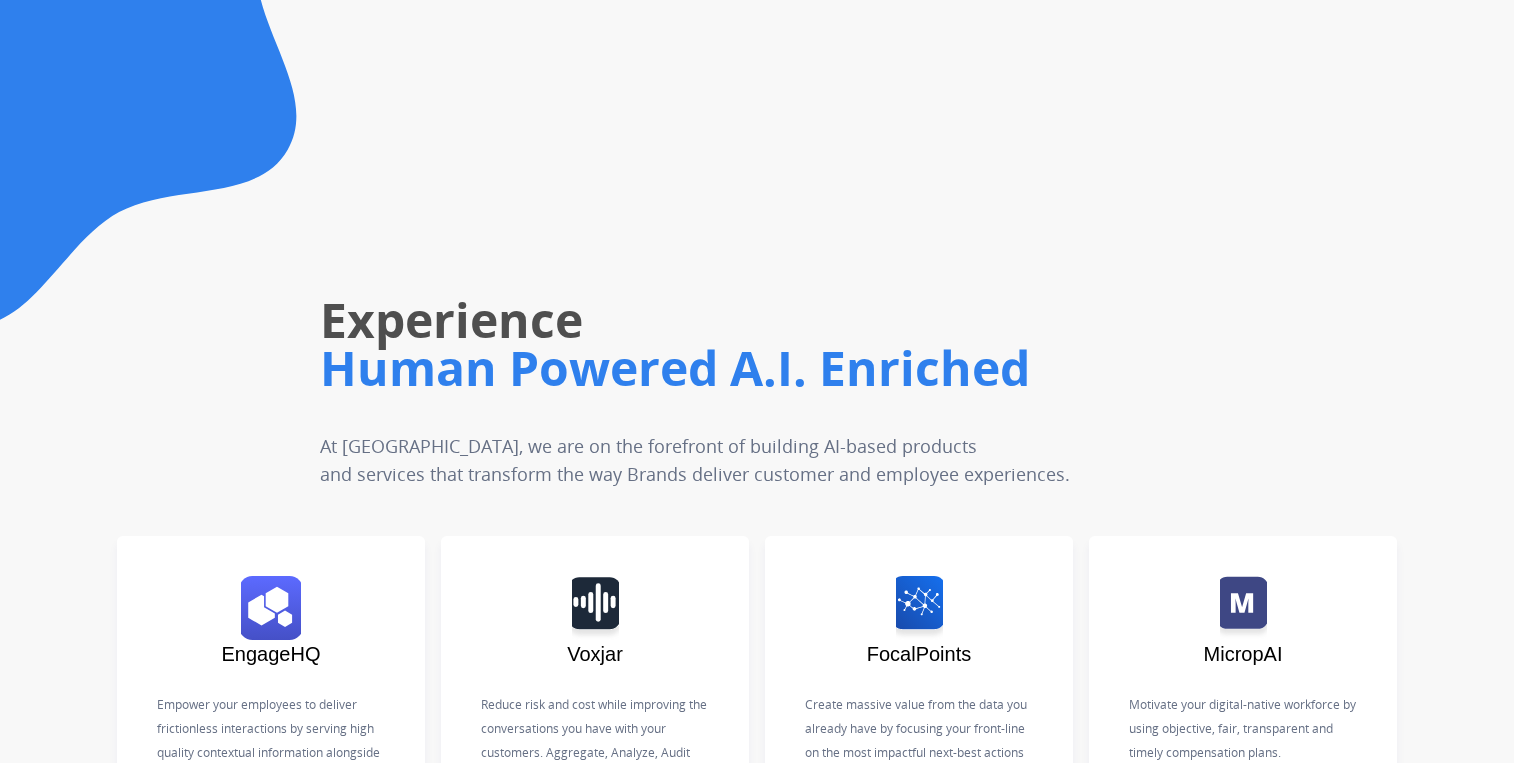 scroll, scrollTop: 0, scrollLeft: 0, axis: both 